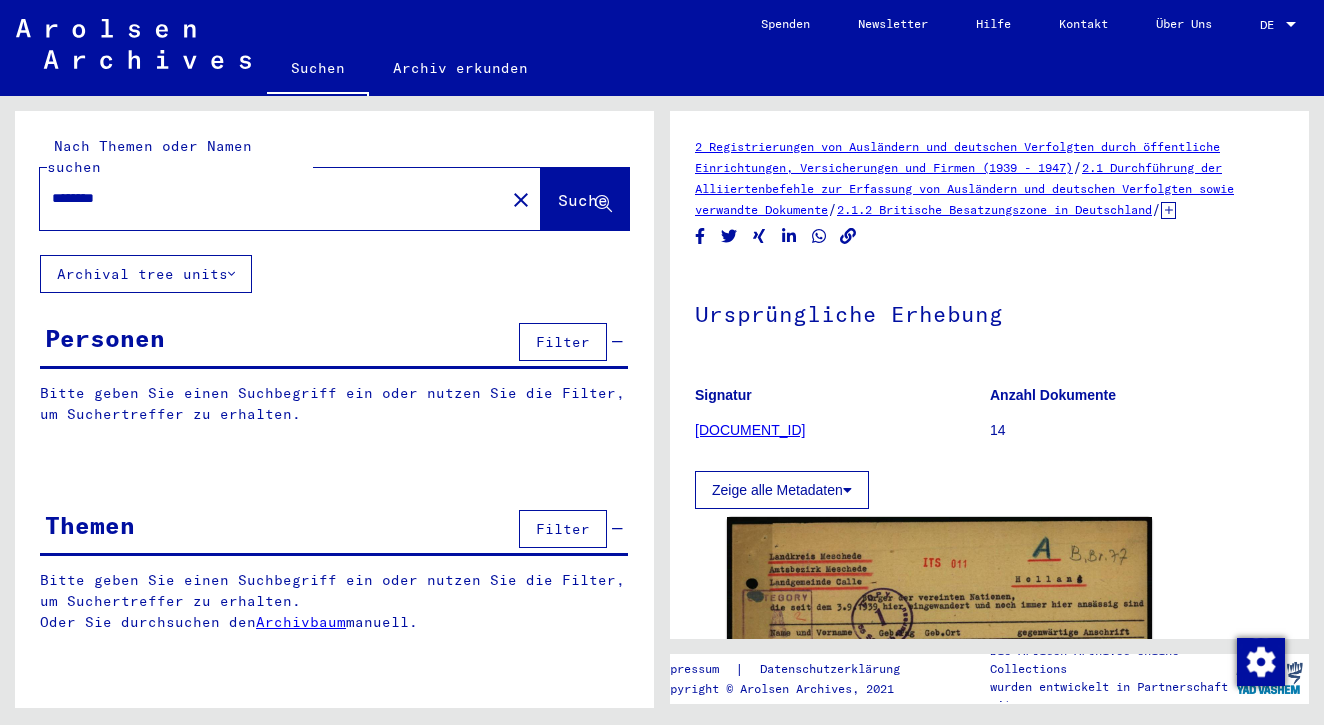 scroll, scrollTop: 0, scrollLeft: 0, axis: both 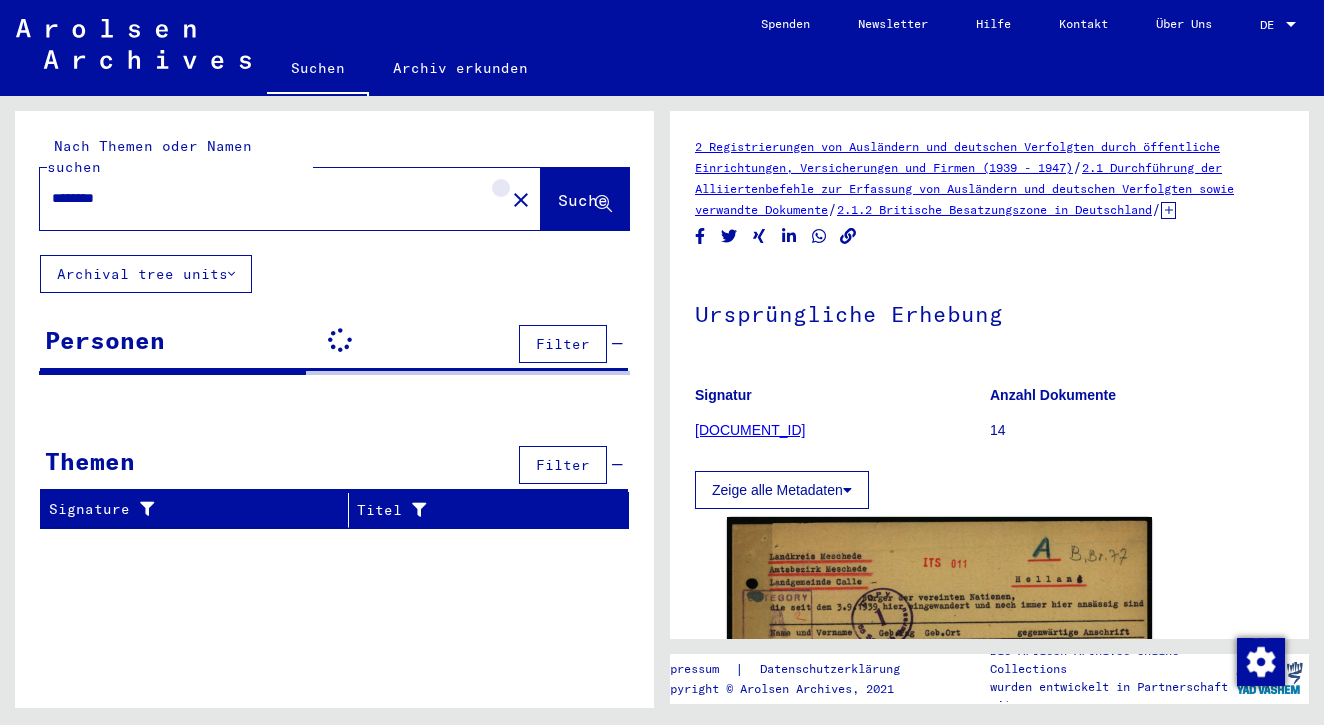 click on "close" 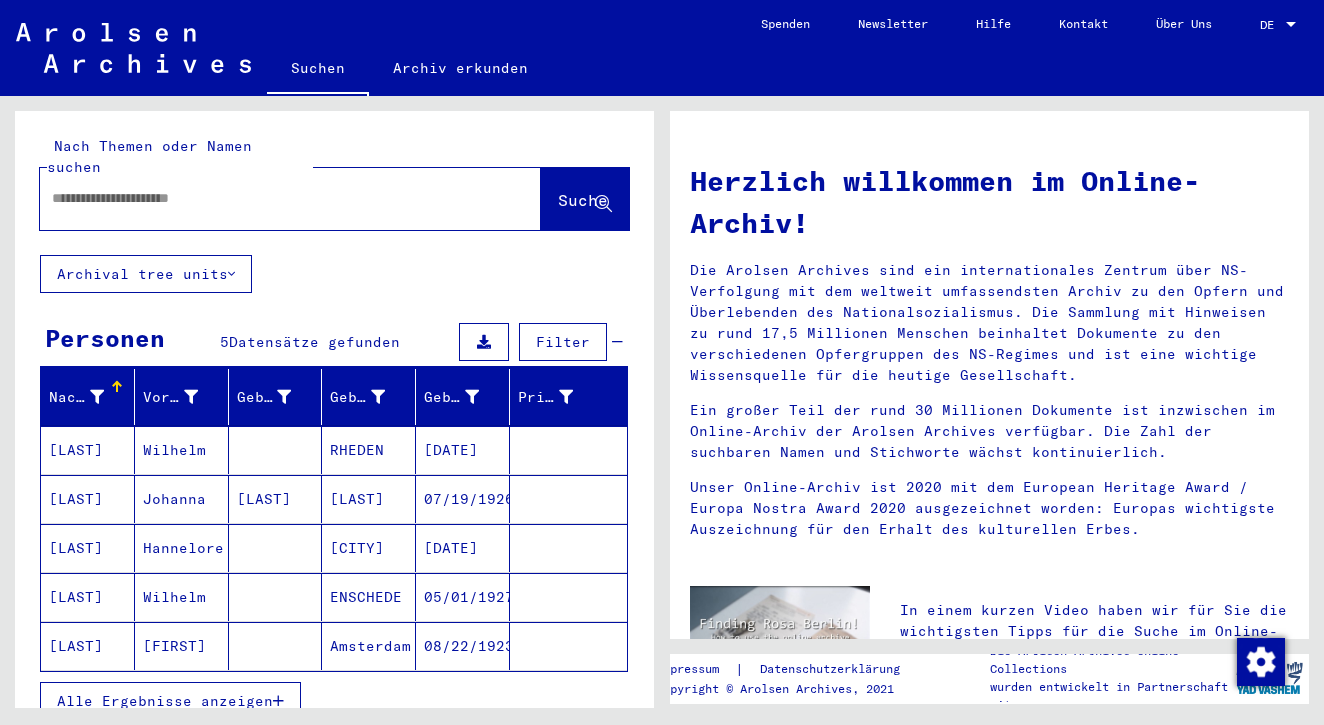 click 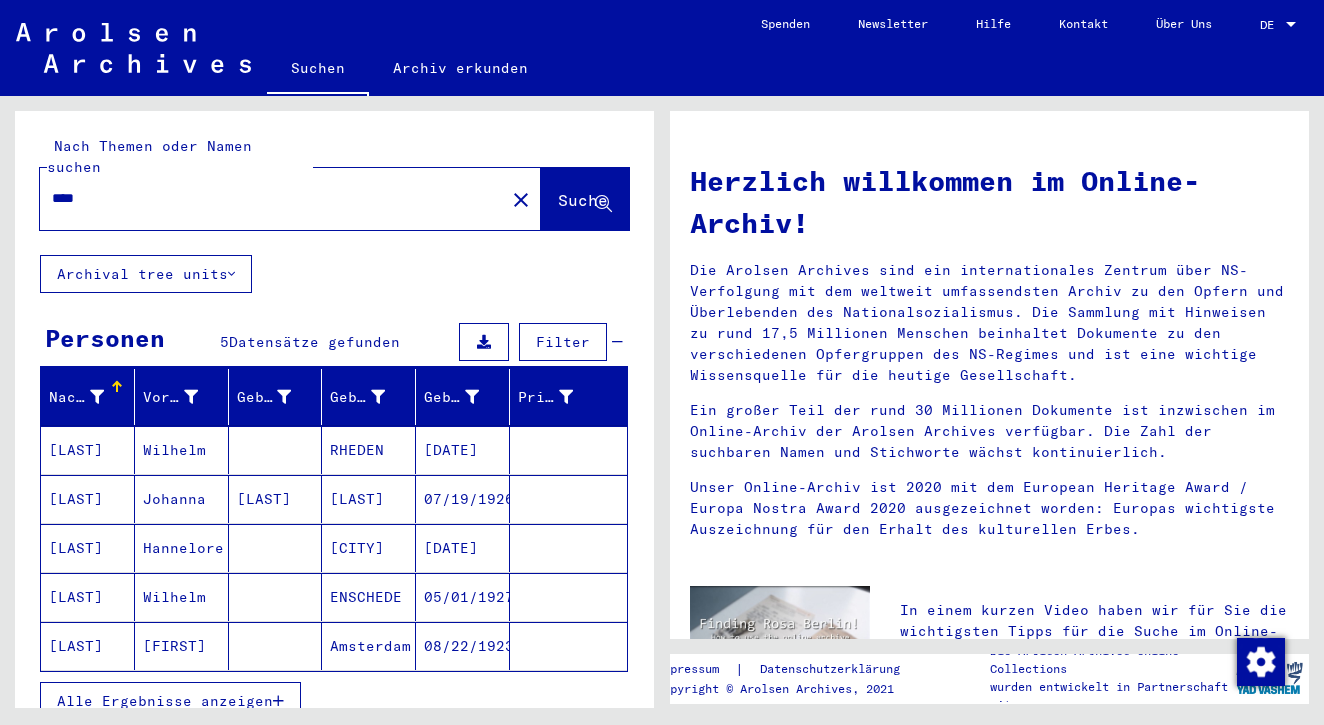 type on "****" 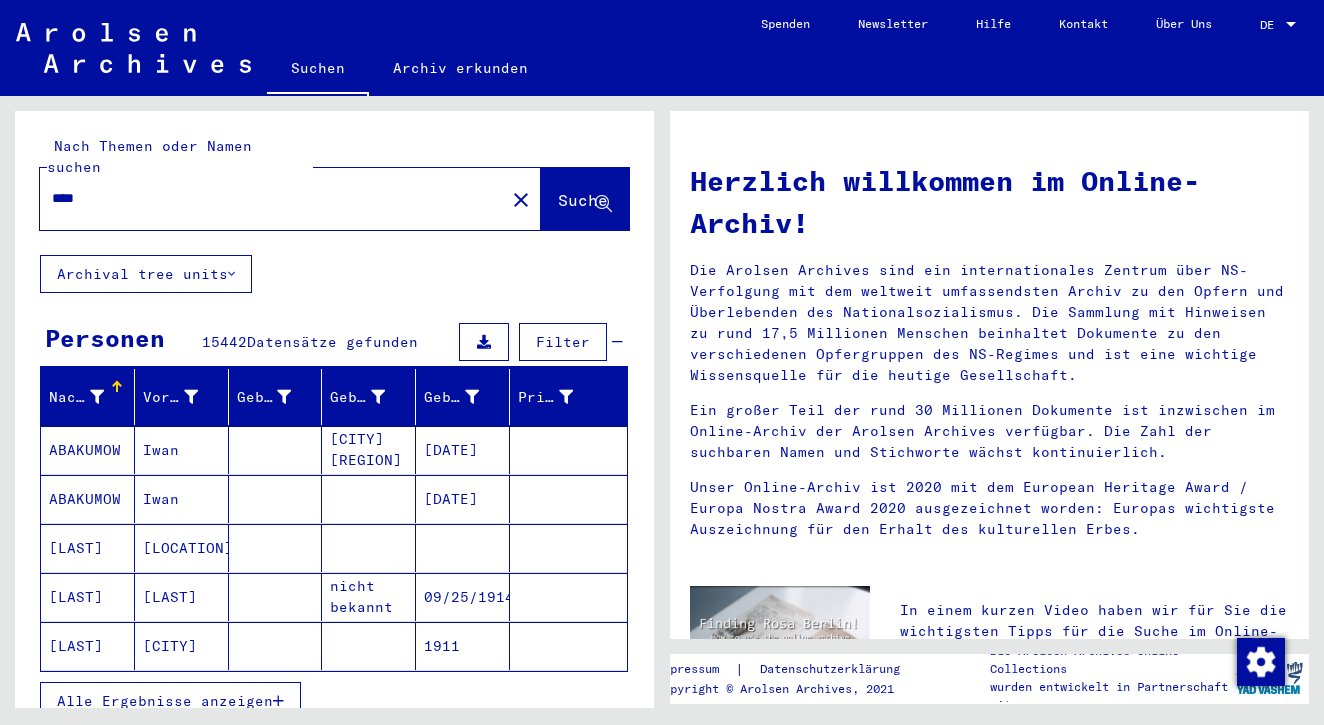 scroll, scrollTop: 0, scrollLeft: 0, axis: both 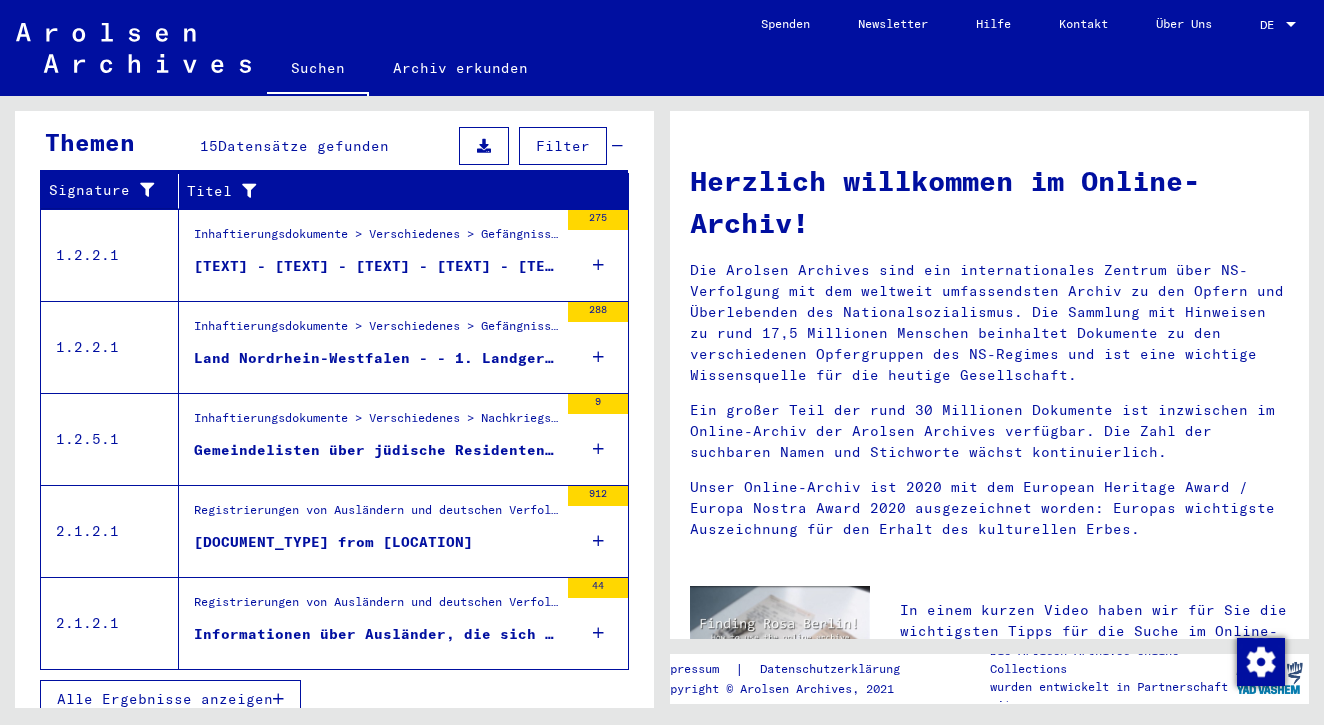 click on "[DOCUMENT_TYPE] from [LOCATION]" at bounding box center (333, 542) 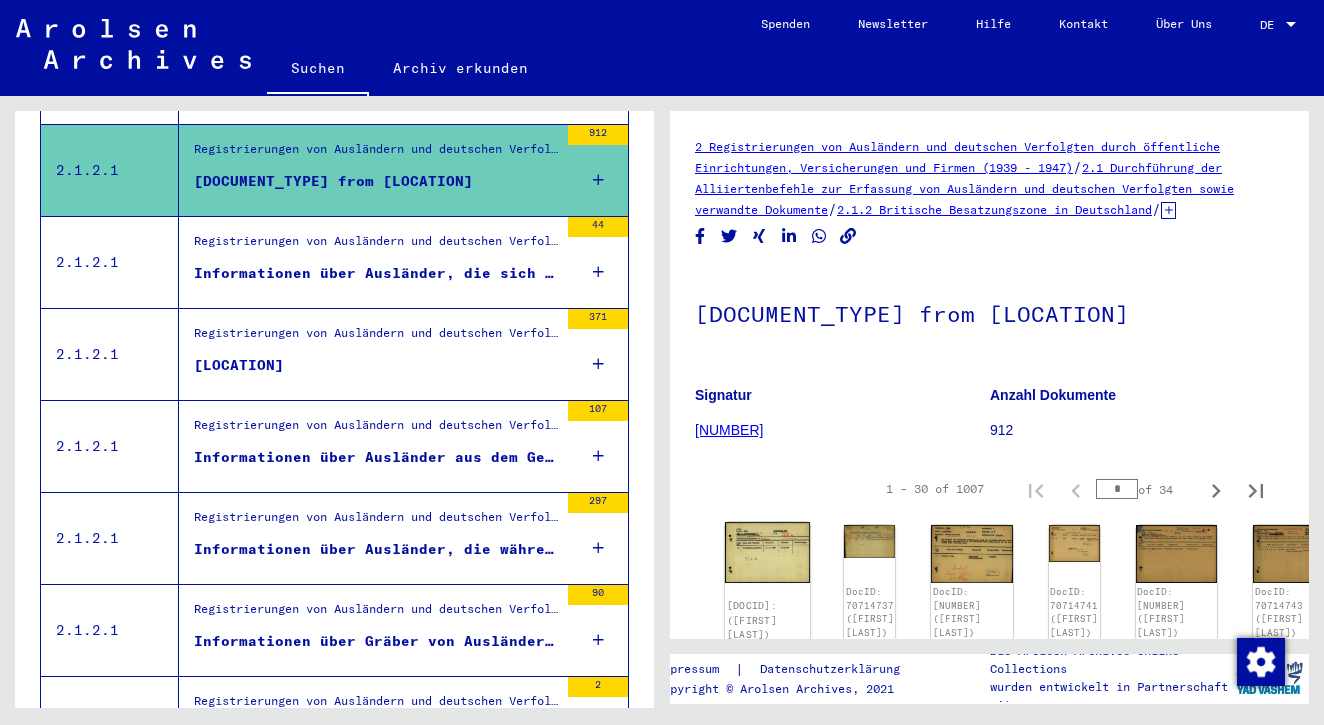 click 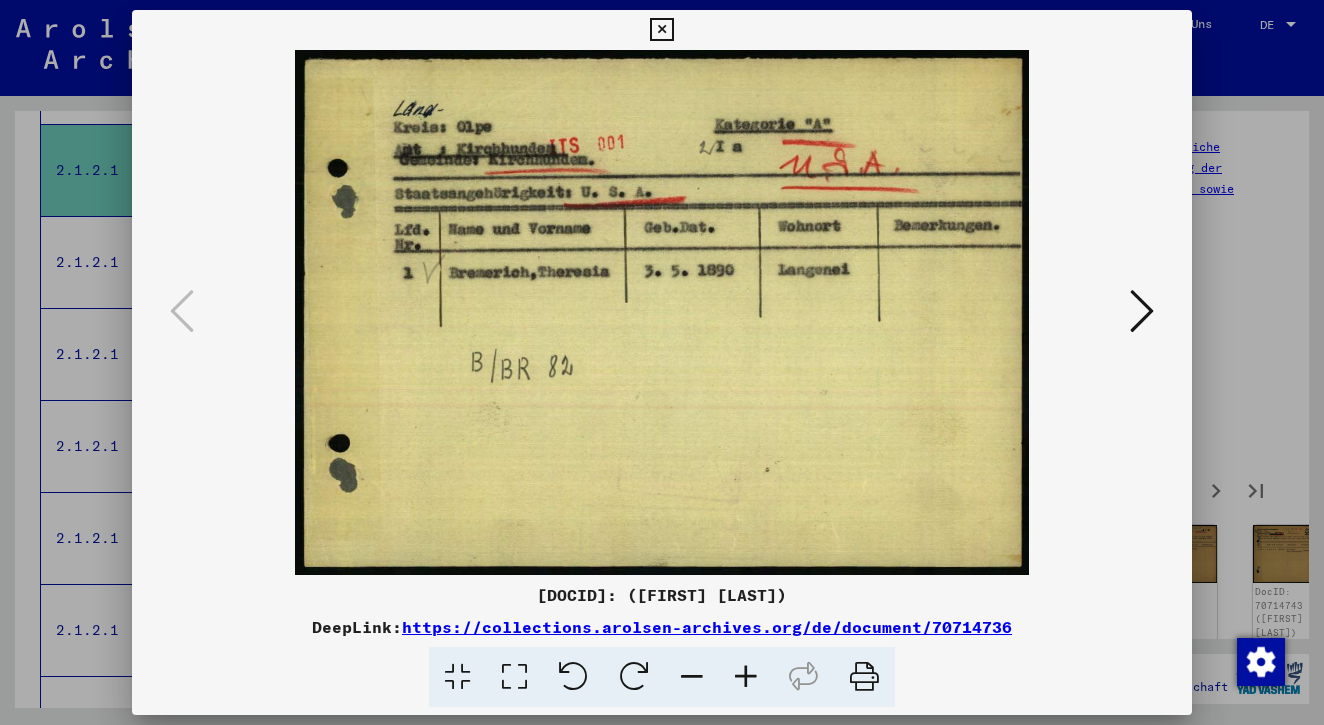 click at bounding box center (1142, 311) 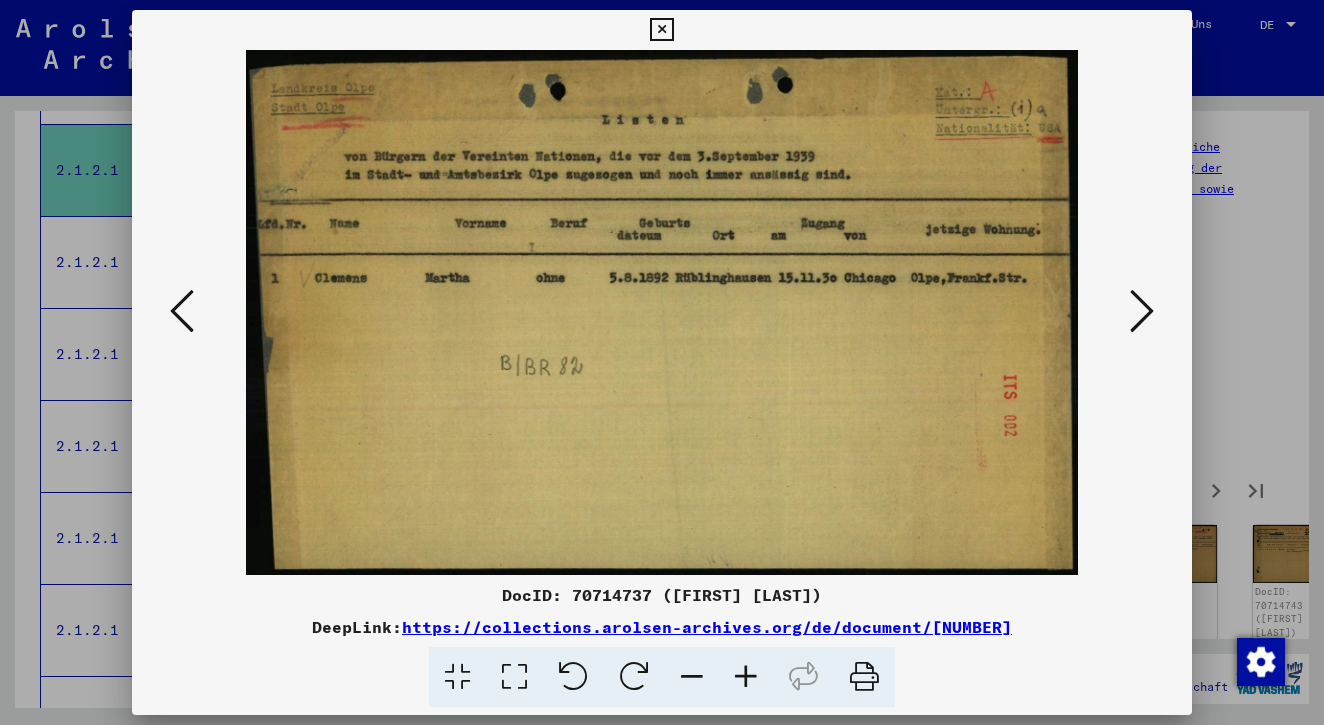 click at bounding box center (1142, 311) 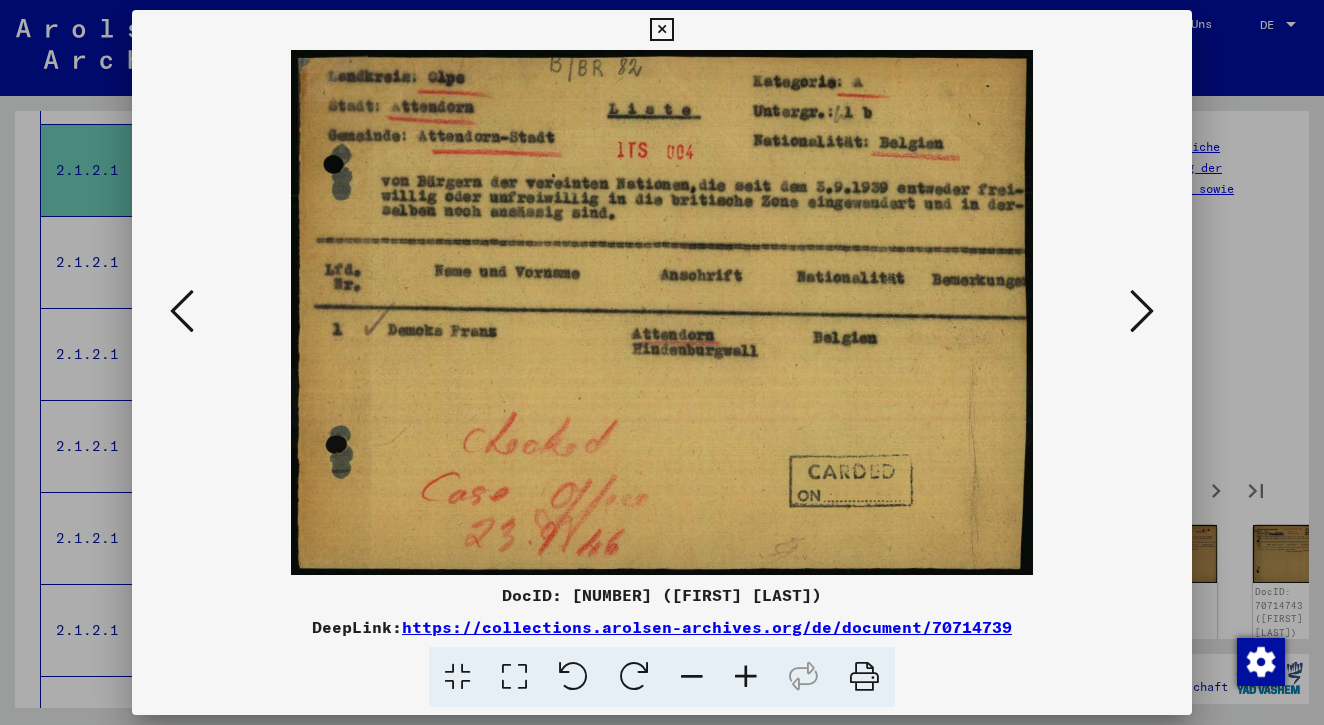 click at bounding box center (1142, 311) 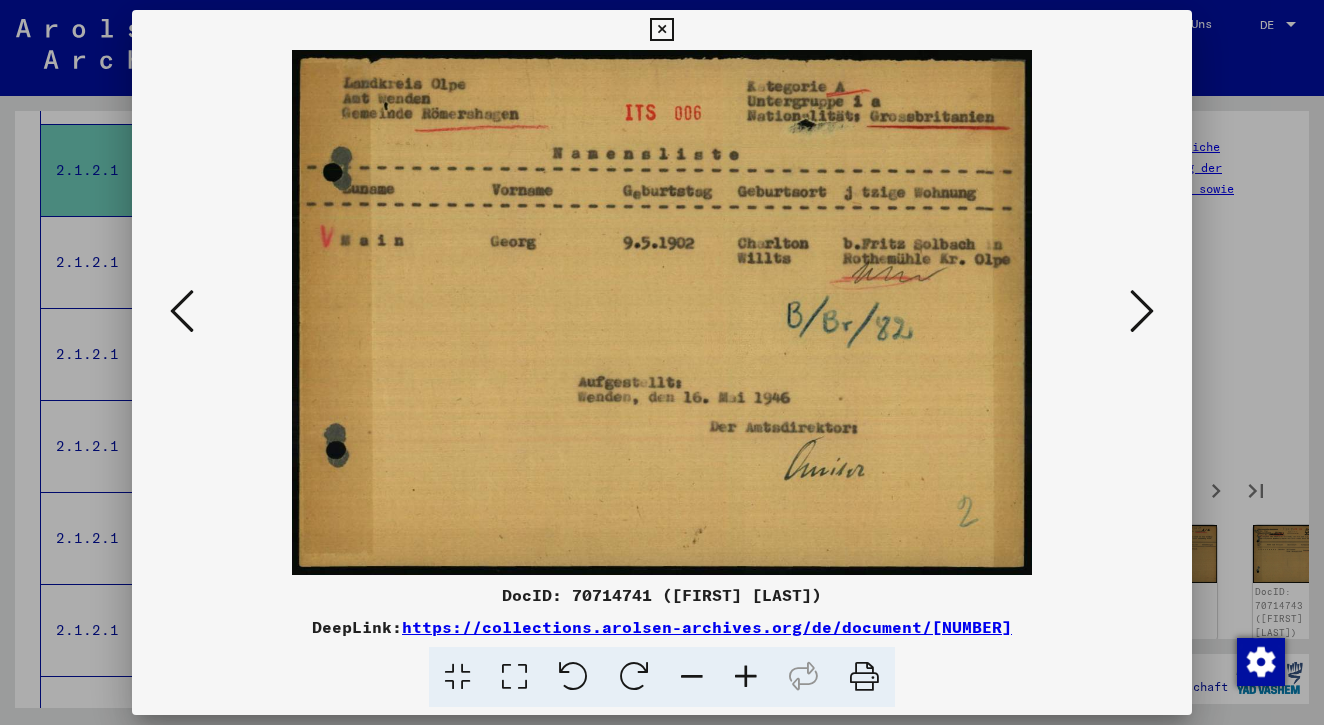 click at bounding box center (1142, 311) 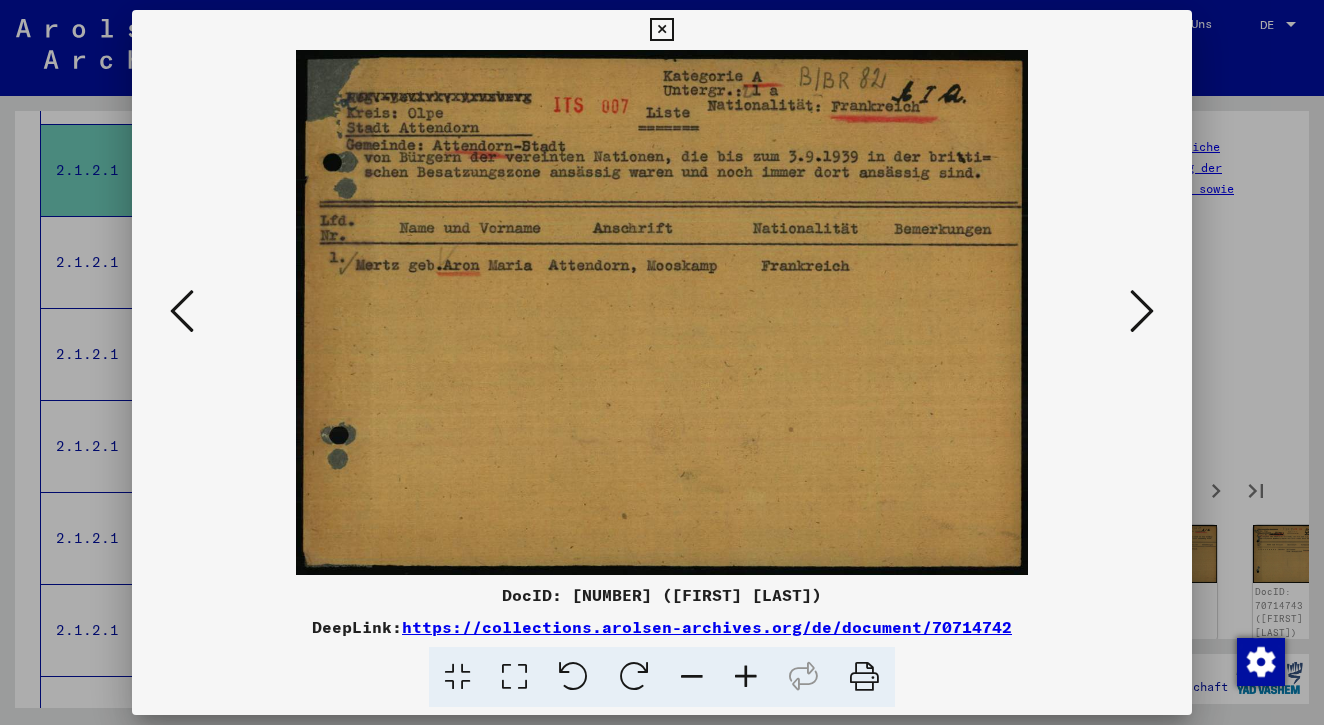 click at bounding box center [1142, 311] 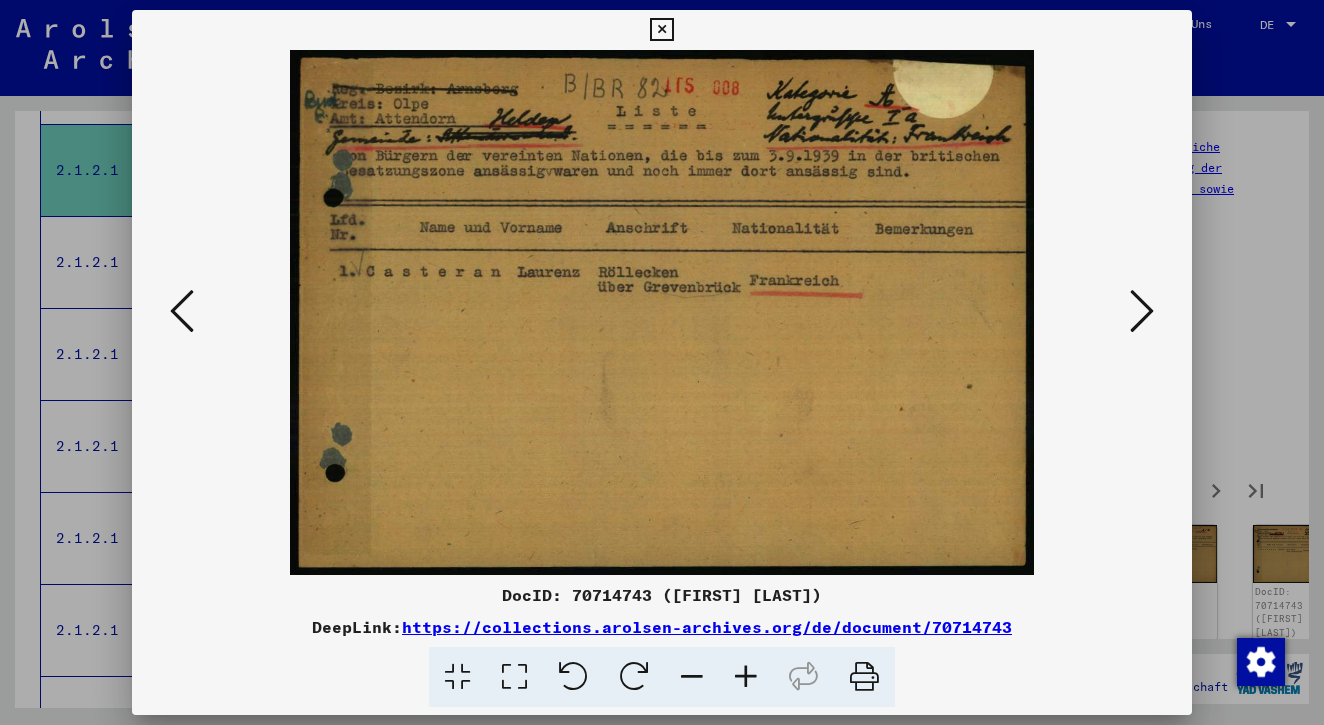 click at bounding box center [1142, 311] 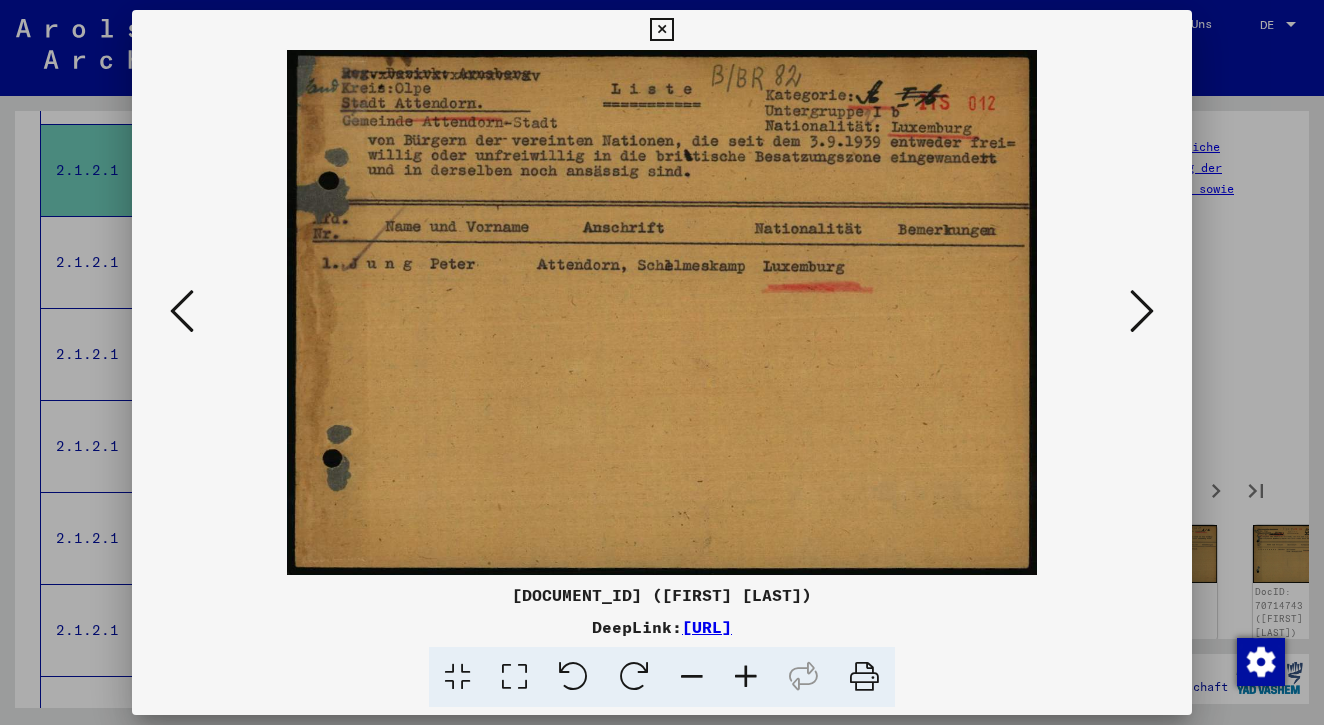 click at bounding box center [1142, 311] 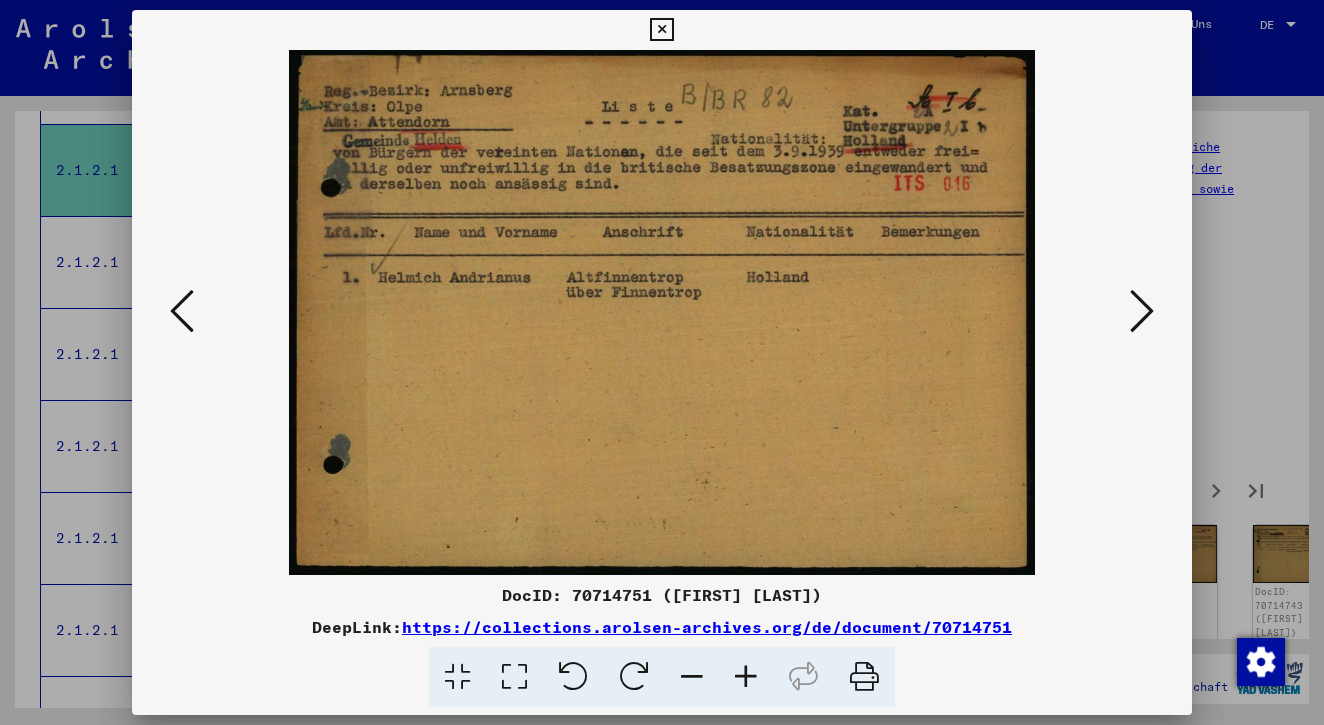 click at bounding box center (1142, 311) 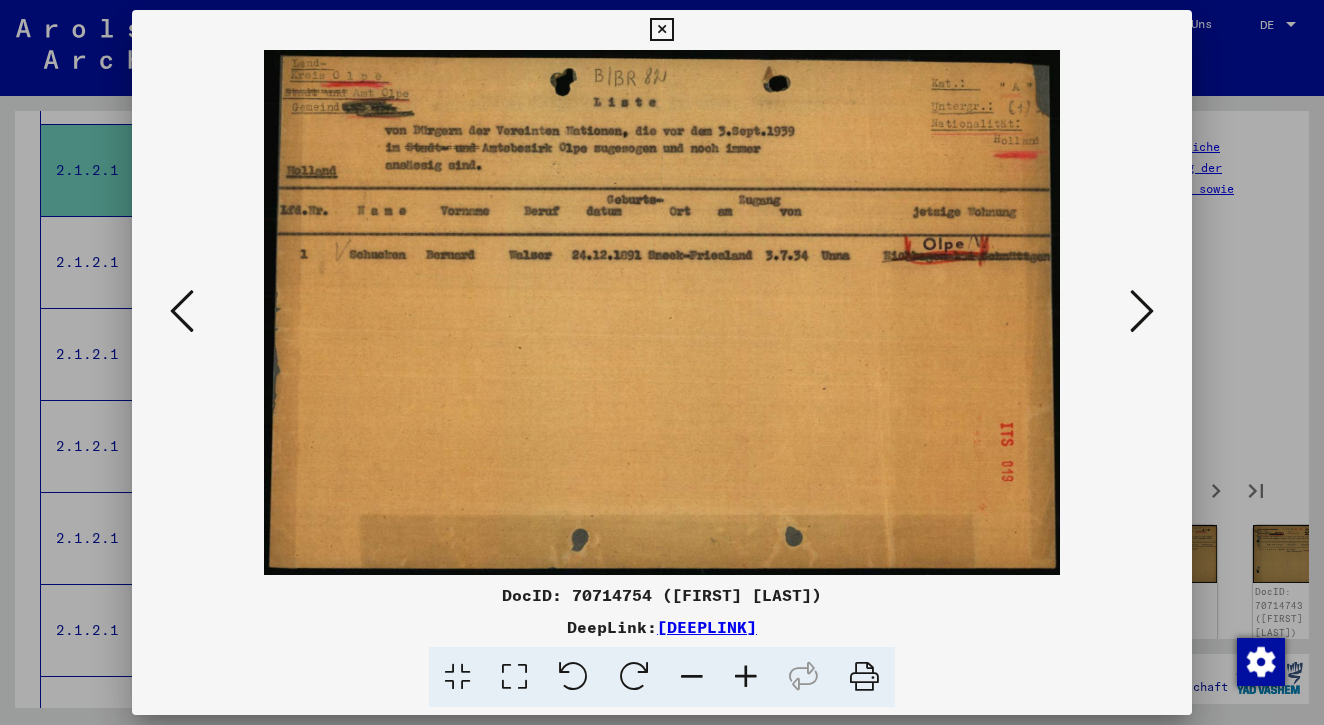 click at bounding box center [1142, 311] 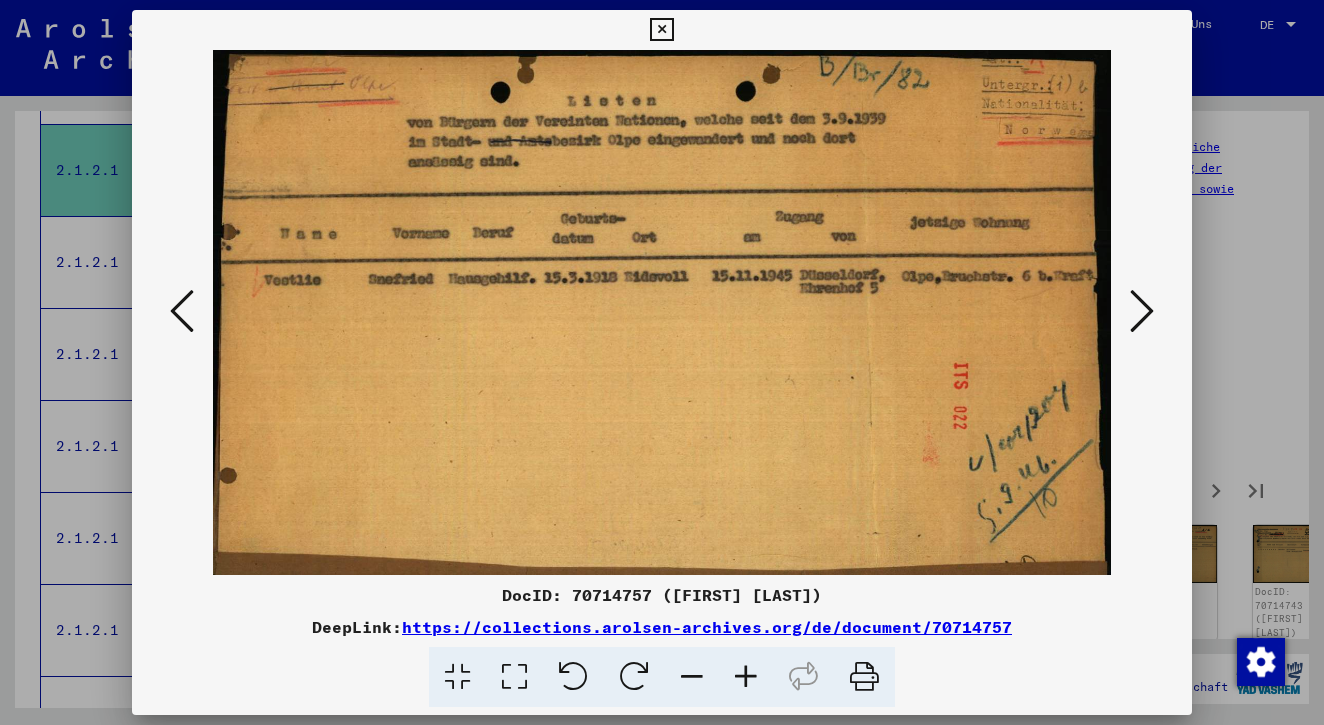 click at bounding box center [1142, 311] 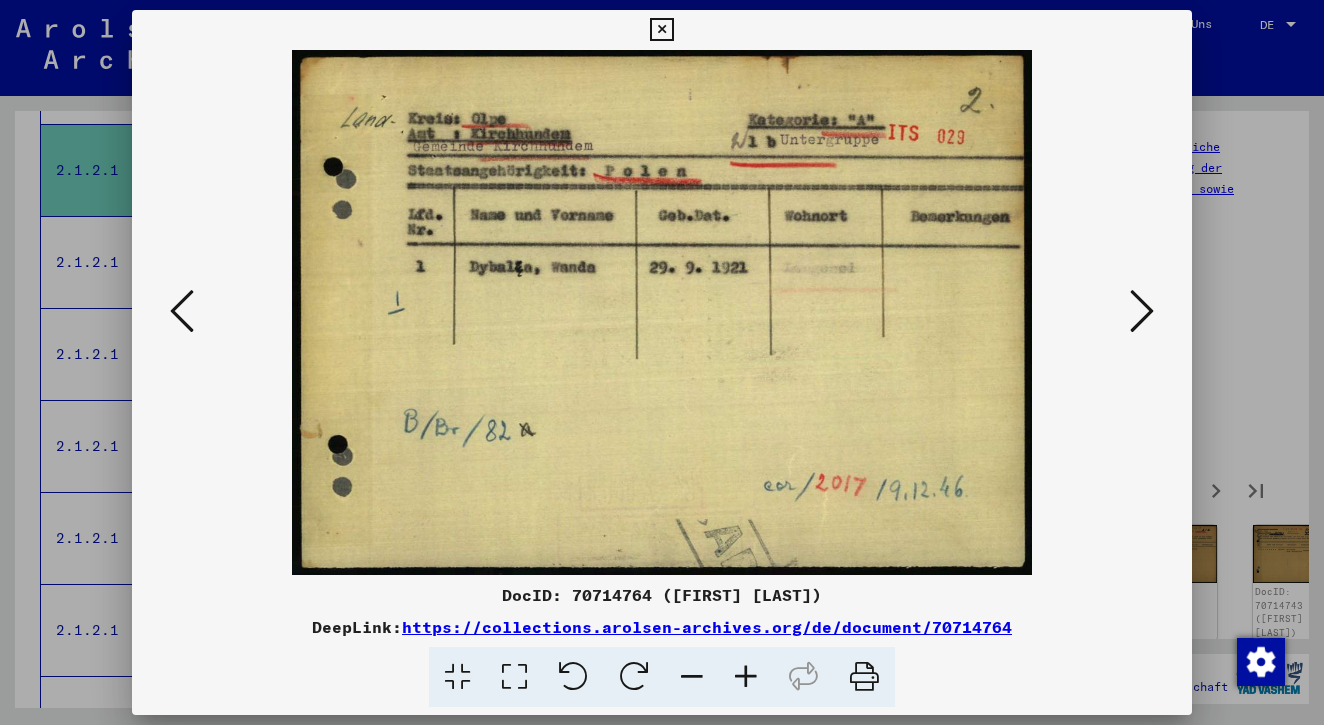 click at bounding box center [661, 30] 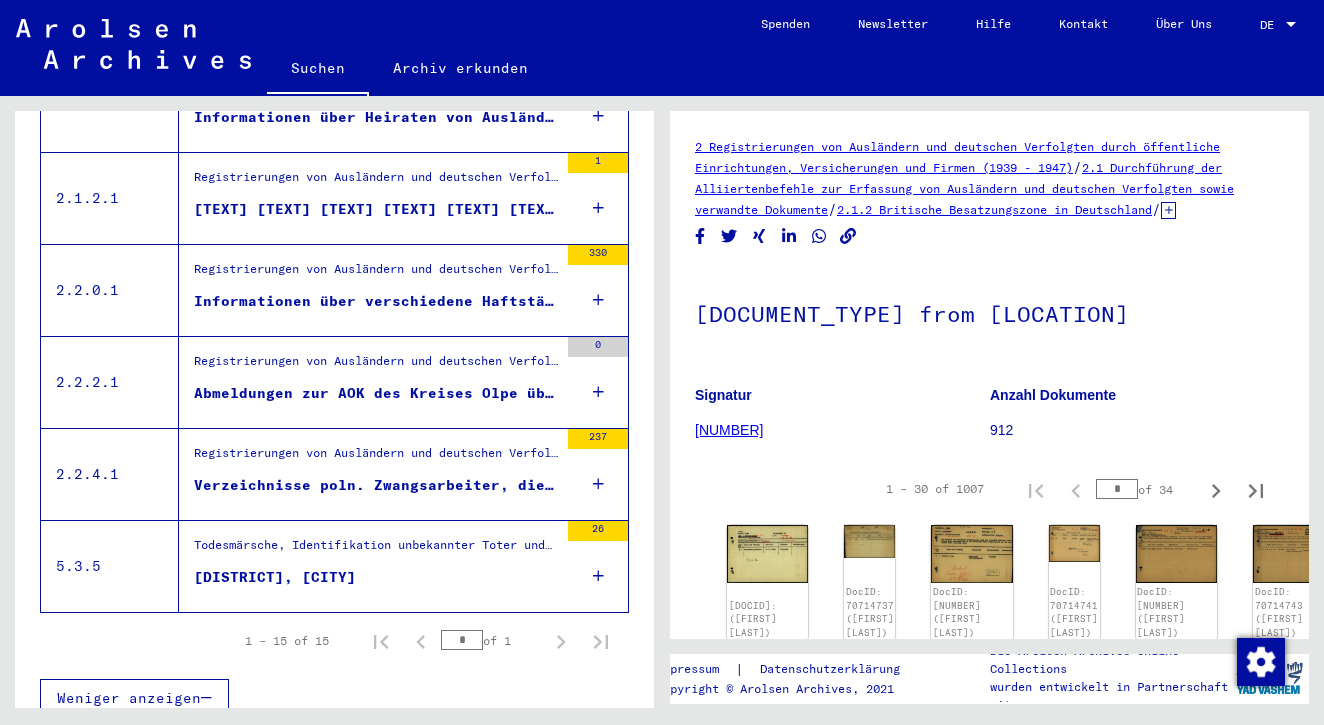 scroll, scrollTop: 1289, scrollLeft: 0, axis: vertical 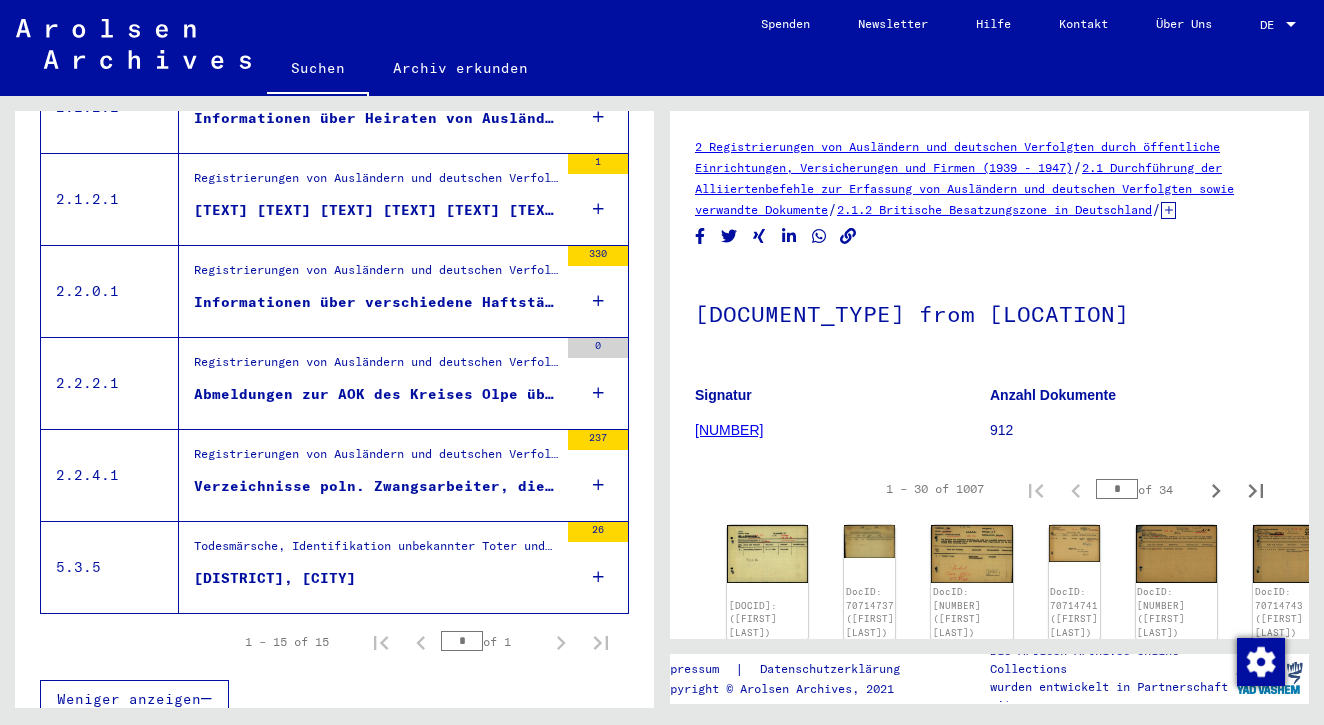 click on "Registrierungen von Ausländern und deutschen Verfolgten durch öffentliche Einrichtungen, Versicherungen und Firmen (1939 - 1947) > Dokumente über Registrierungen von Ausländern und den Einsatz von Zwangsarbeitern, 1939 - 1945 > Zwangsarbeit ("Einsatz fremdvölkischer Arbeitskräfte") > Schriftwechsel und Unterlagen zur Zwangsarbeit" at bounding box center (376, 275) 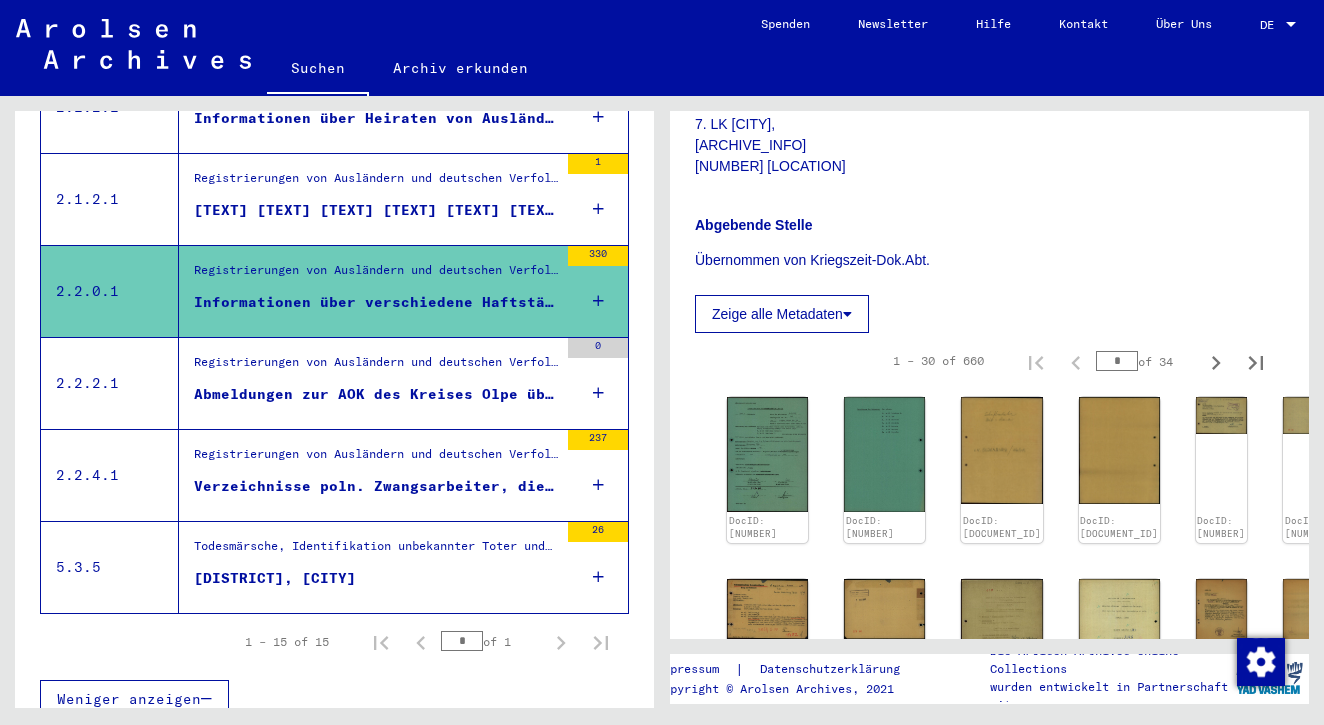 scroll, scrollTop: 755, scrollLeft: 0, axis: vertical 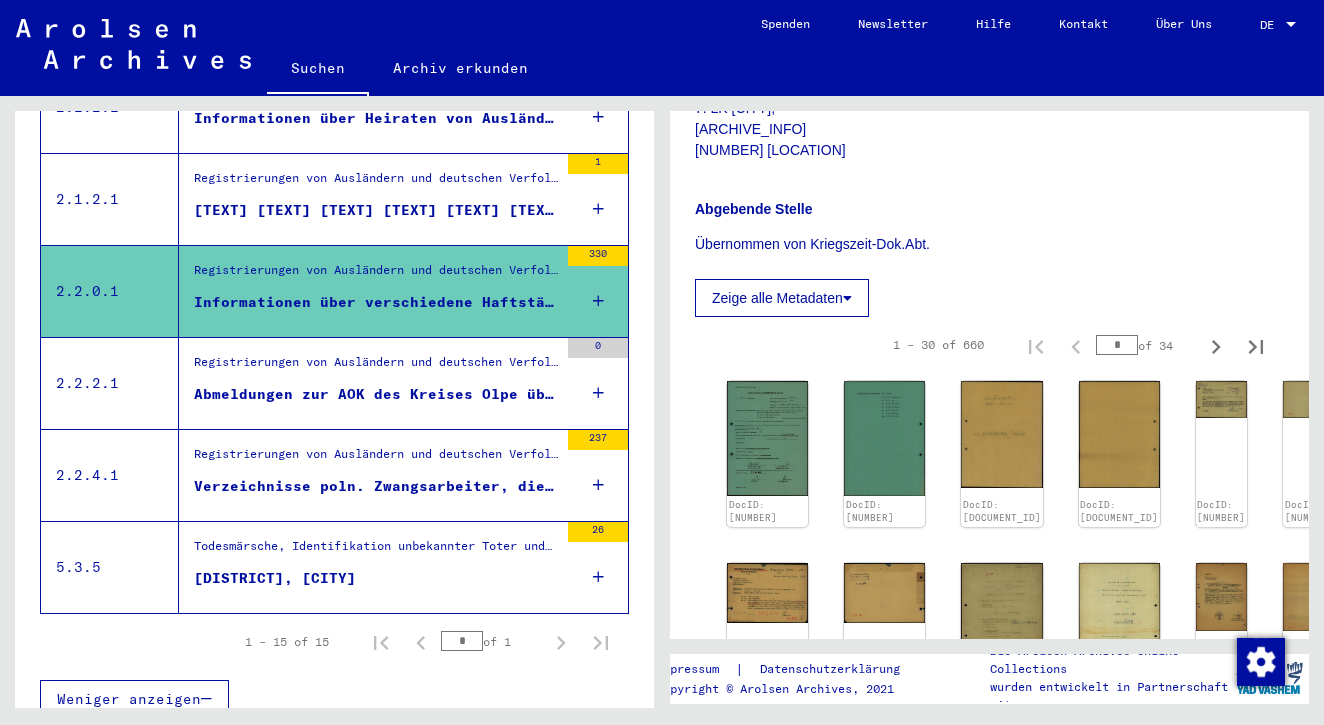 click 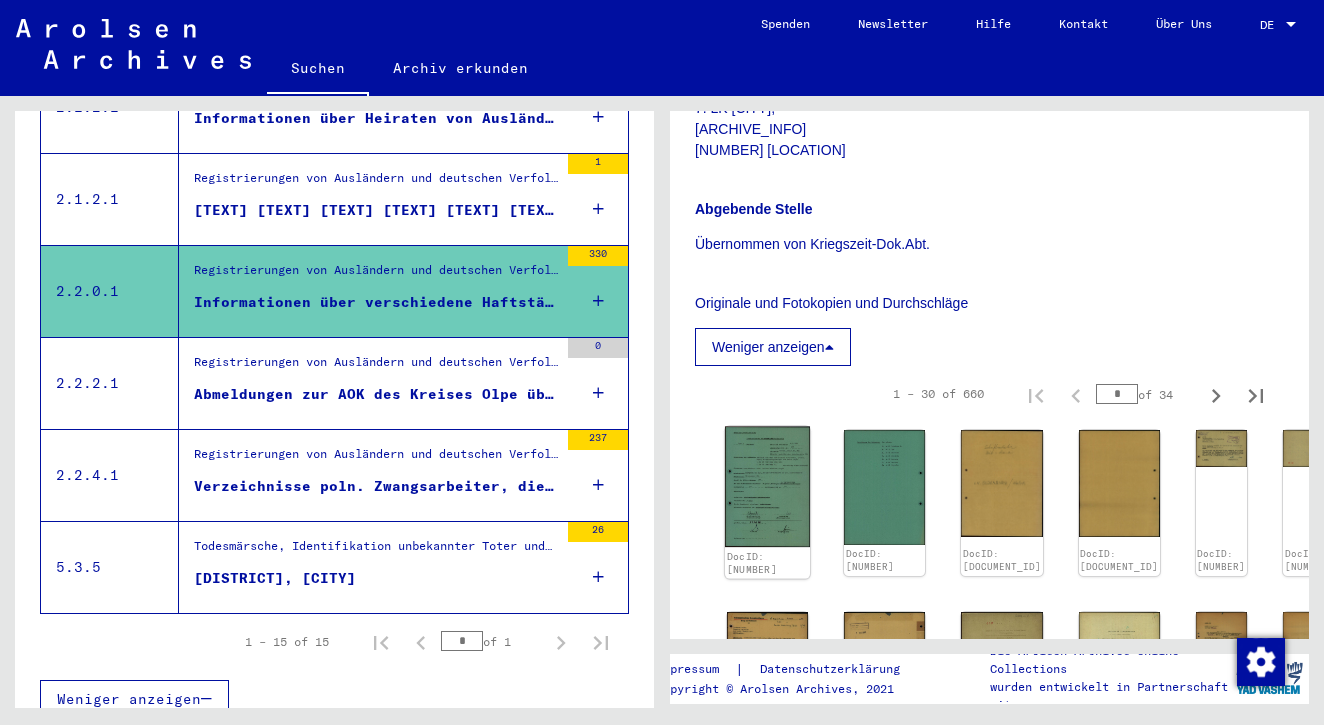 click 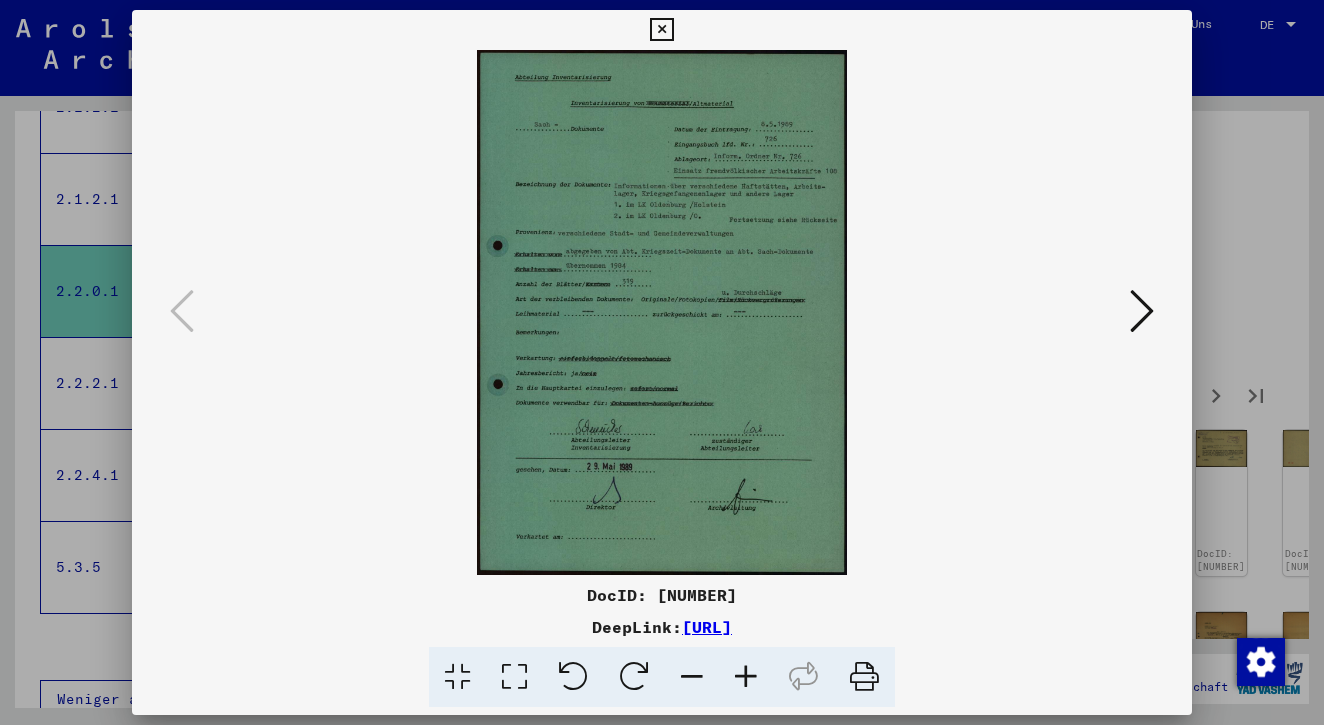 click at bounding box center [661, 30] 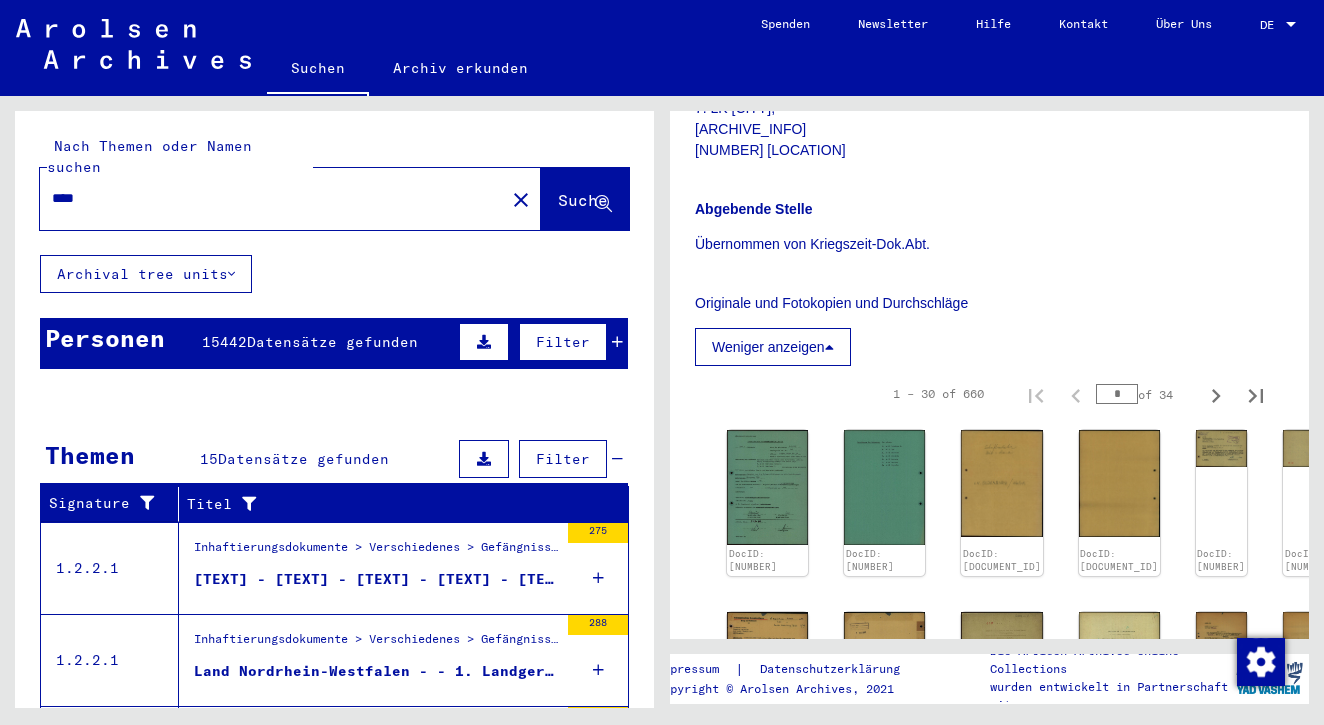 scroll, scrollTop: 0, scrollLeft: 0, axis: both 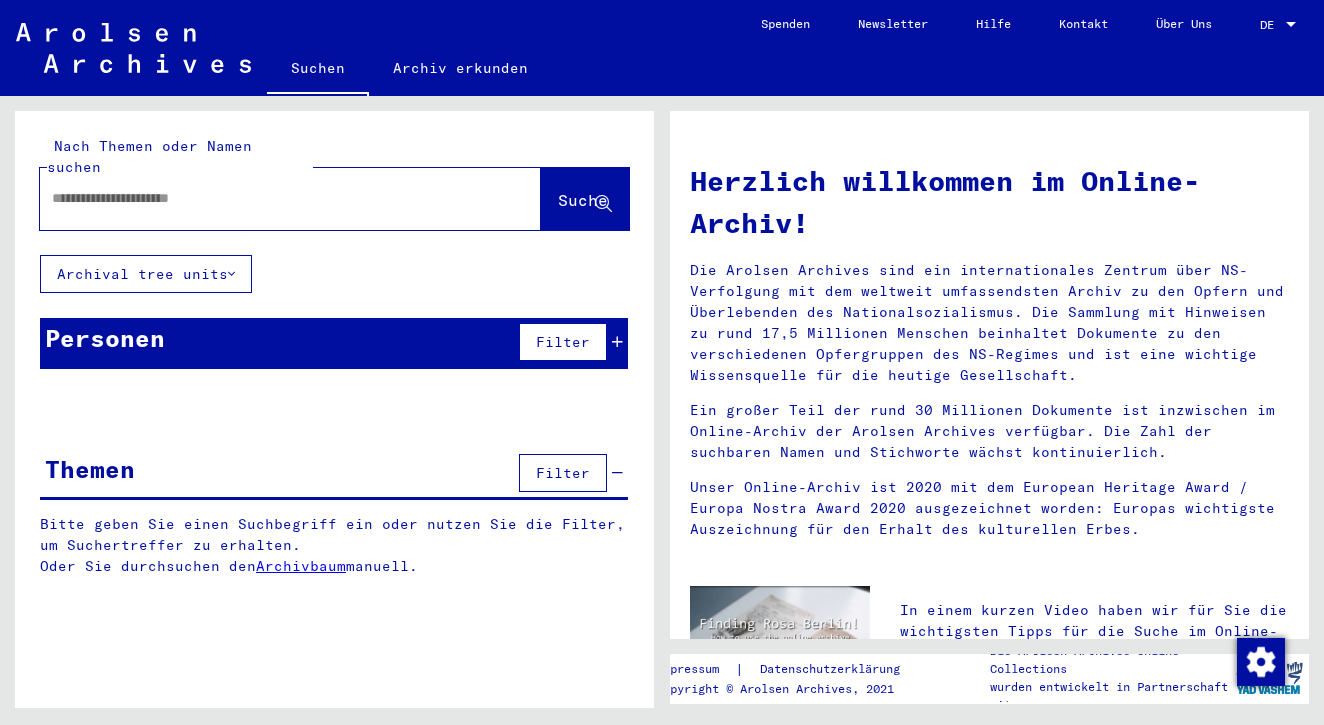 click 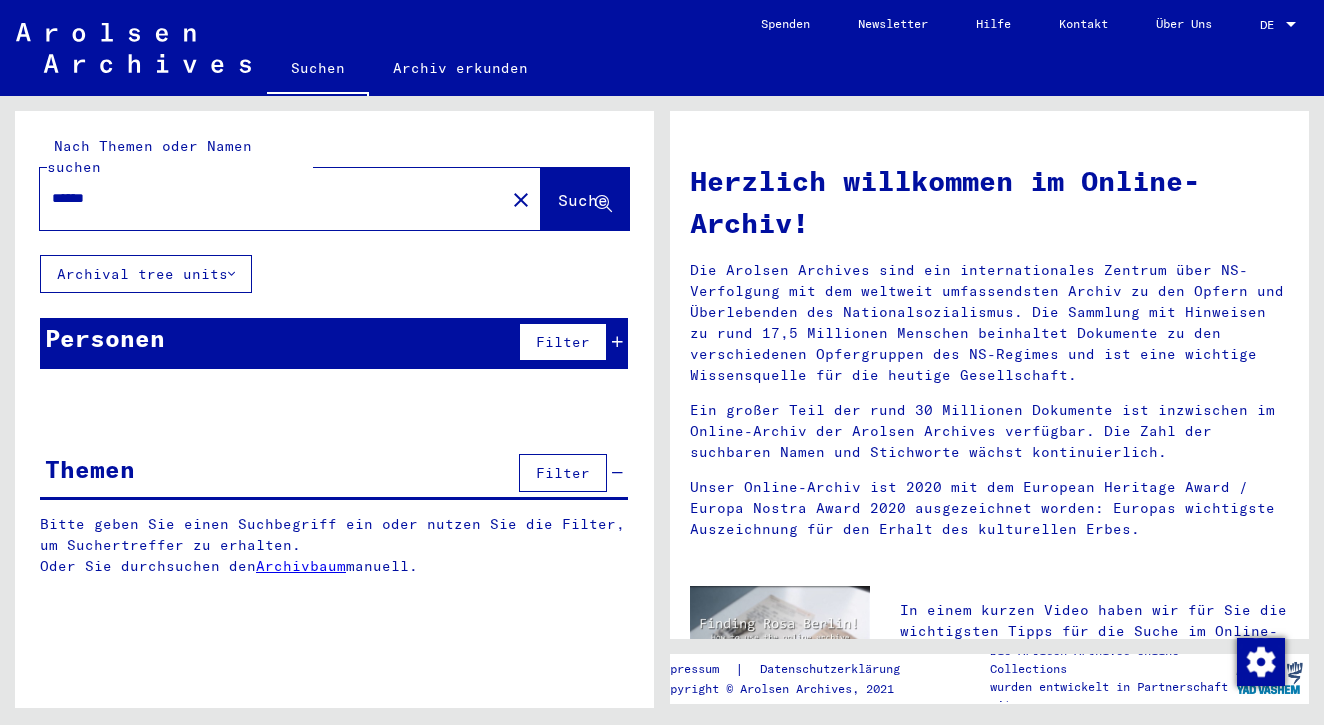 type on "******" 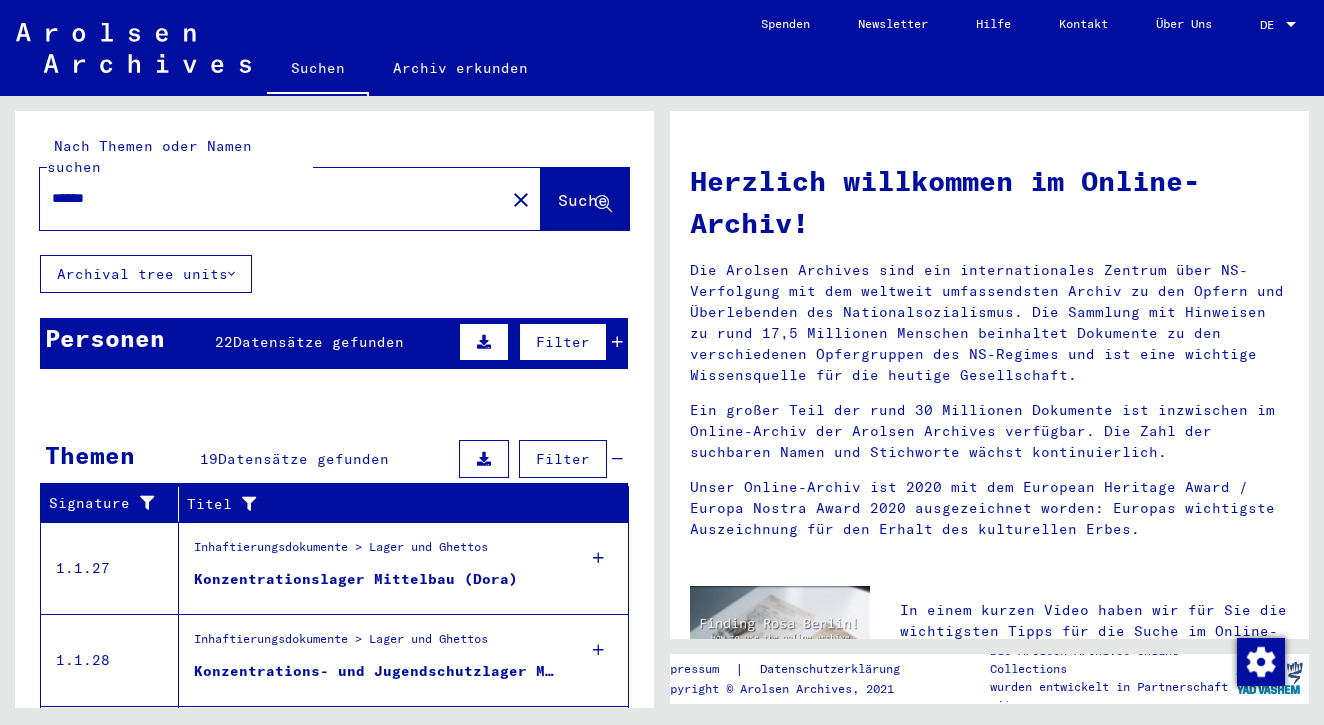 click on "Datensätze gefunden" at bounding box center (318, 342) 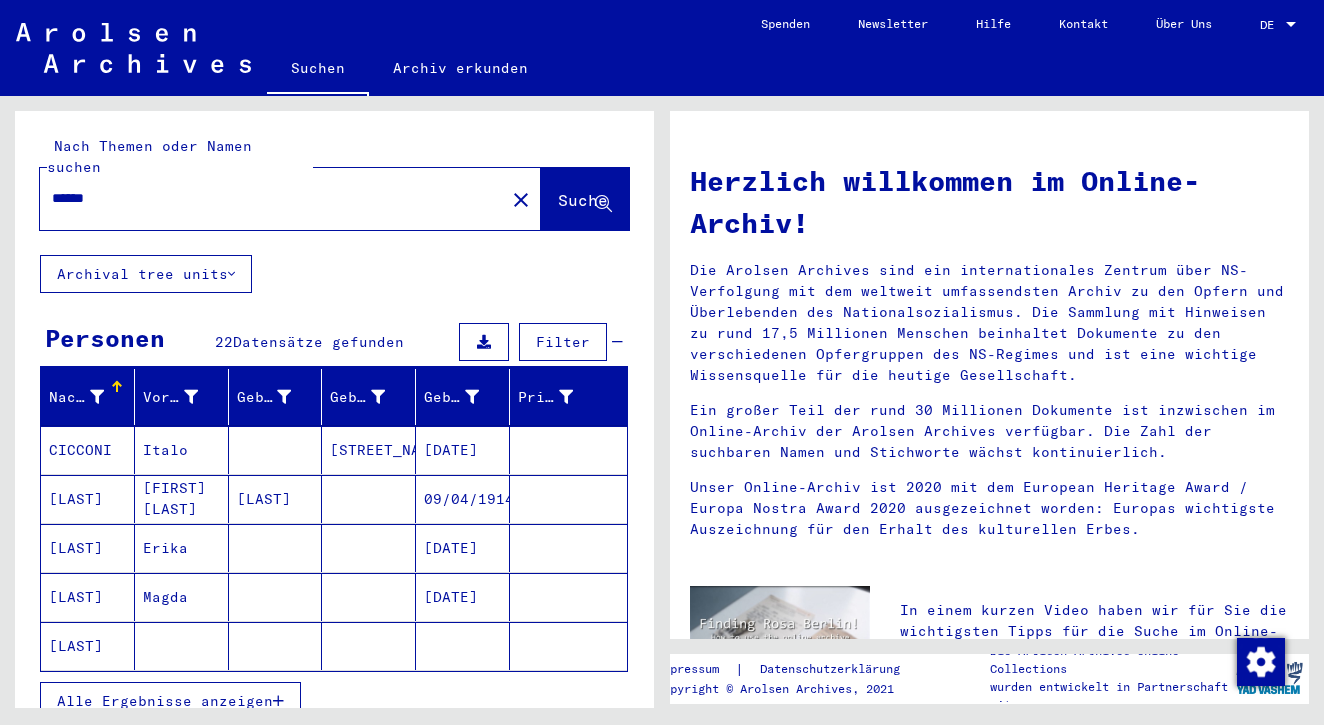 click at bounding box center [276, 499] 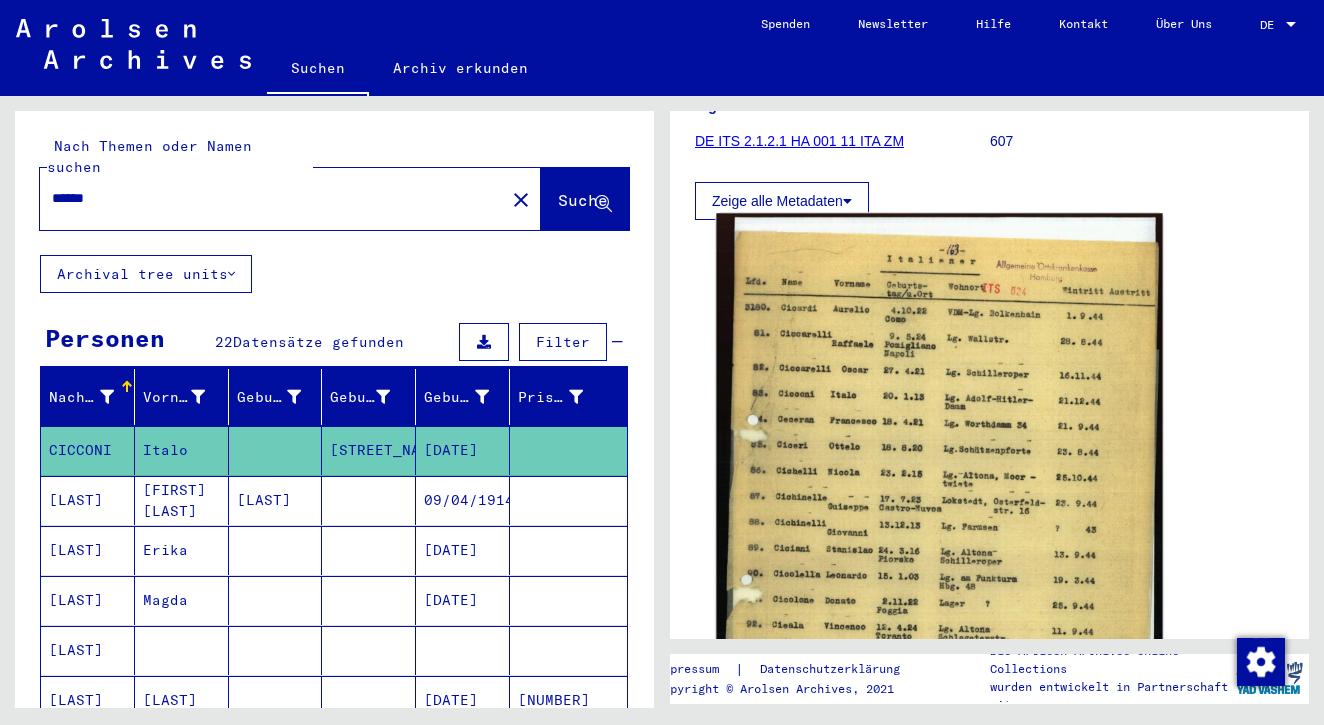 scroll, scrollTop: 295, scrollLeft: 0, axis: vertical 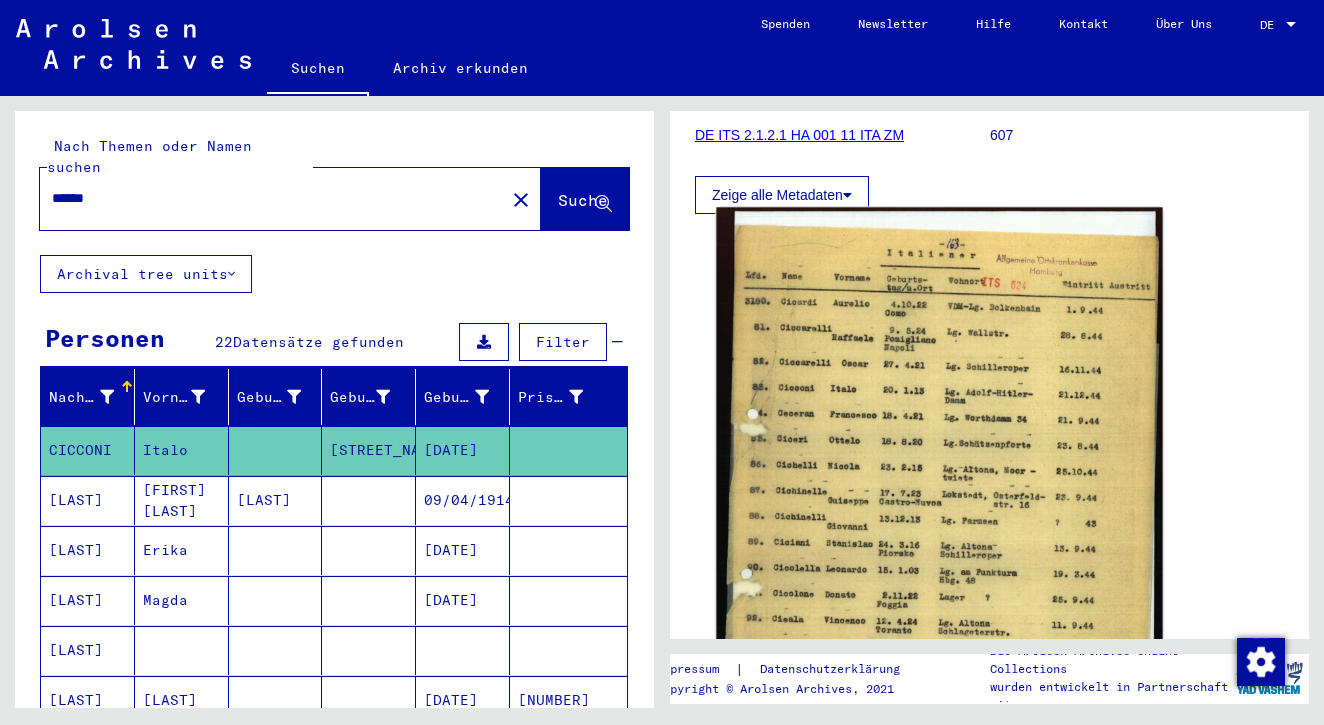 click 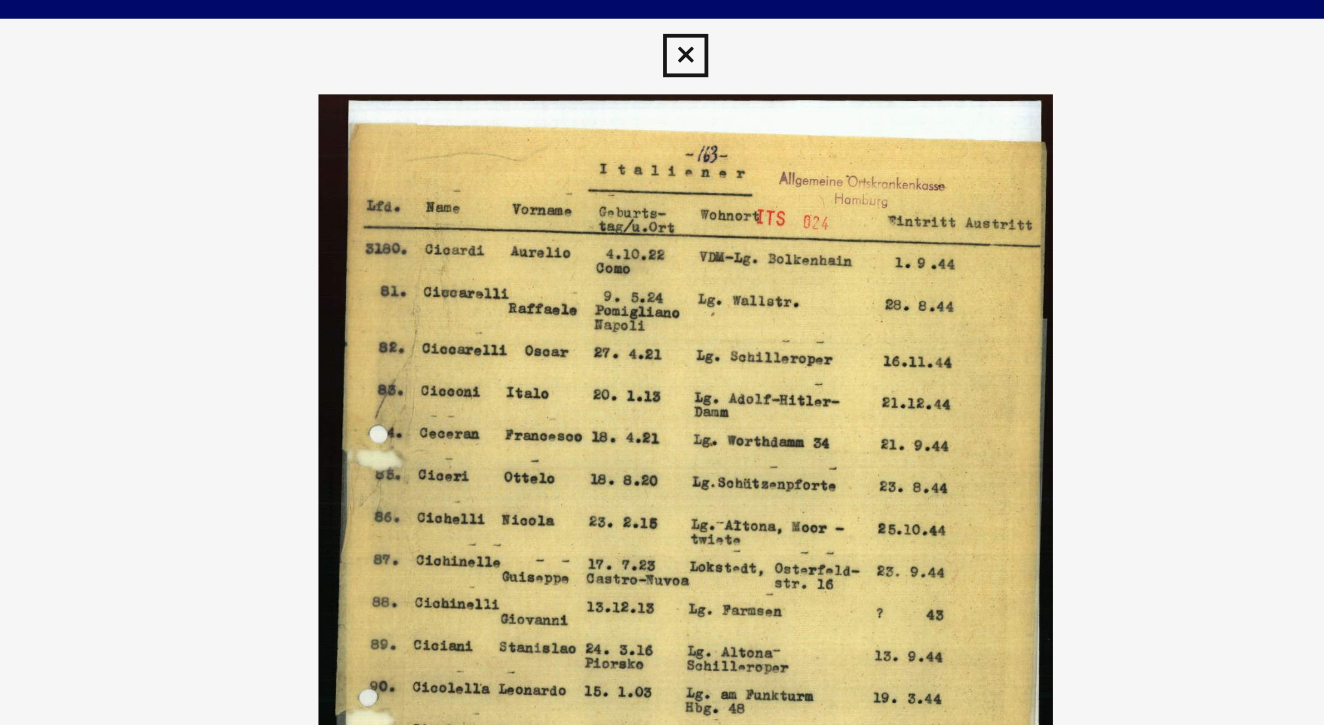 scroll, scrollTop: 0, scrollLeft: 0, axis: both 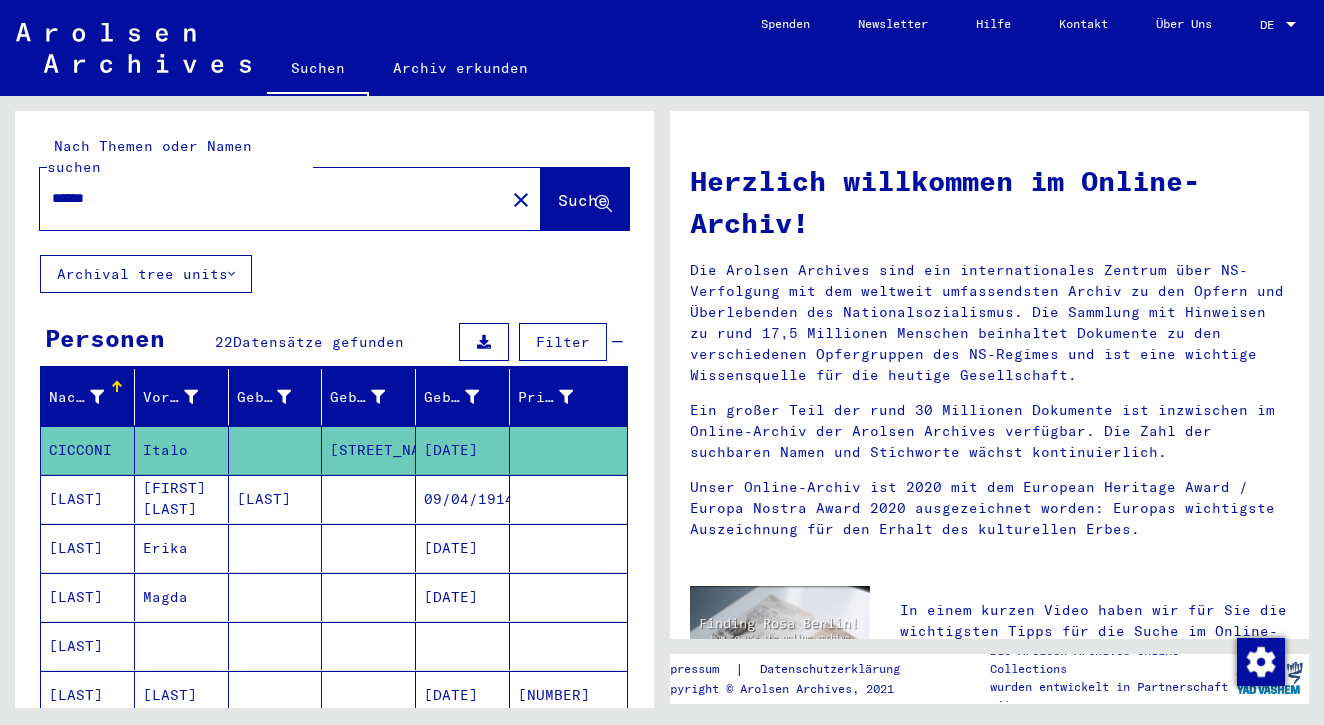 click on "[STREET_NAME]" 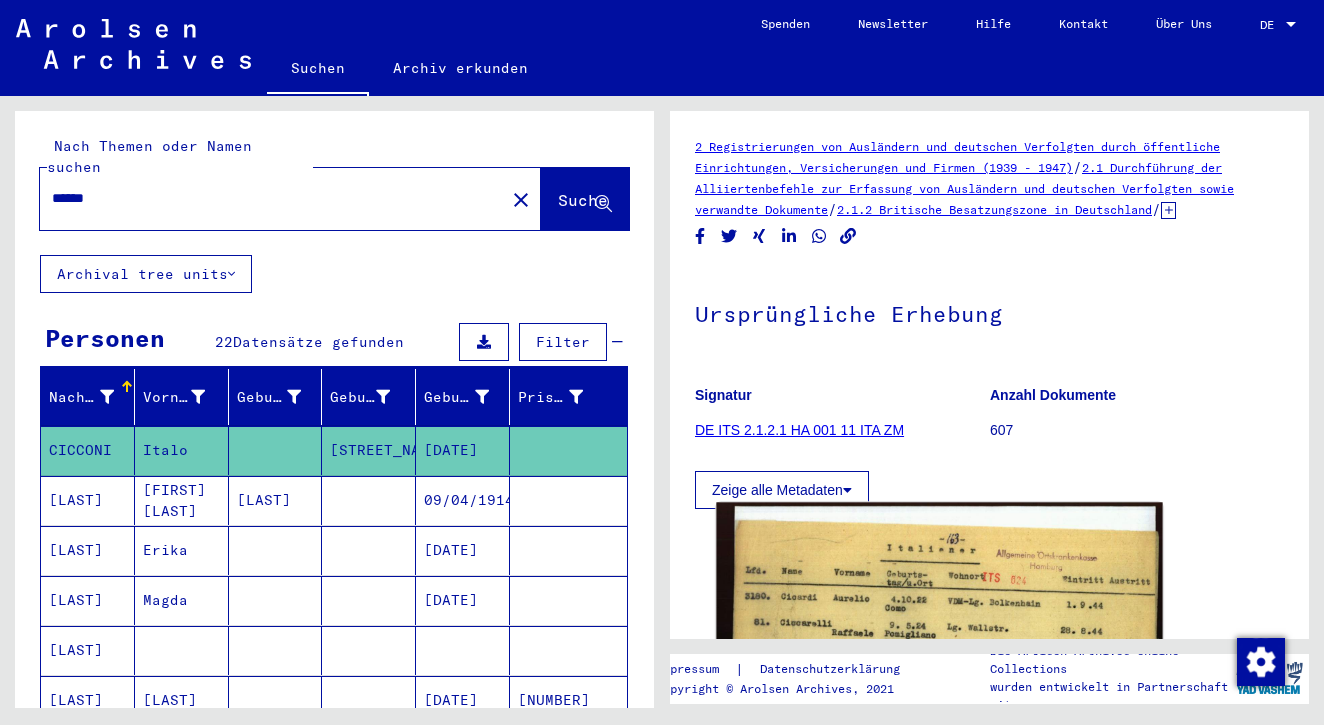 click 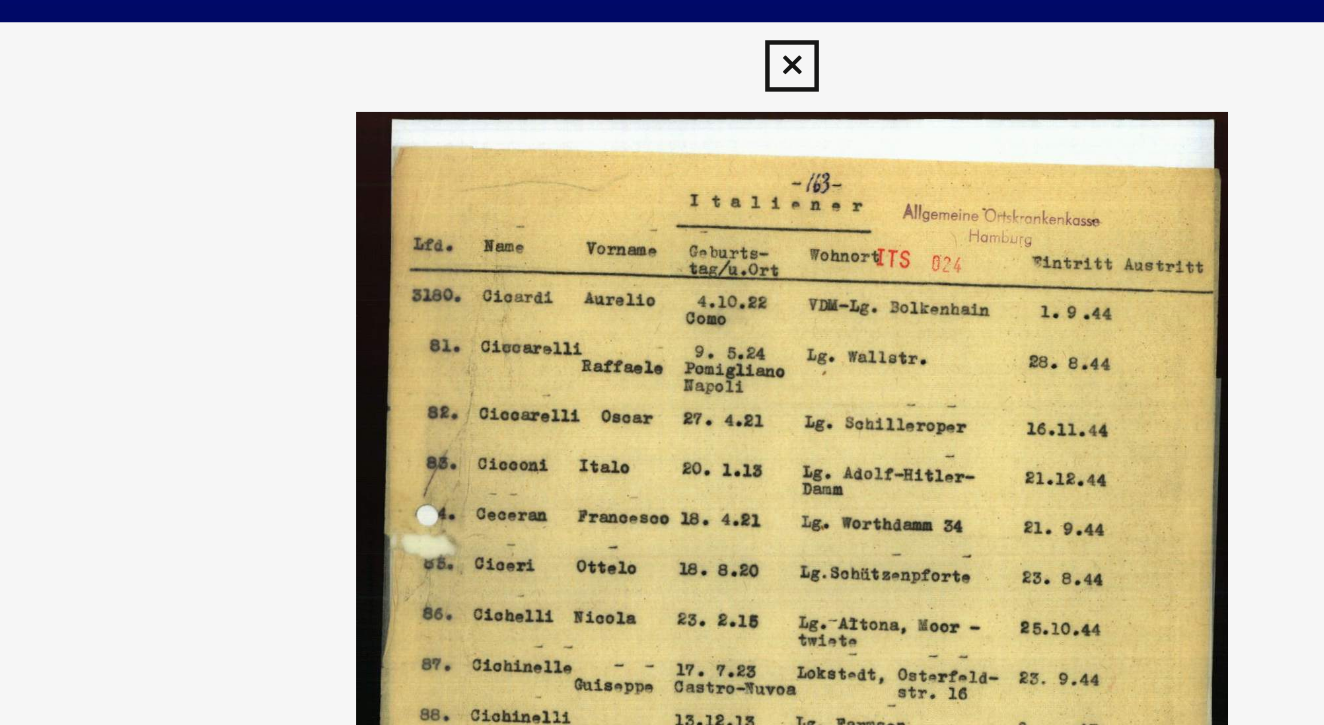 scroll, scrollTop: 0, scrollLeft: 0, axis: both 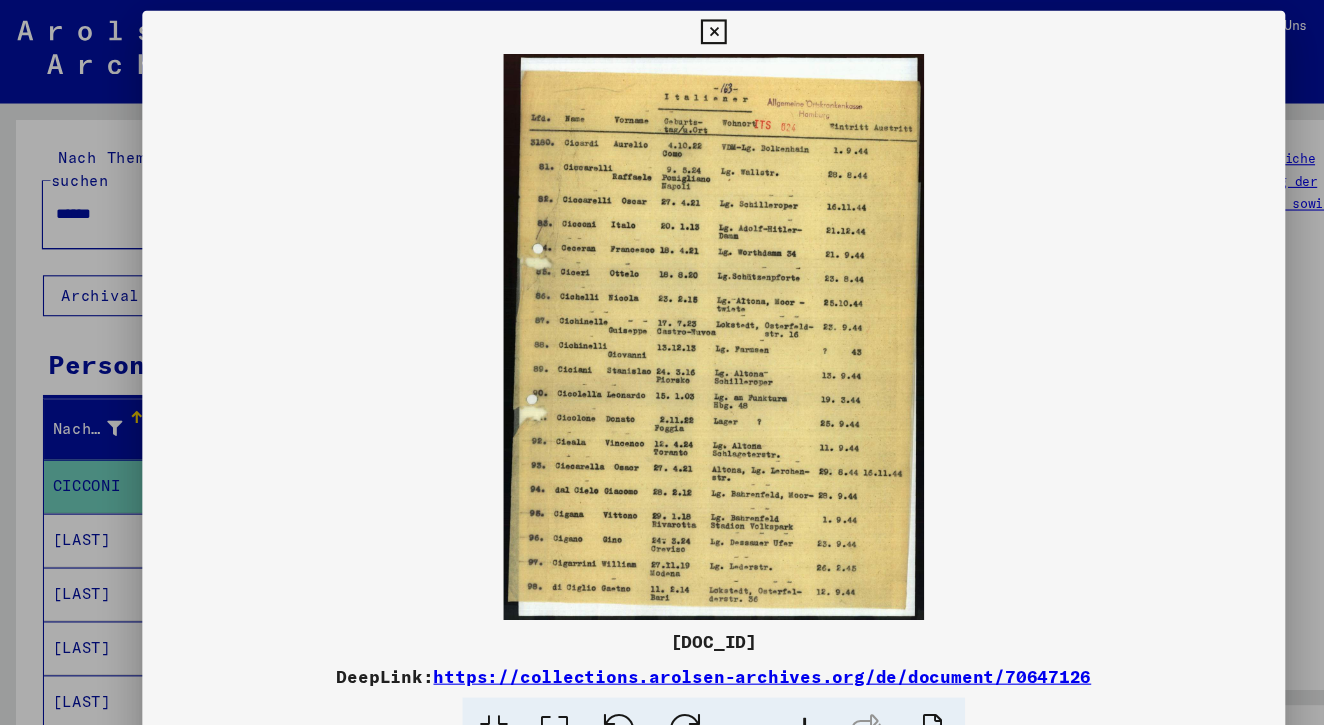 click at bounding box center [661, 30] 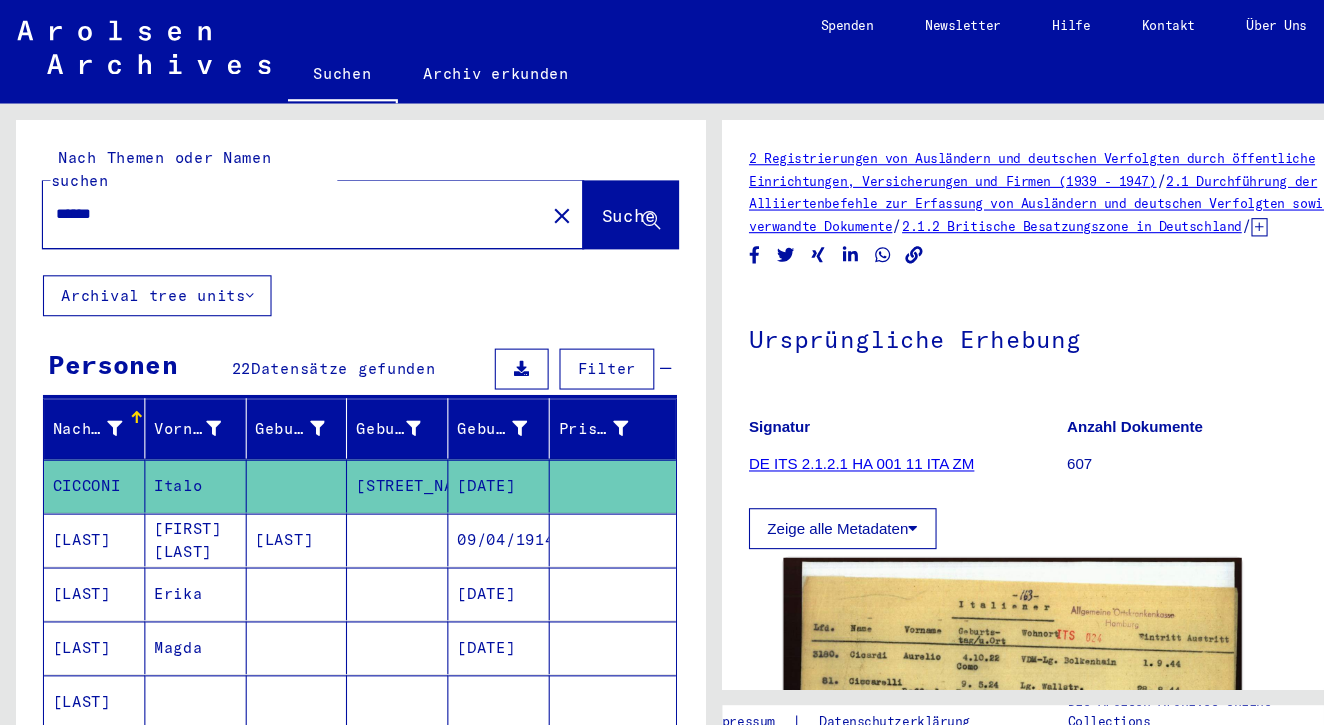 scroll, scrollTop: 0, scrollLeft: 0, axis: both 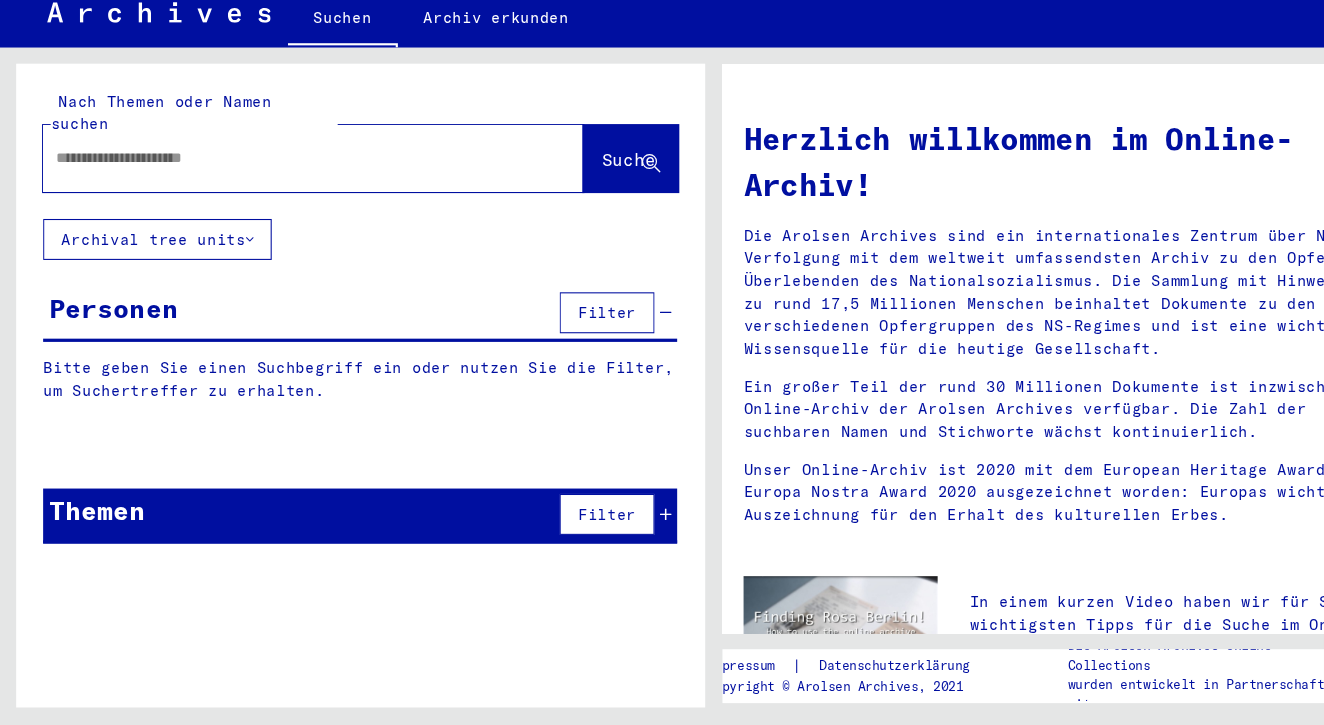 click at bounding box center (266, 198) 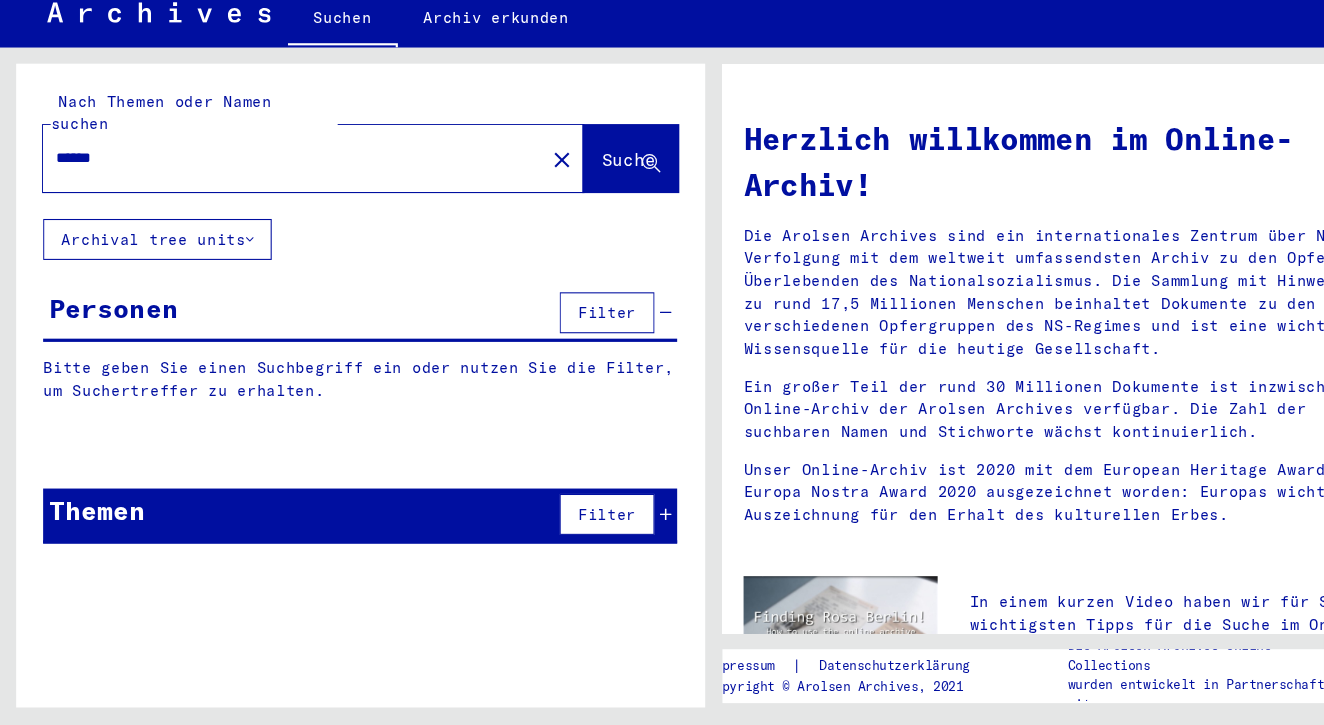 type on "******" 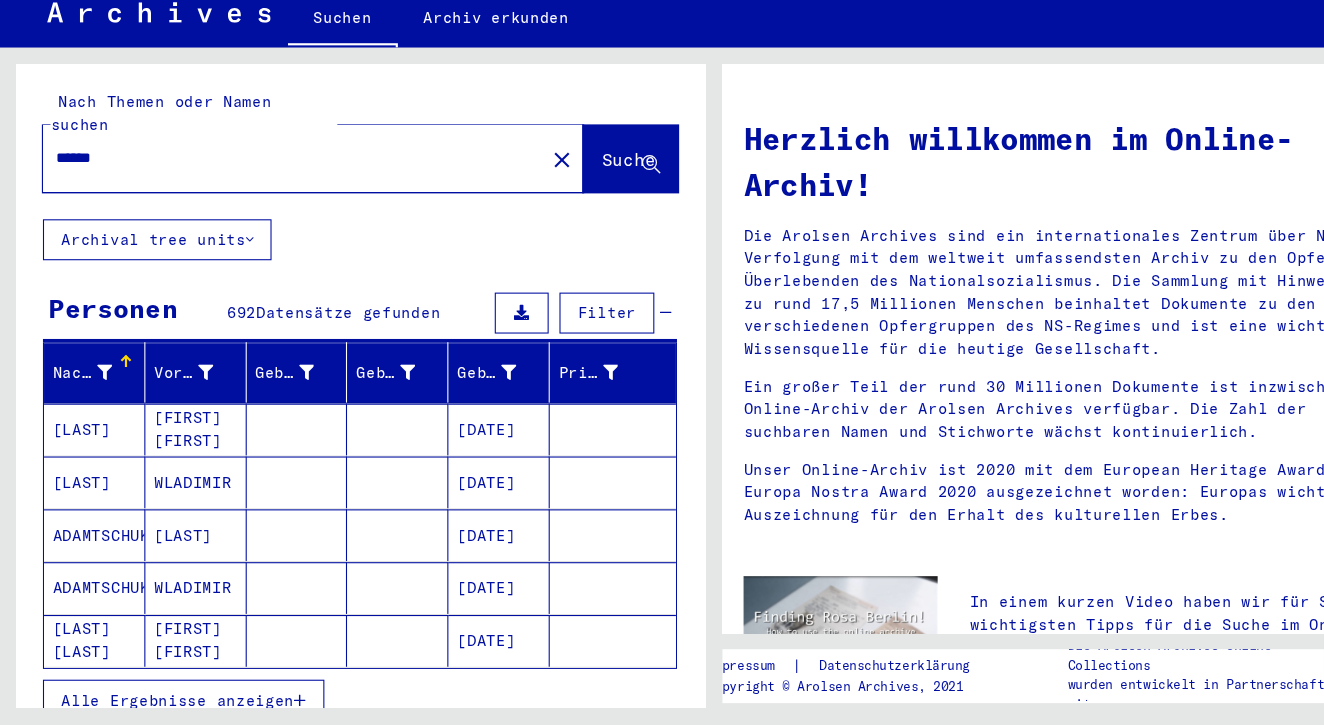click at bounding box center (97, 397) 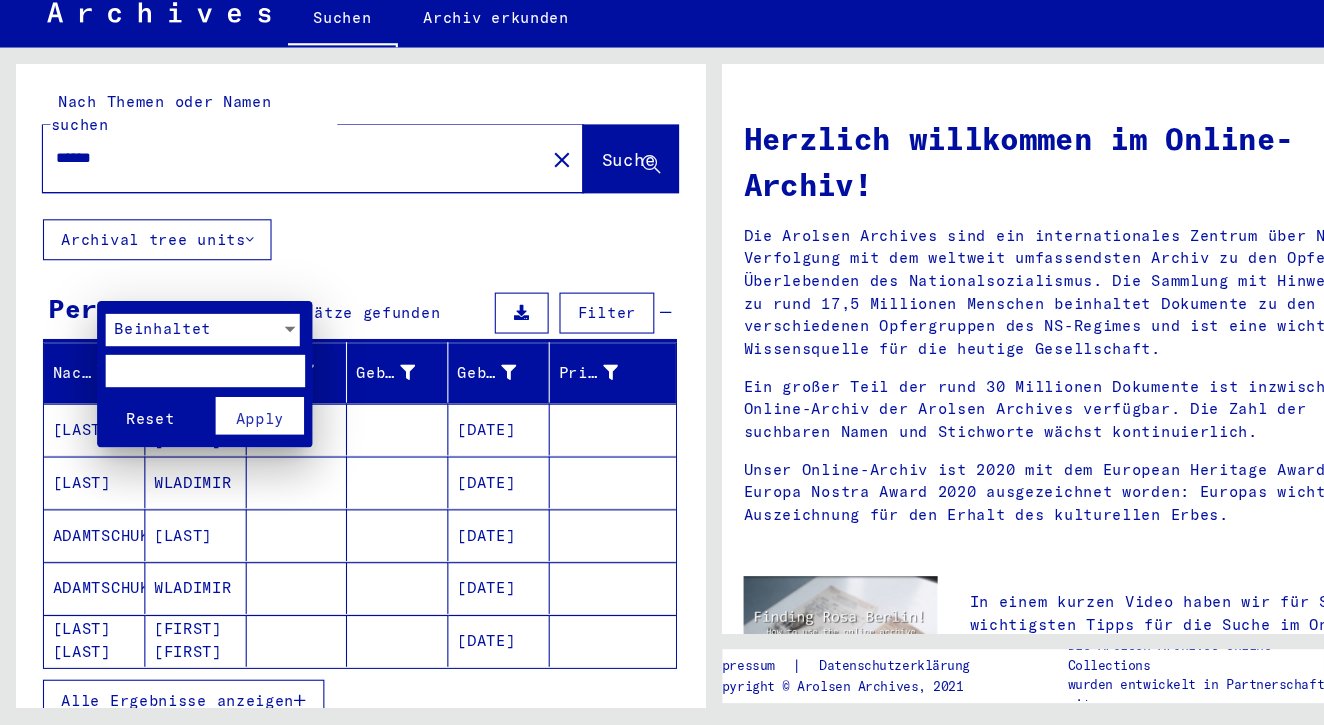 click on "Beinhaltet" at bounding box center [151, 357] 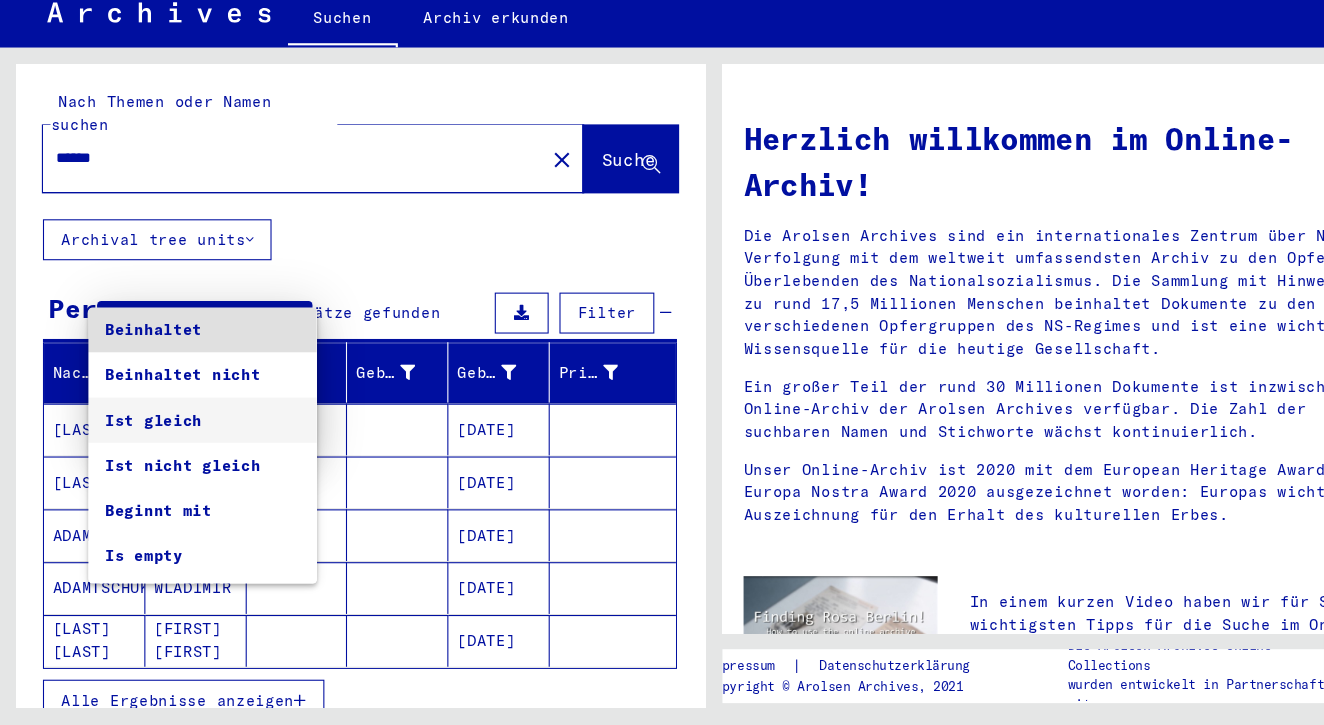 click on "Ist gleich" at bounding box center [188, 442] 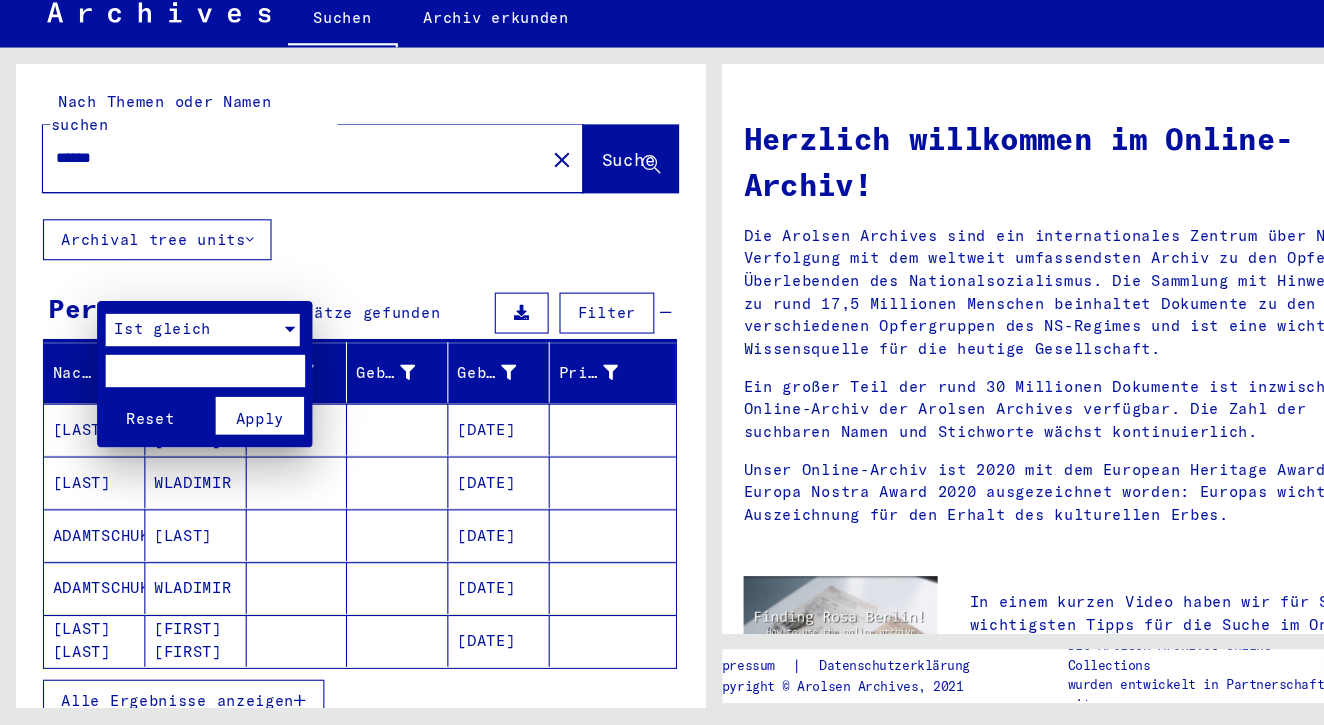 click at bounding box center (190, 396) 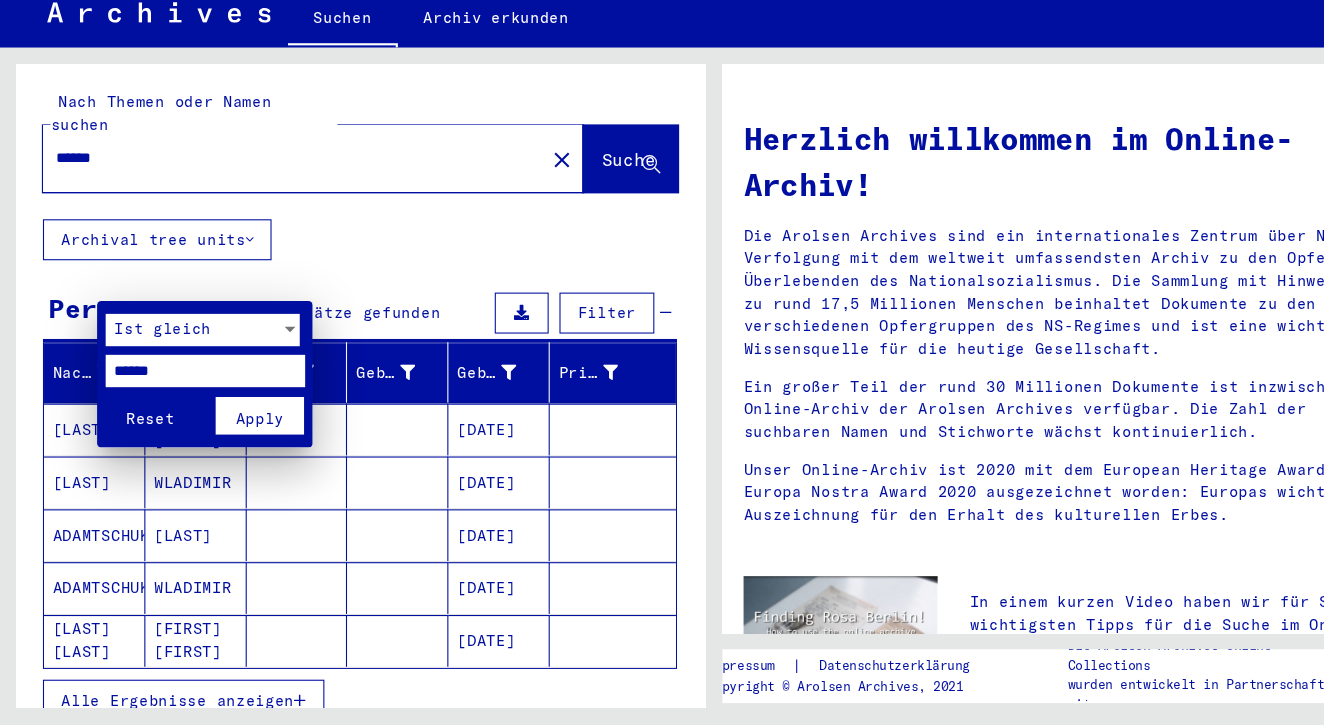 type on "******" 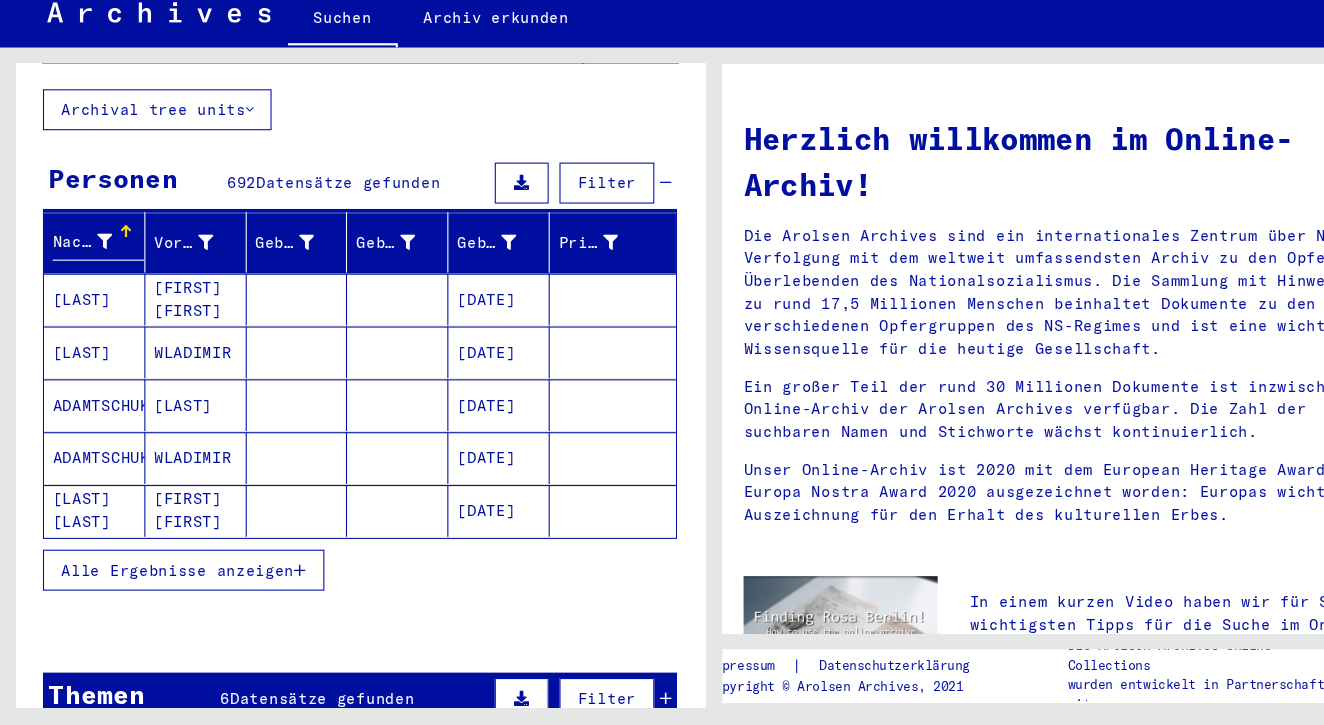 scroll, scrollTop: 122, scrollLeft: 0, axis: vertical 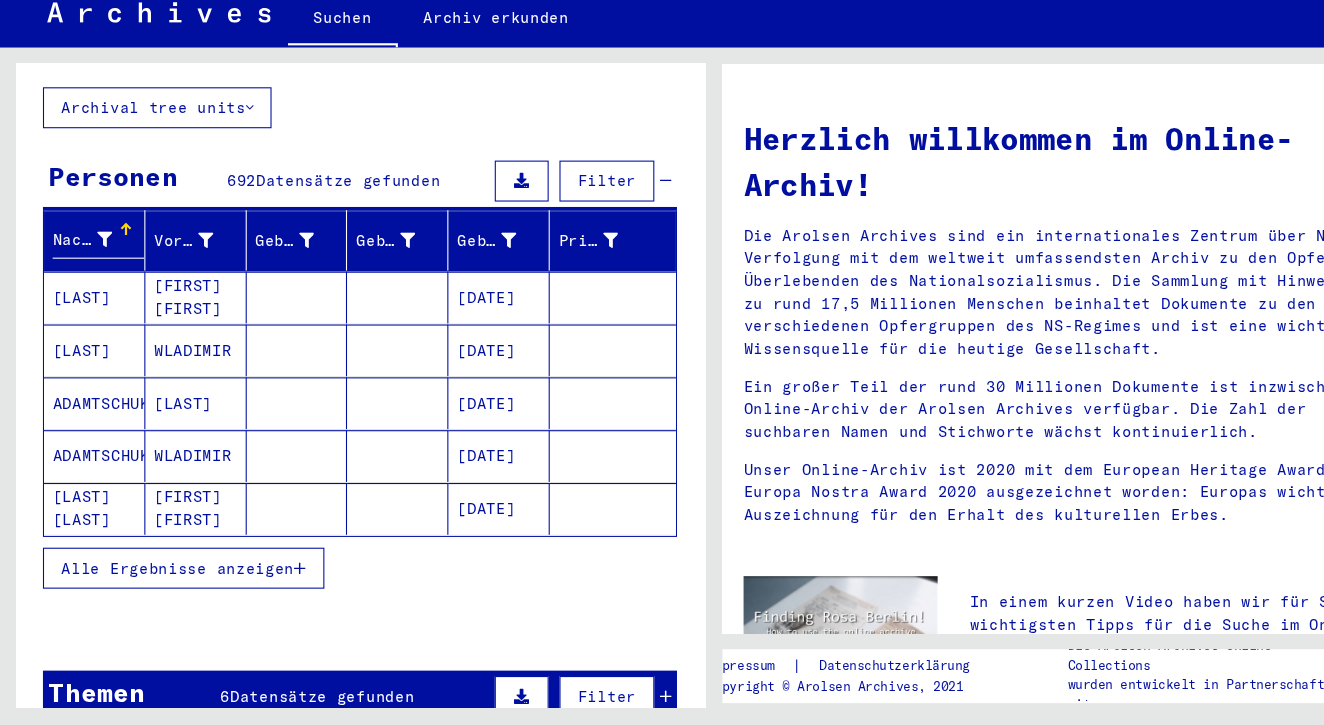 click on "Alle Ergebnisse anzeigen" at bounding box center [165, 579] 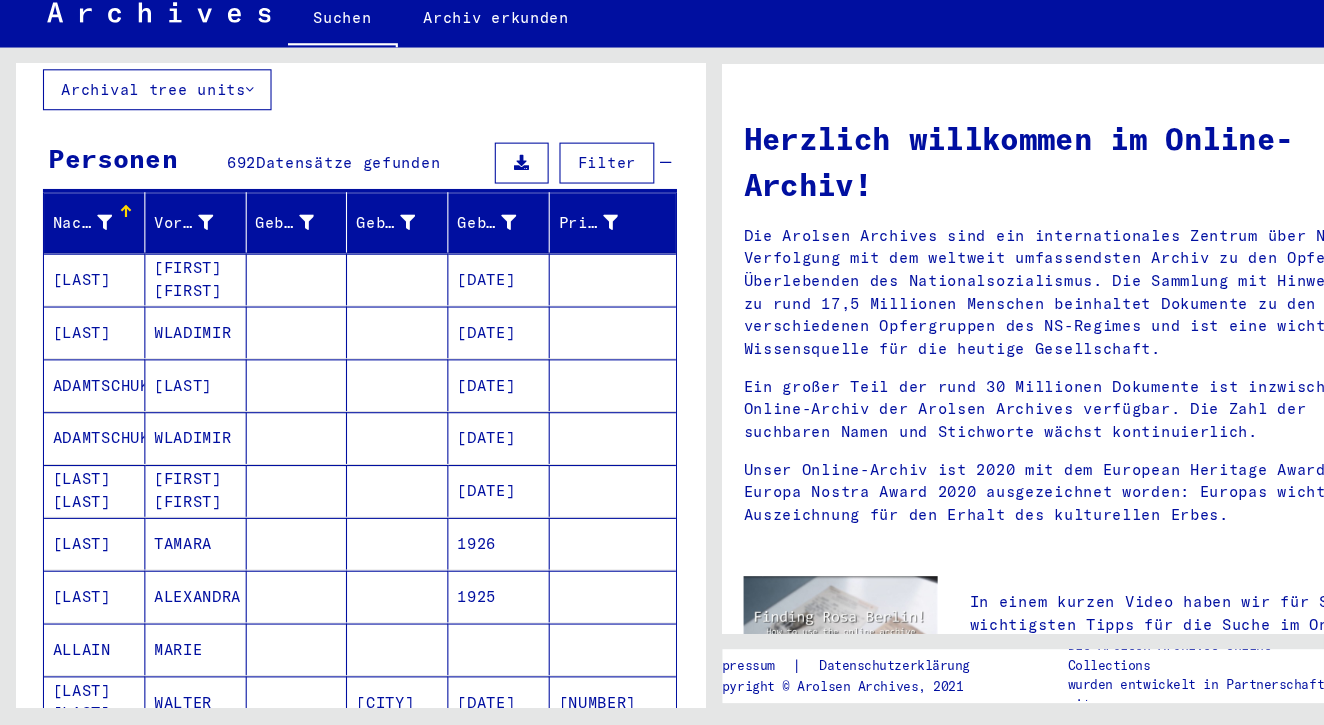 scroll, scrollTop: 102, scrollLeft: 0, axis: vertical 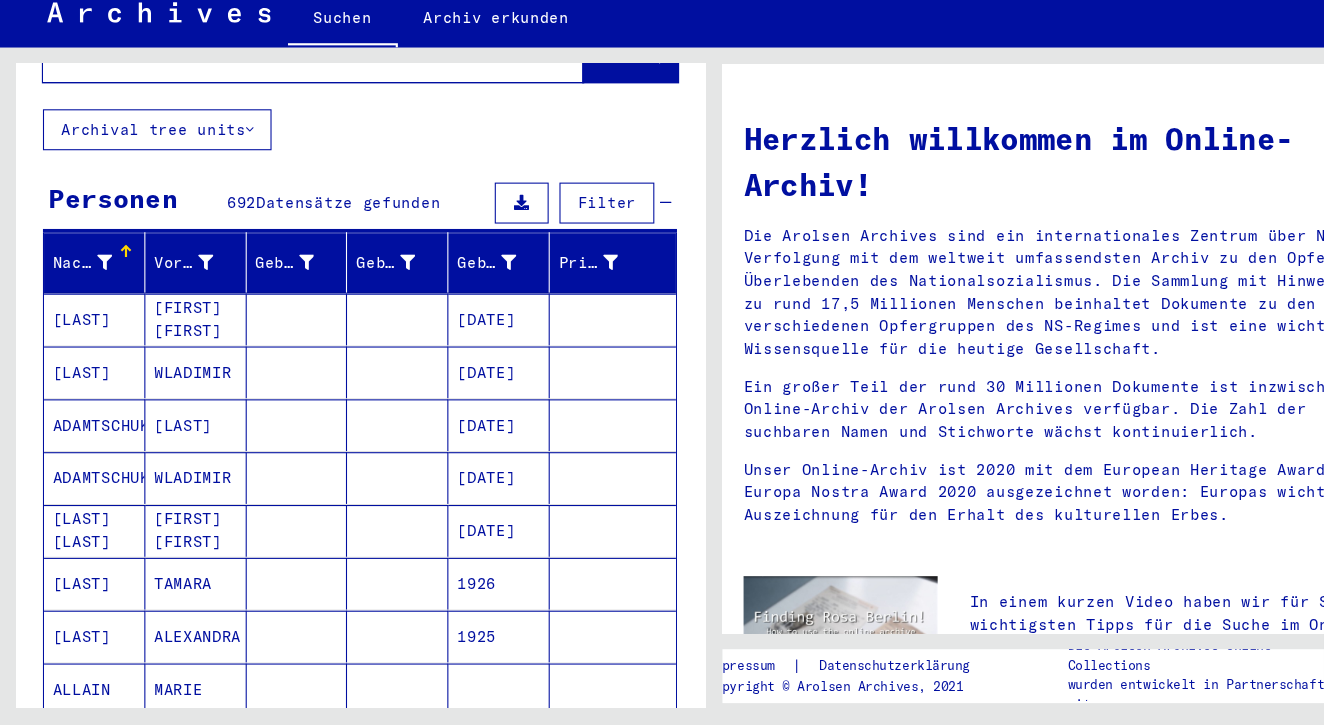 click at bounding box center [97, 295] 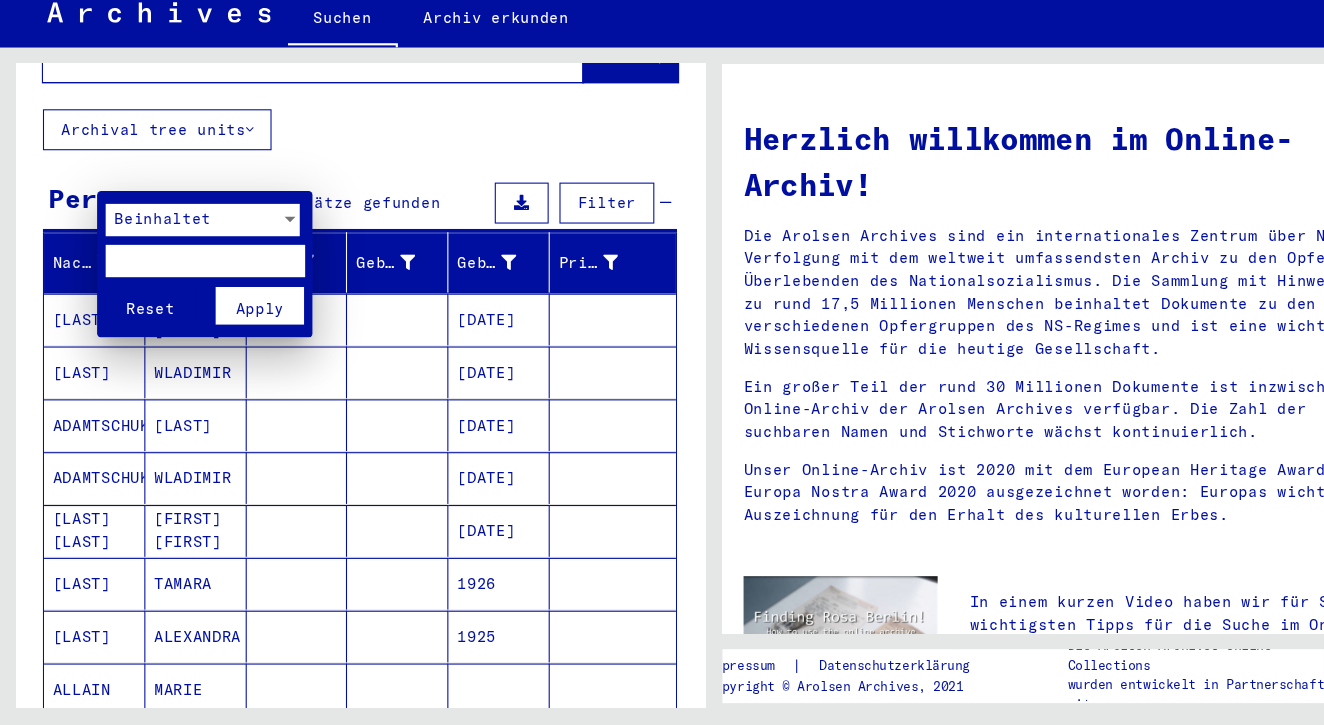 click at bounding box center [190, 294] 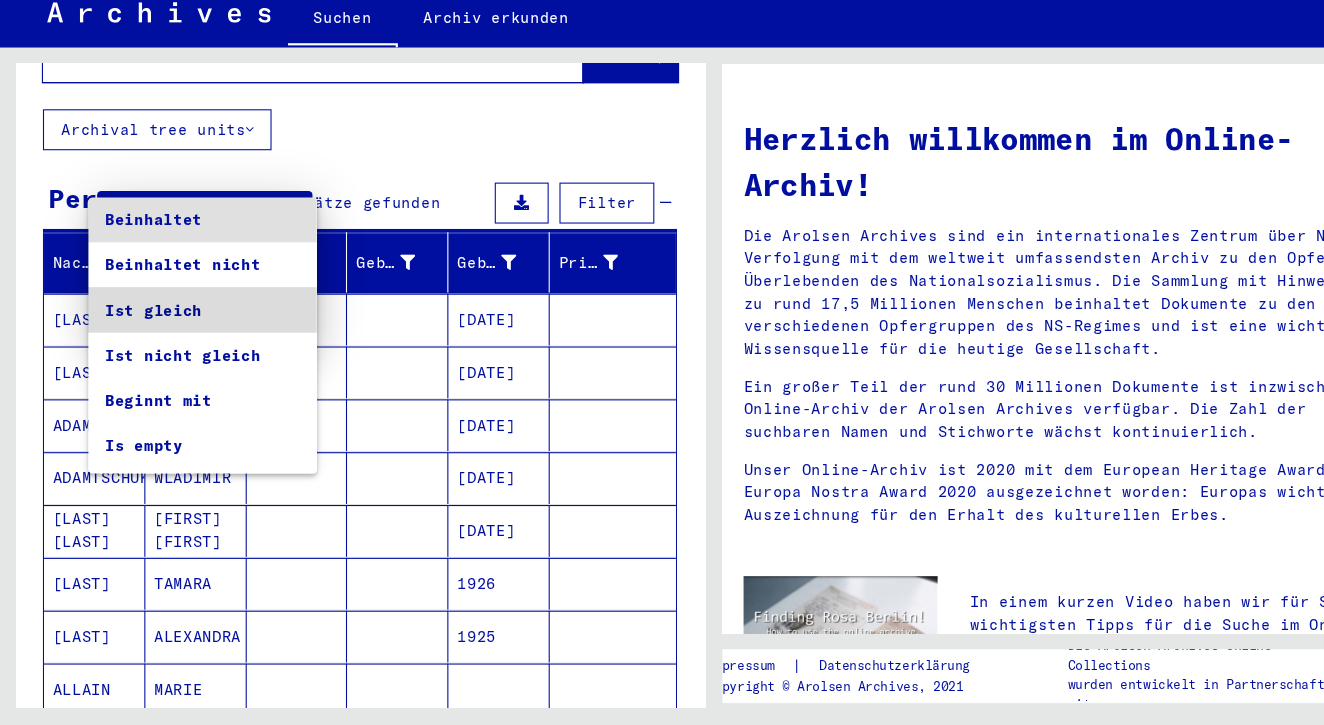 click on "Ist gleich" at bounding box center (188, 340) 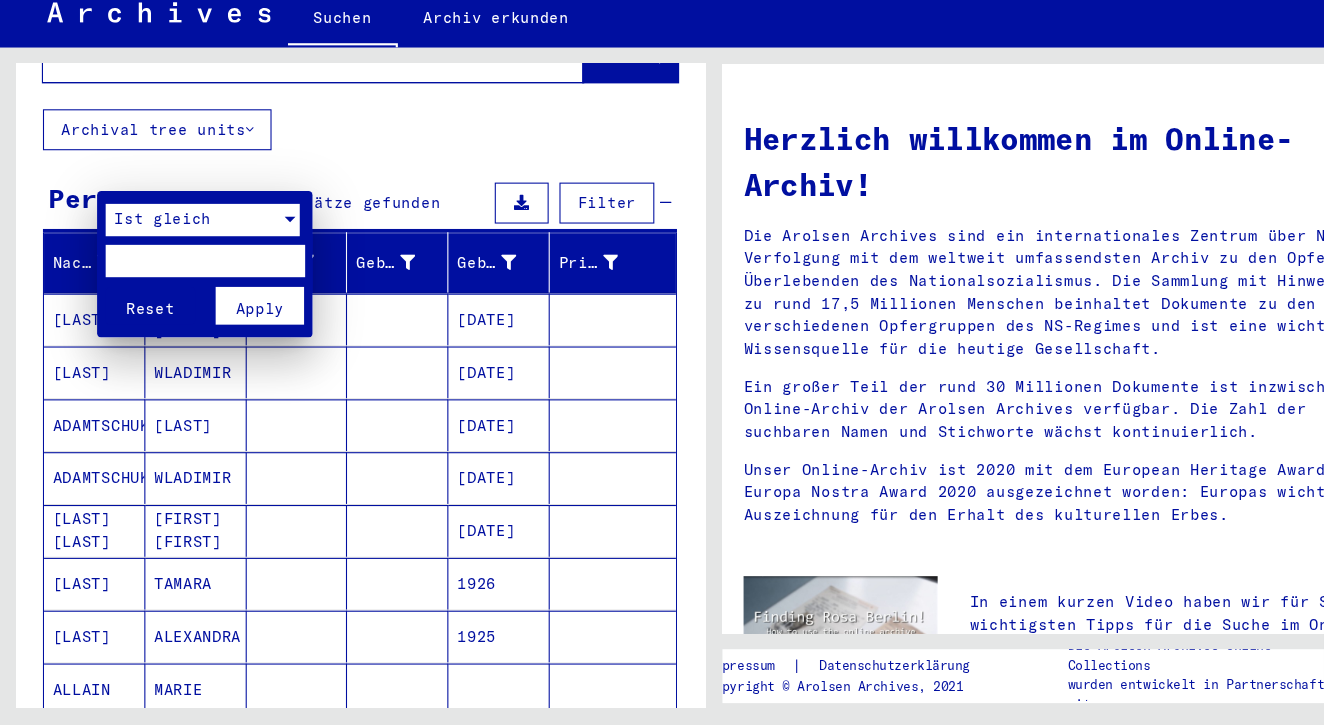 click at bounding box center [190, 294] 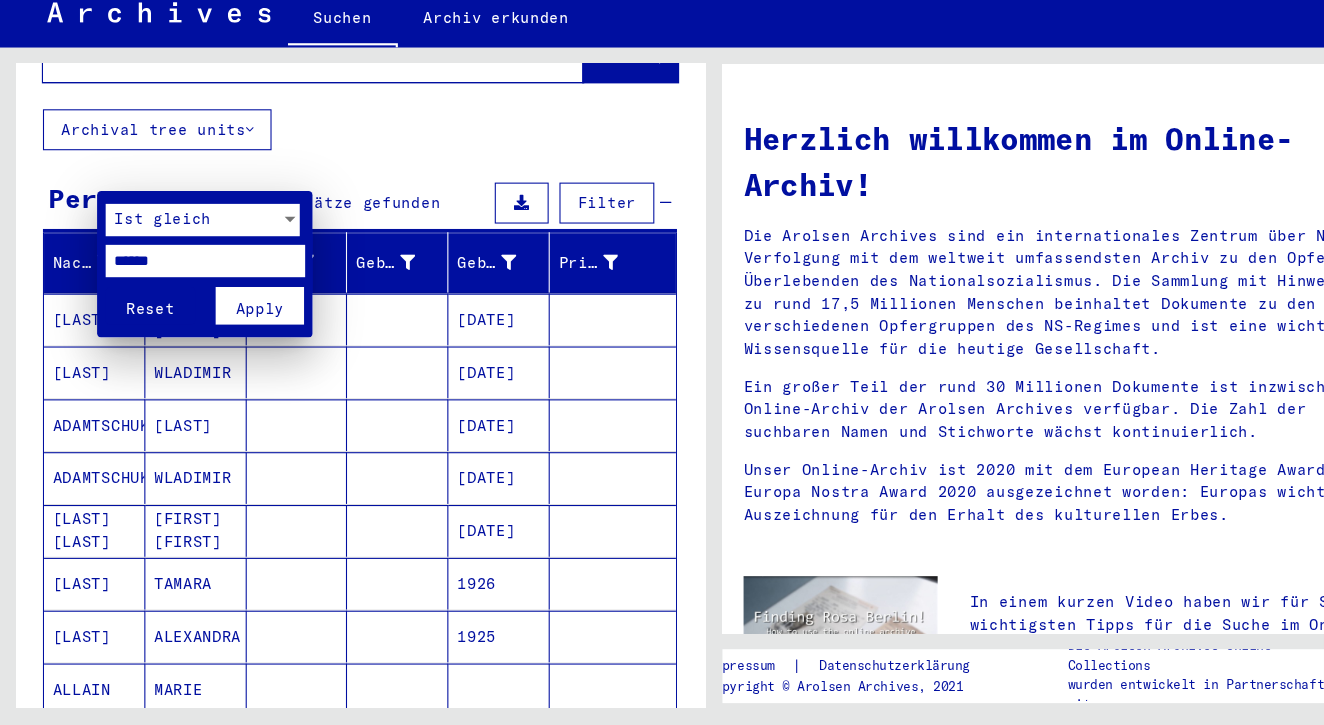 type on "******" 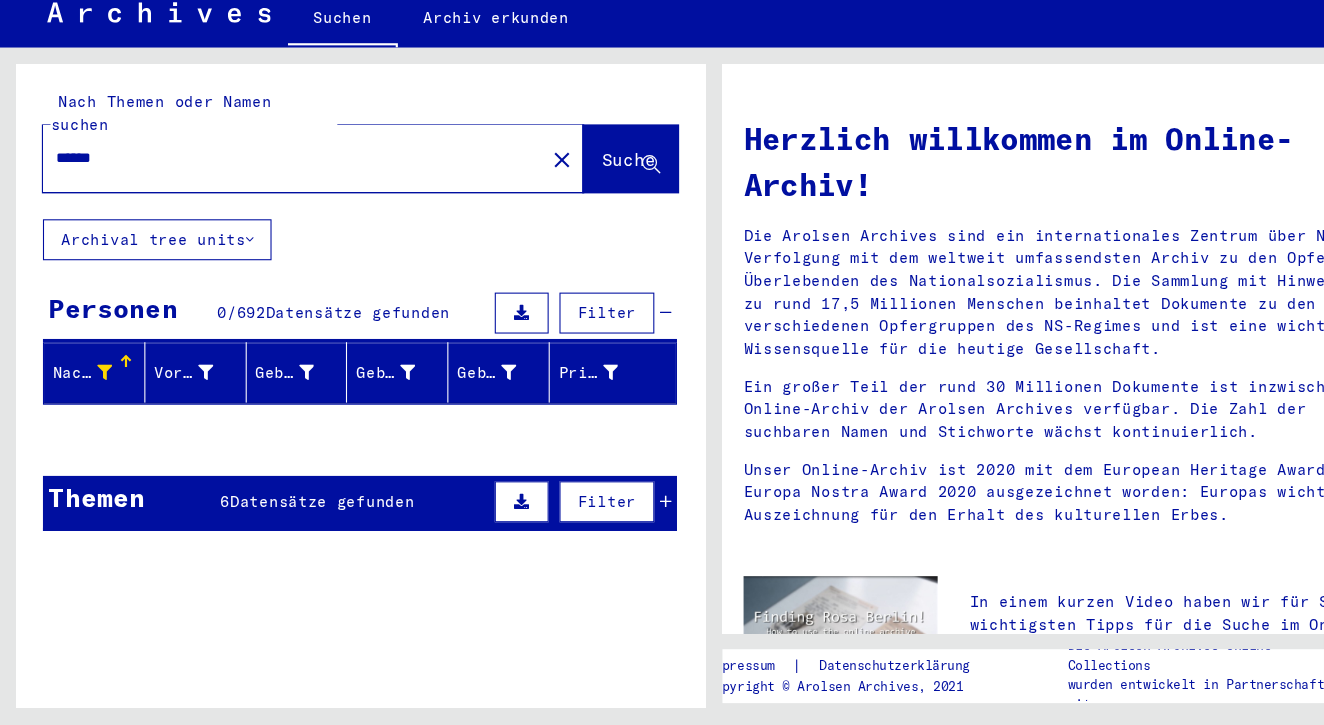 scroll, scrollTop: 0, scrollLeft: 0, axis: both 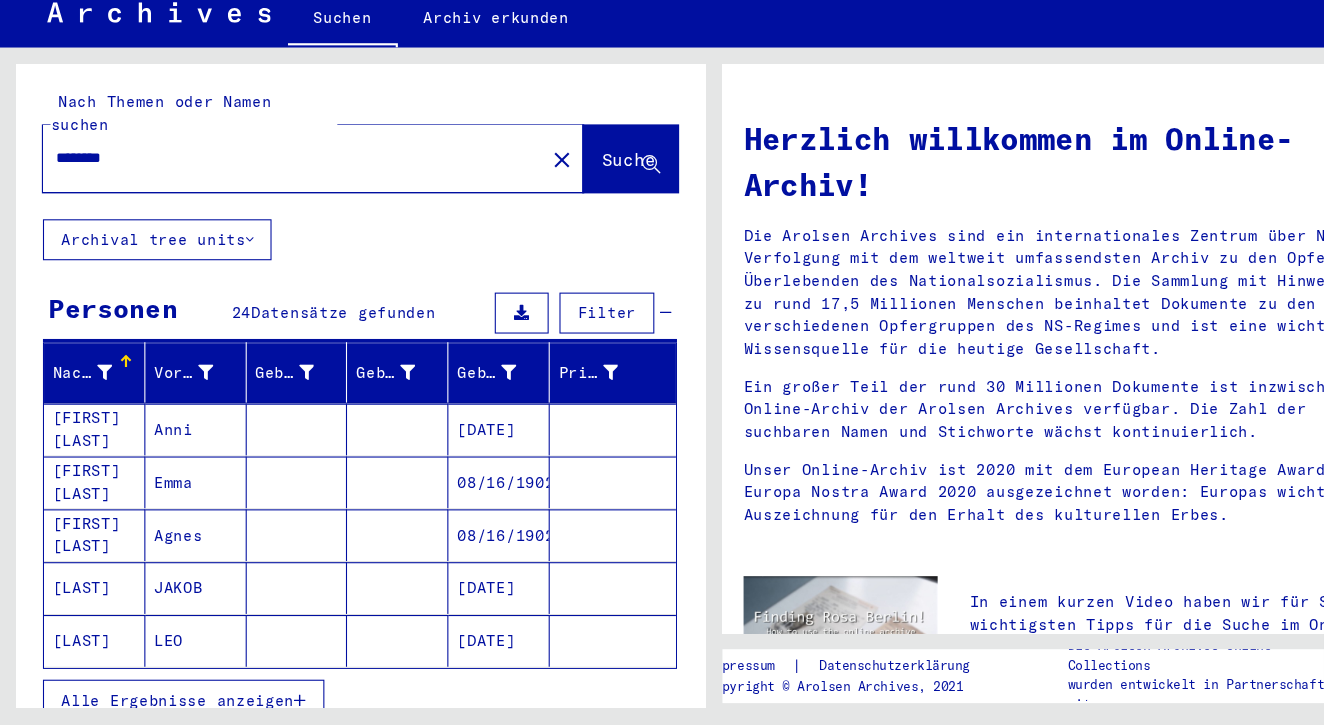 type on "********" 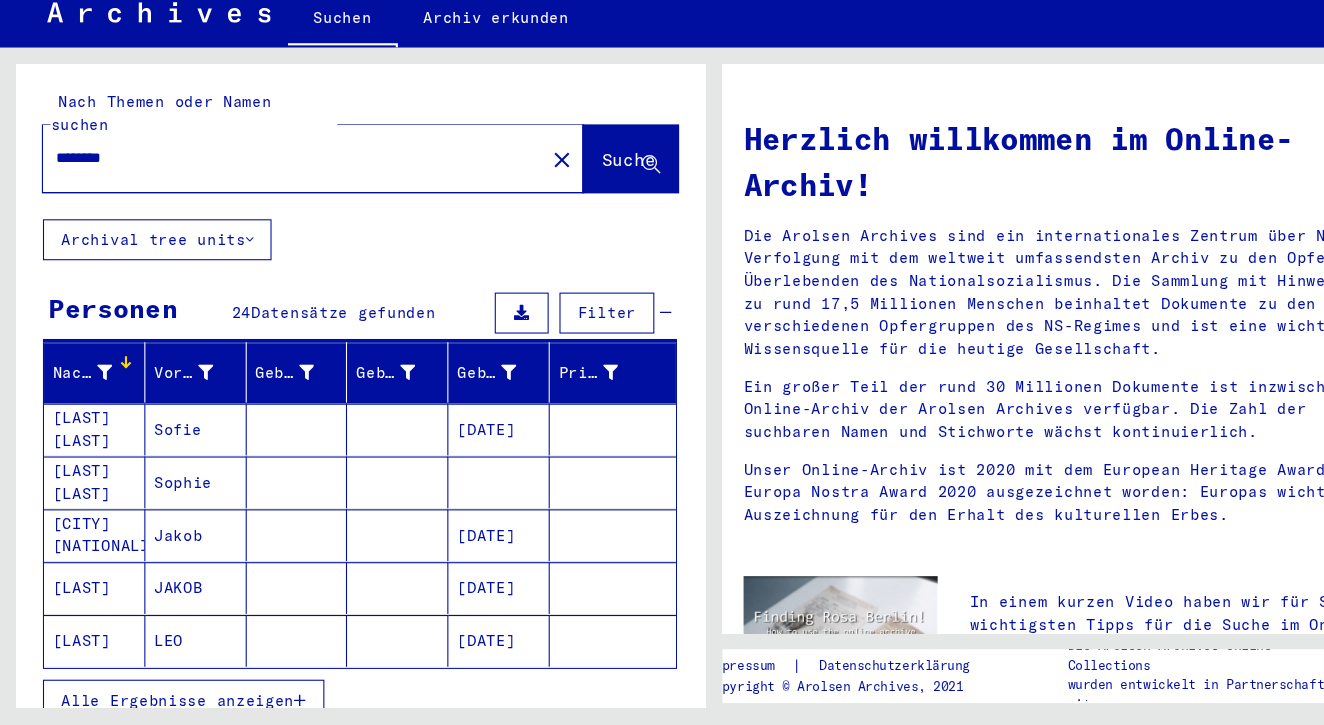 click at bounding box center [97, 397] 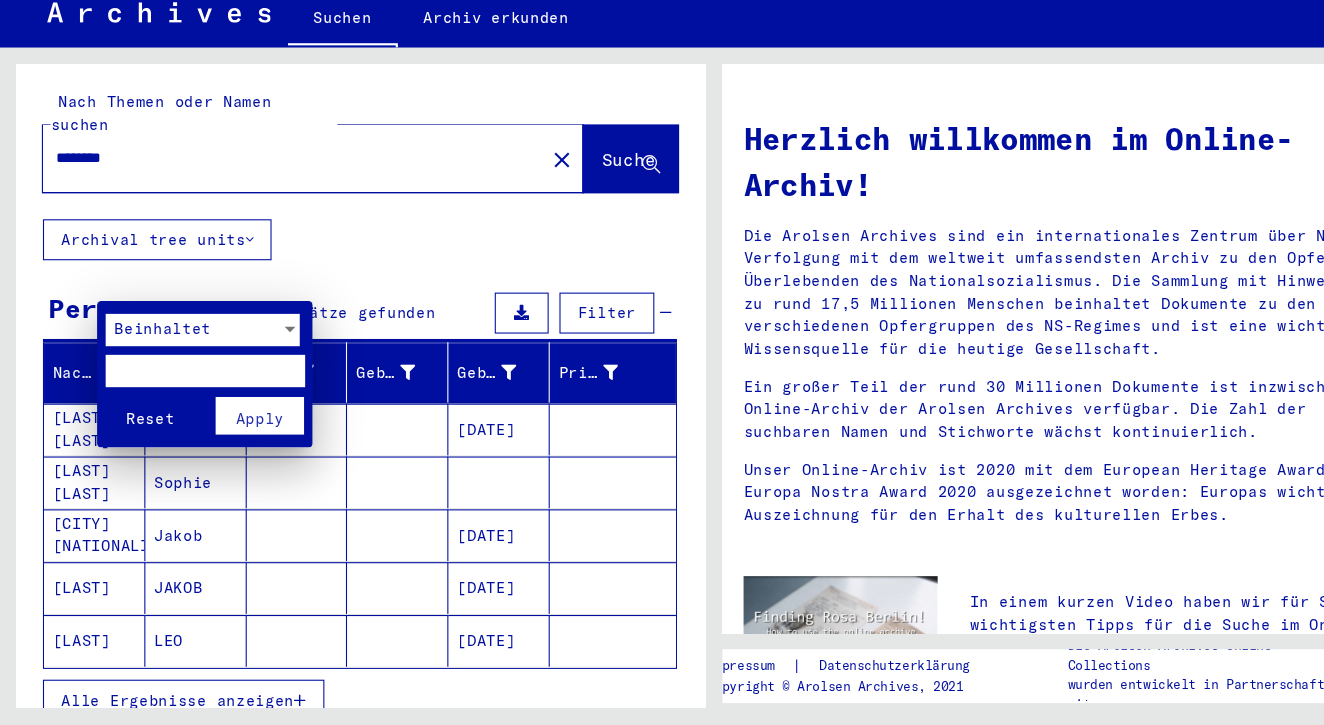 click at bounding box center (190, 396) 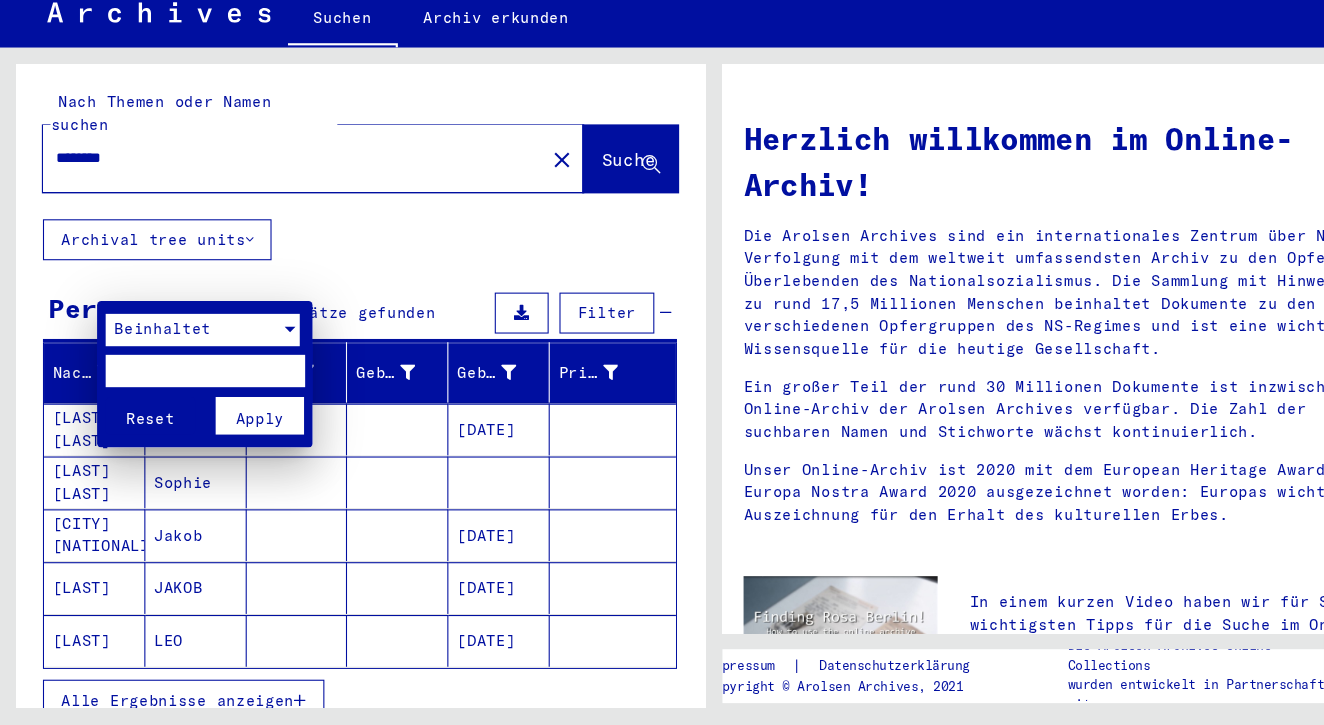 click on "Beinhaltet" at bounding box center (179, 358) 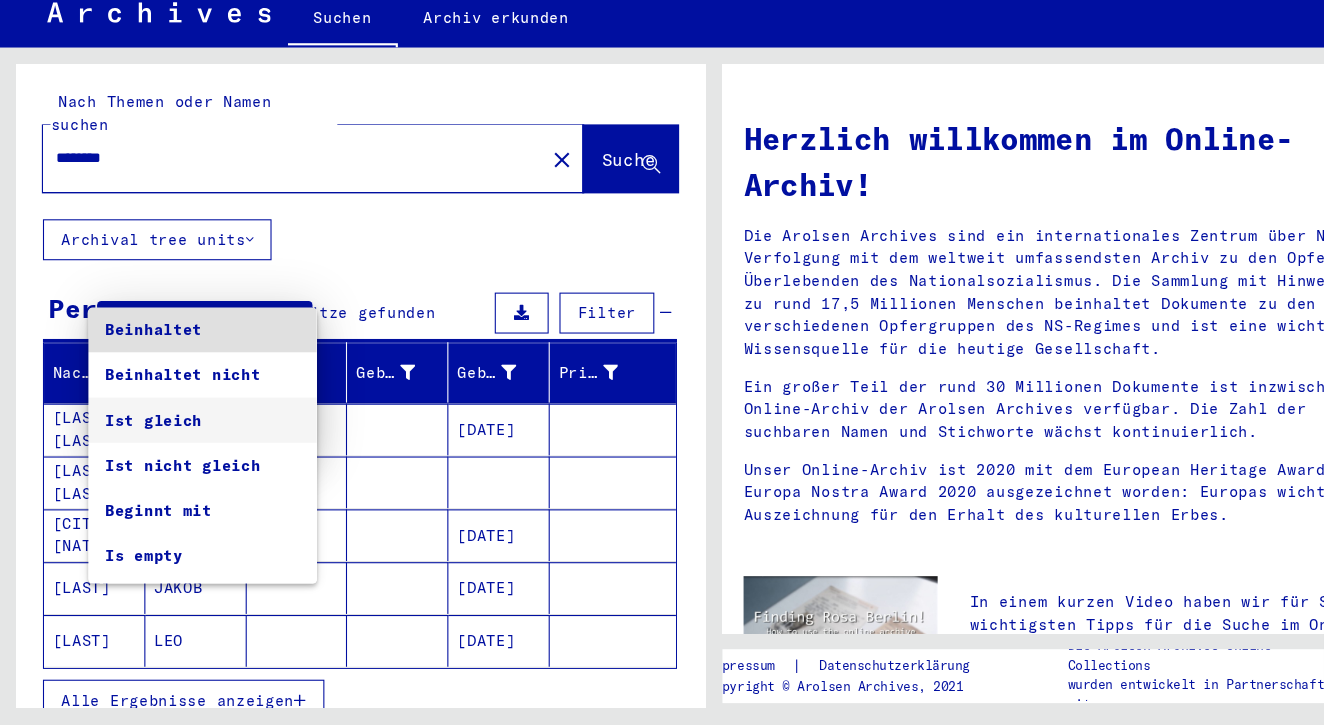 click on "Ist gleich" at bounding box center (188, 442) 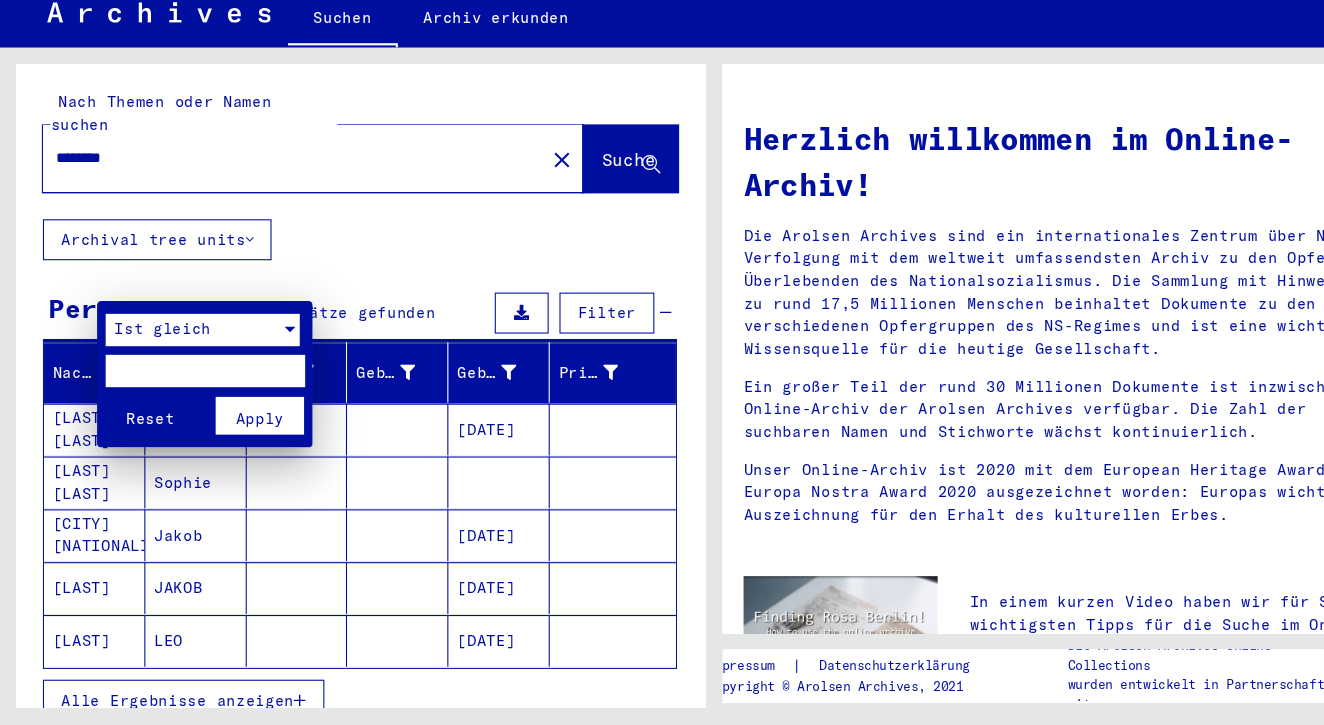 click at bounding box center (190, 396) 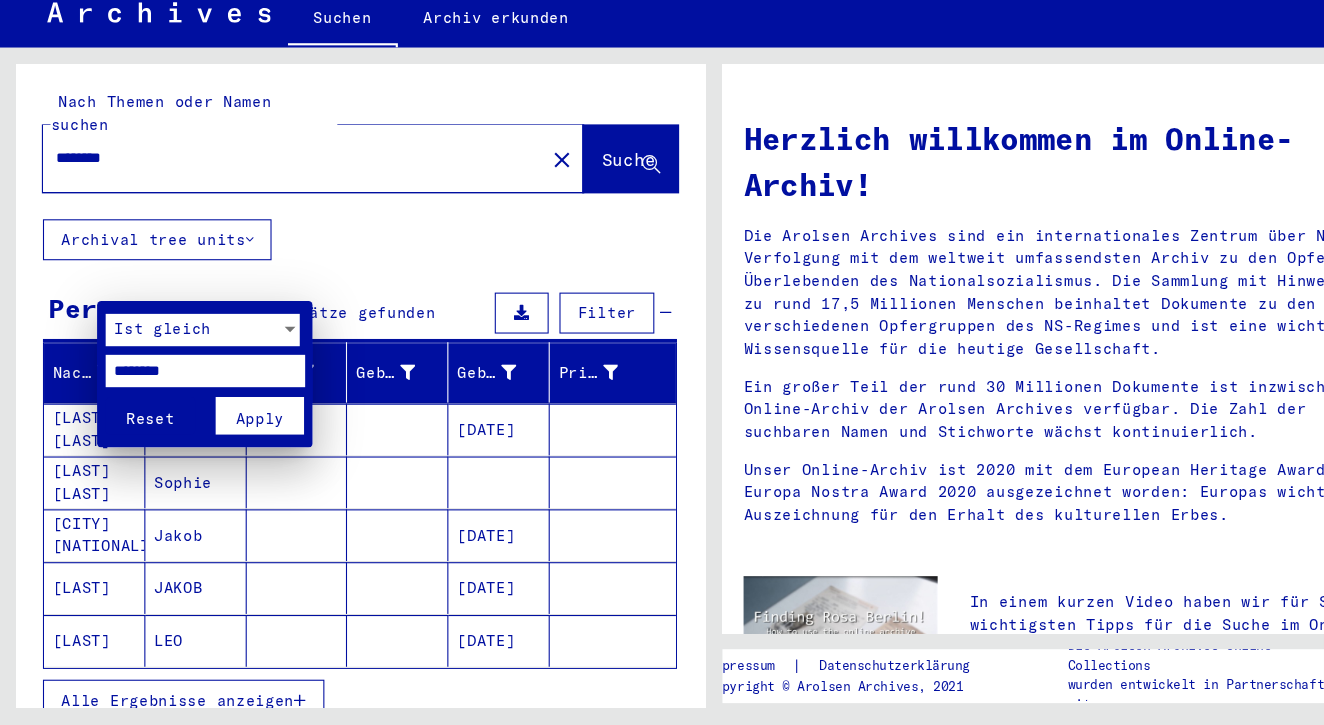 type on "********" 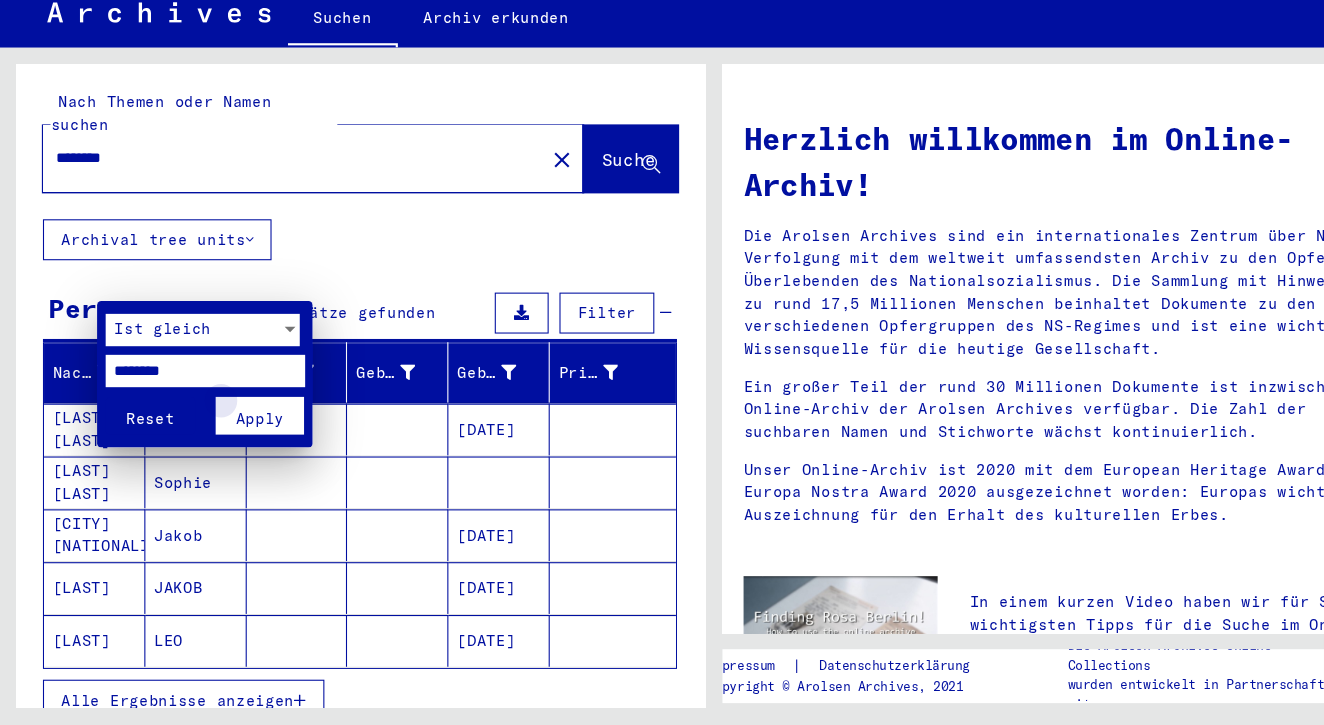 click on "Apply" at bounding box center [241, 437] 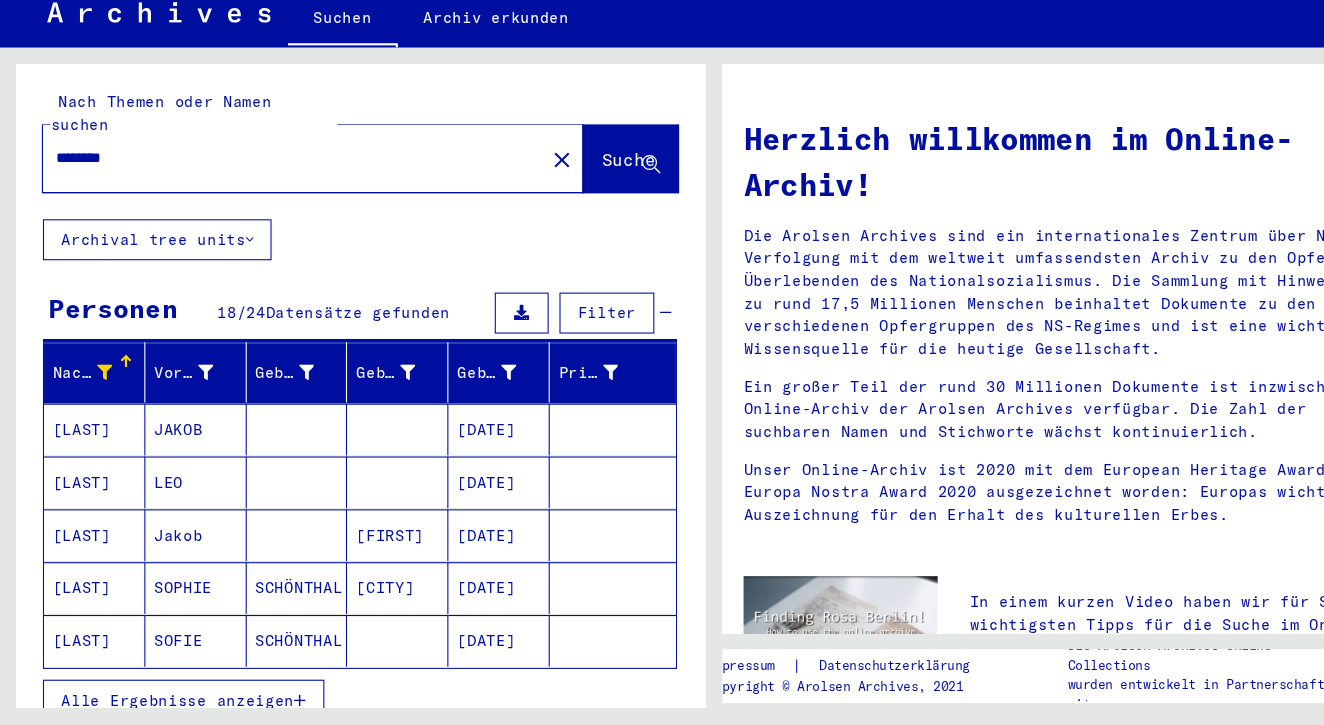 click on "********" at bounding box center [266, 198] 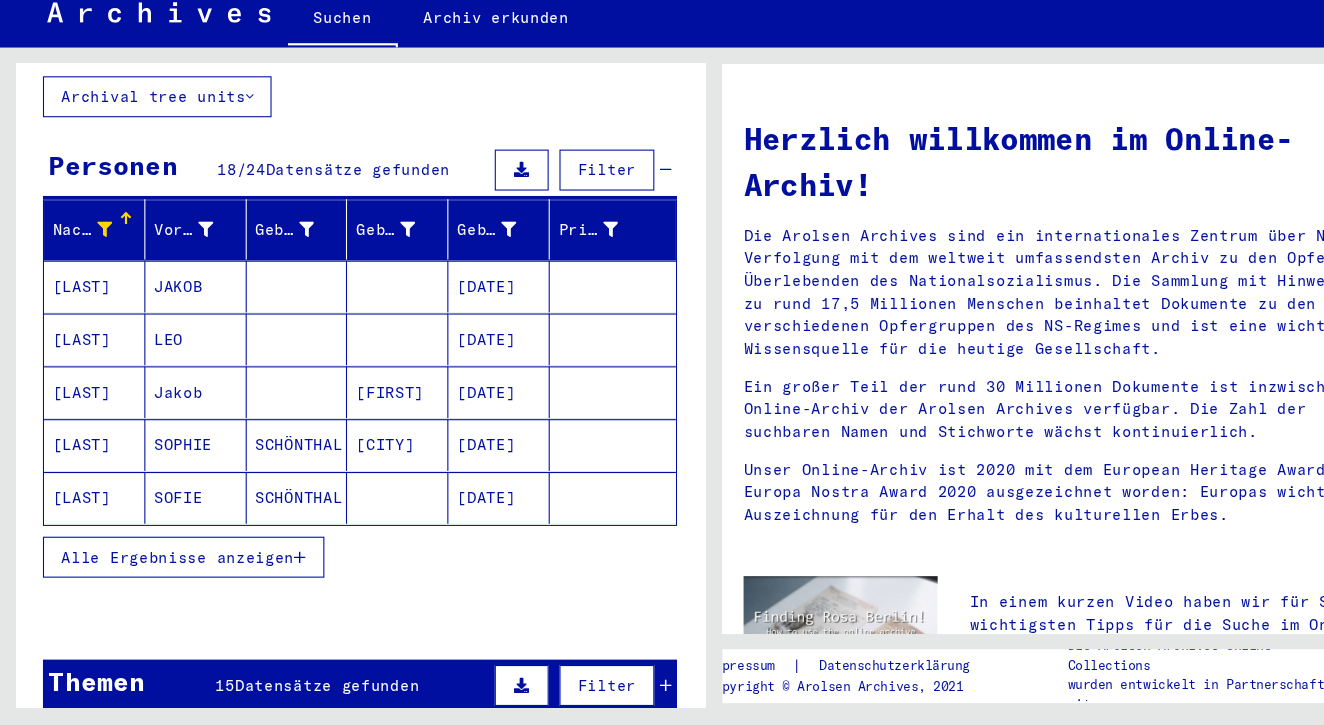 scroll, scrollTop: 141, scrollLeft: 0, axis: vertical 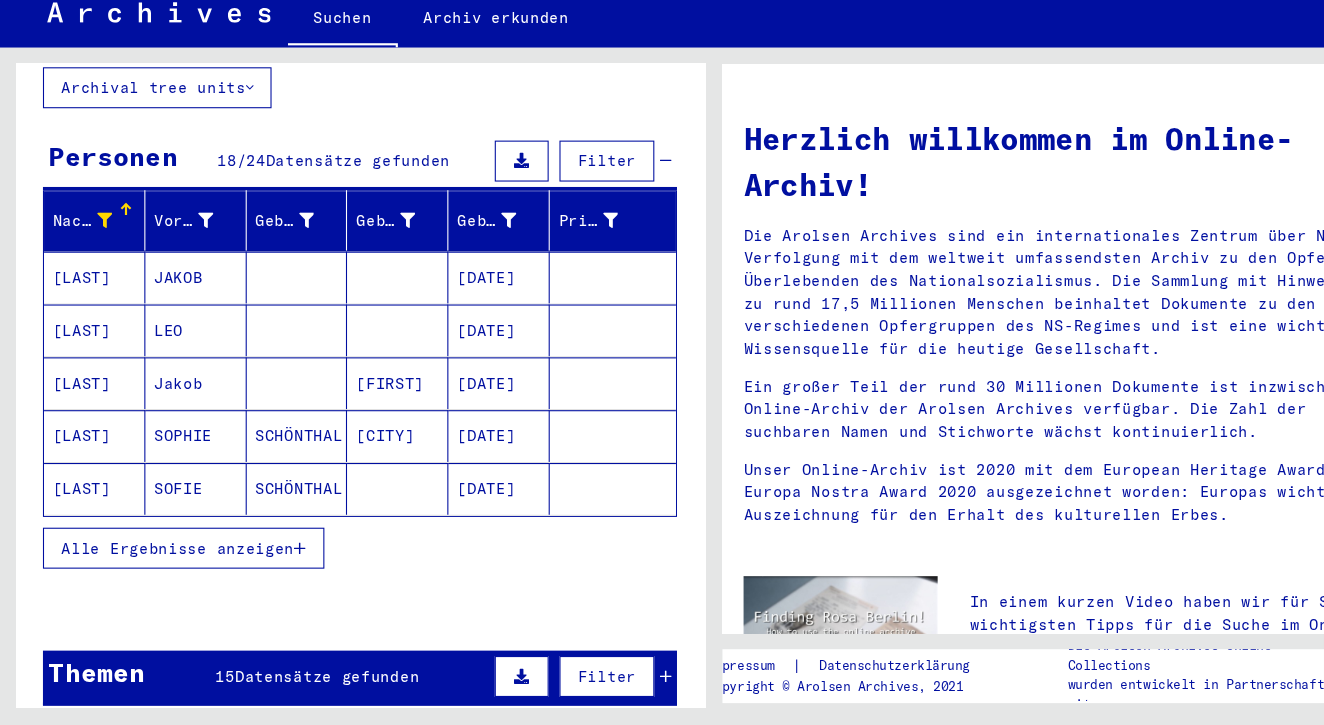click on "Alle Ergebnisse anzeigen" at bounding box center [165, 560] 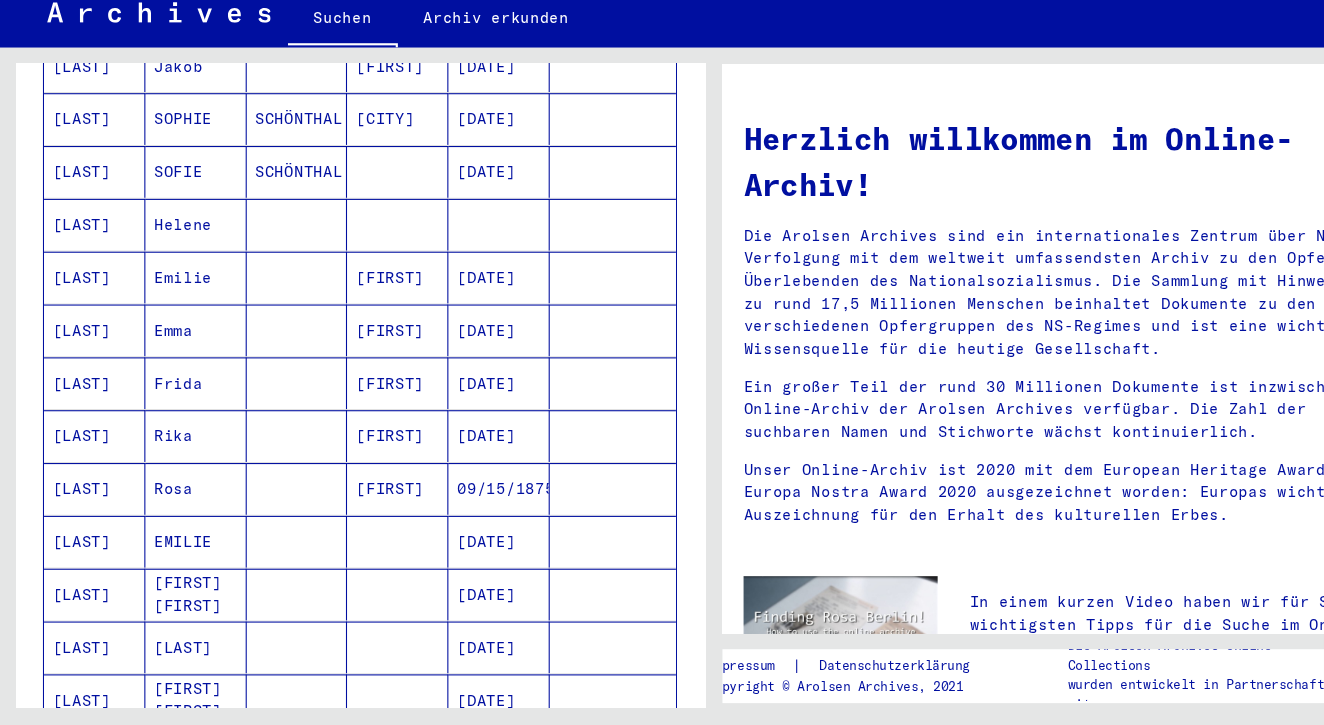 scroll, scrollTop: 118, scrollLeft: 0, axis: vertical 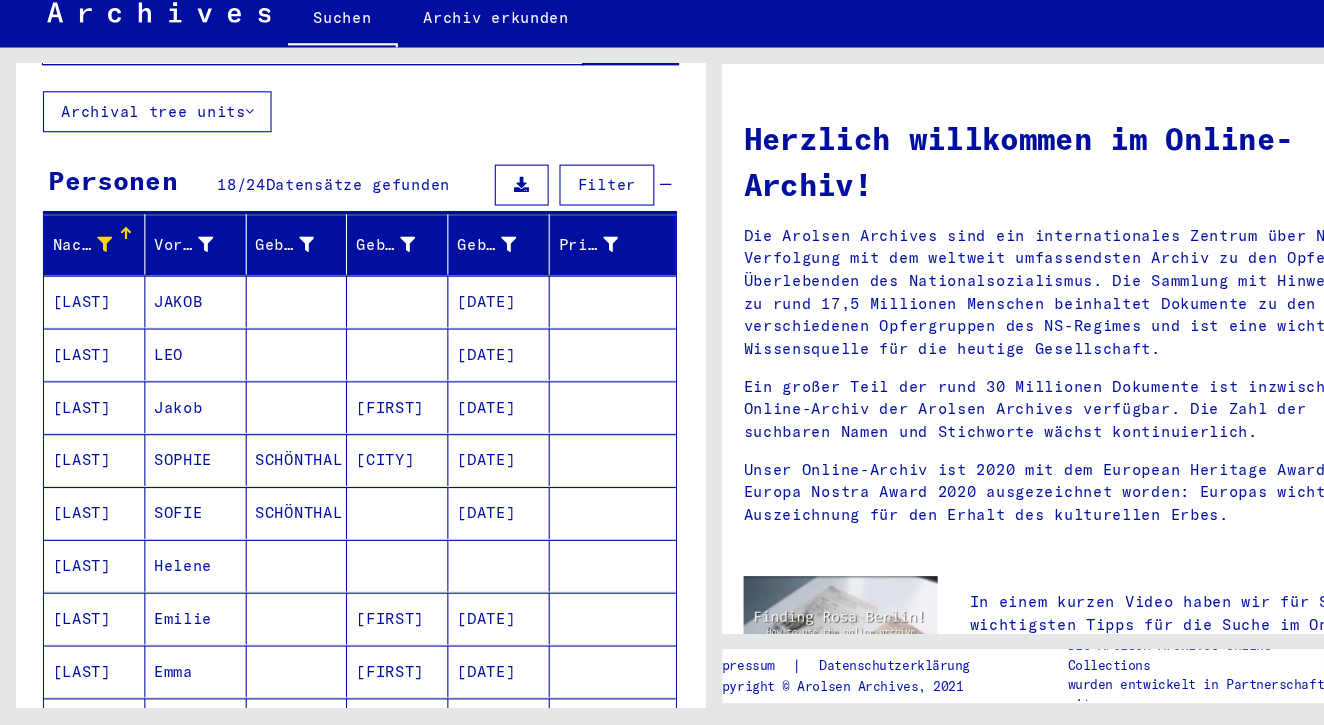click on "JAKOB" at bounding box center [182, 381] 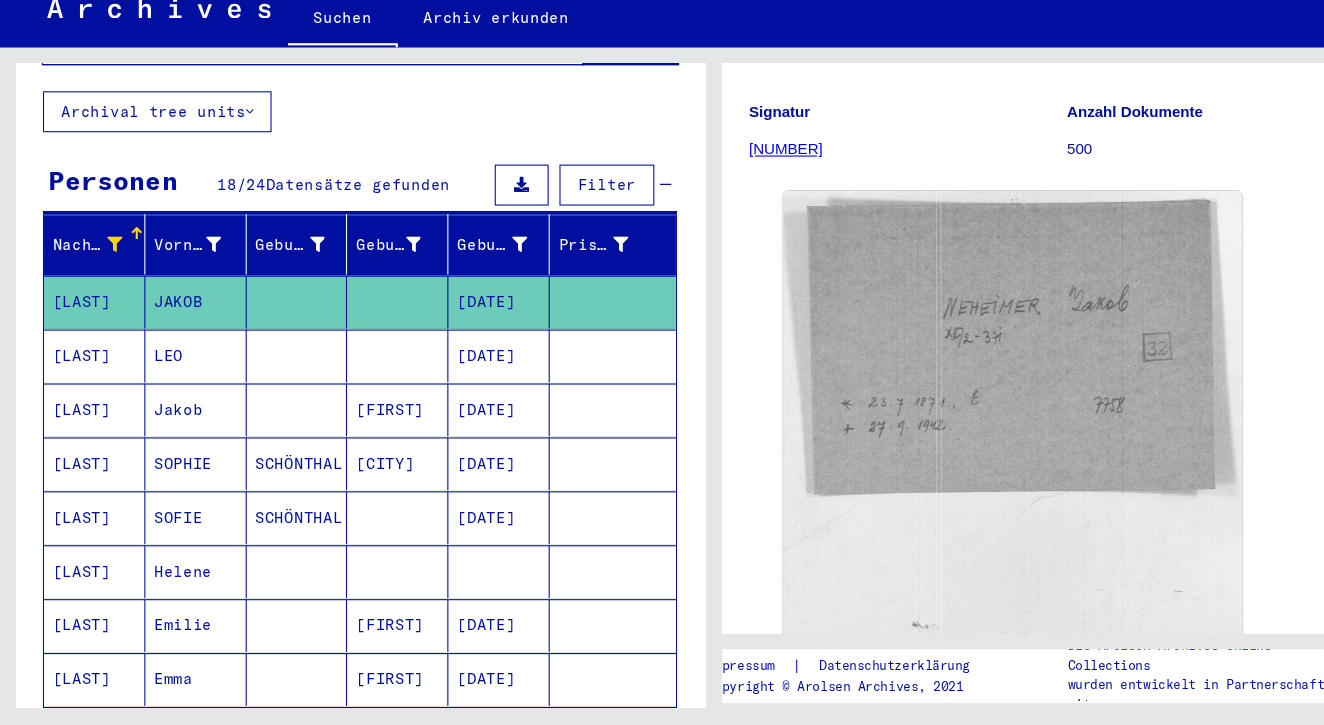 scroll, scrollTop: 179, scrollLeft: 0, axis: vertical 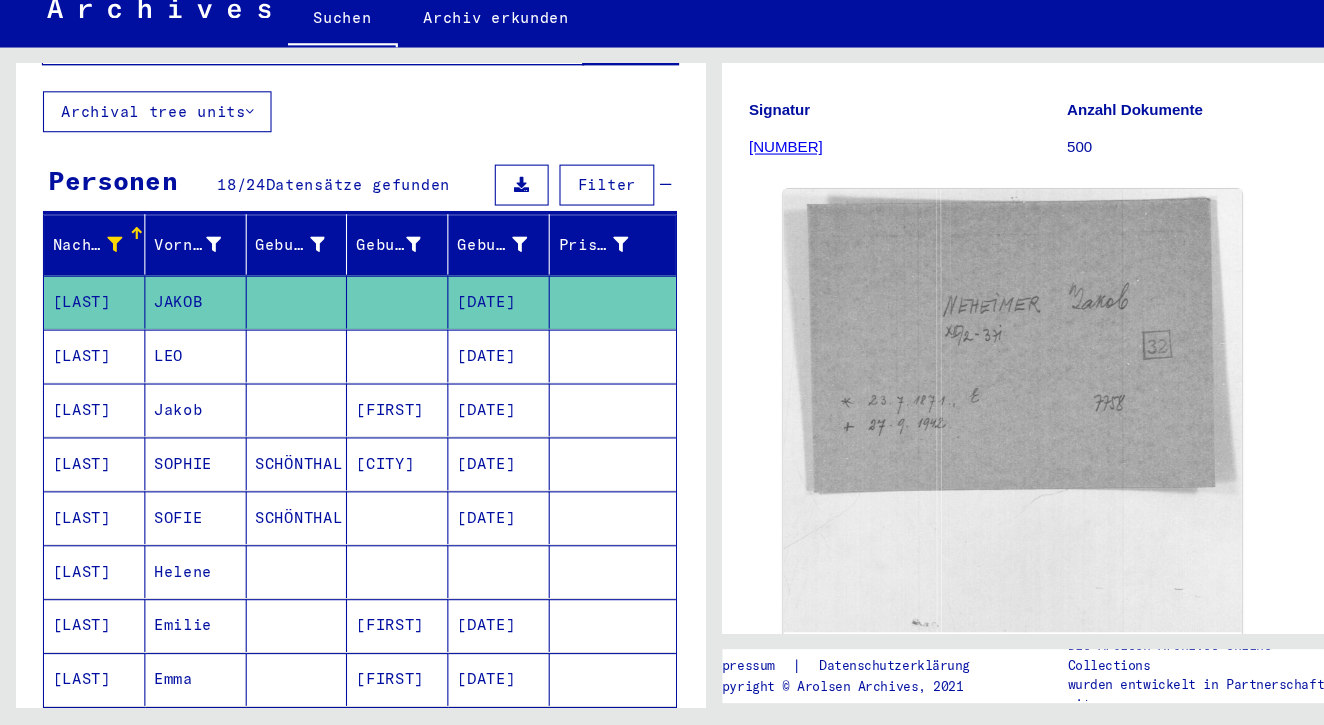 click at bounding box center [369, 432] 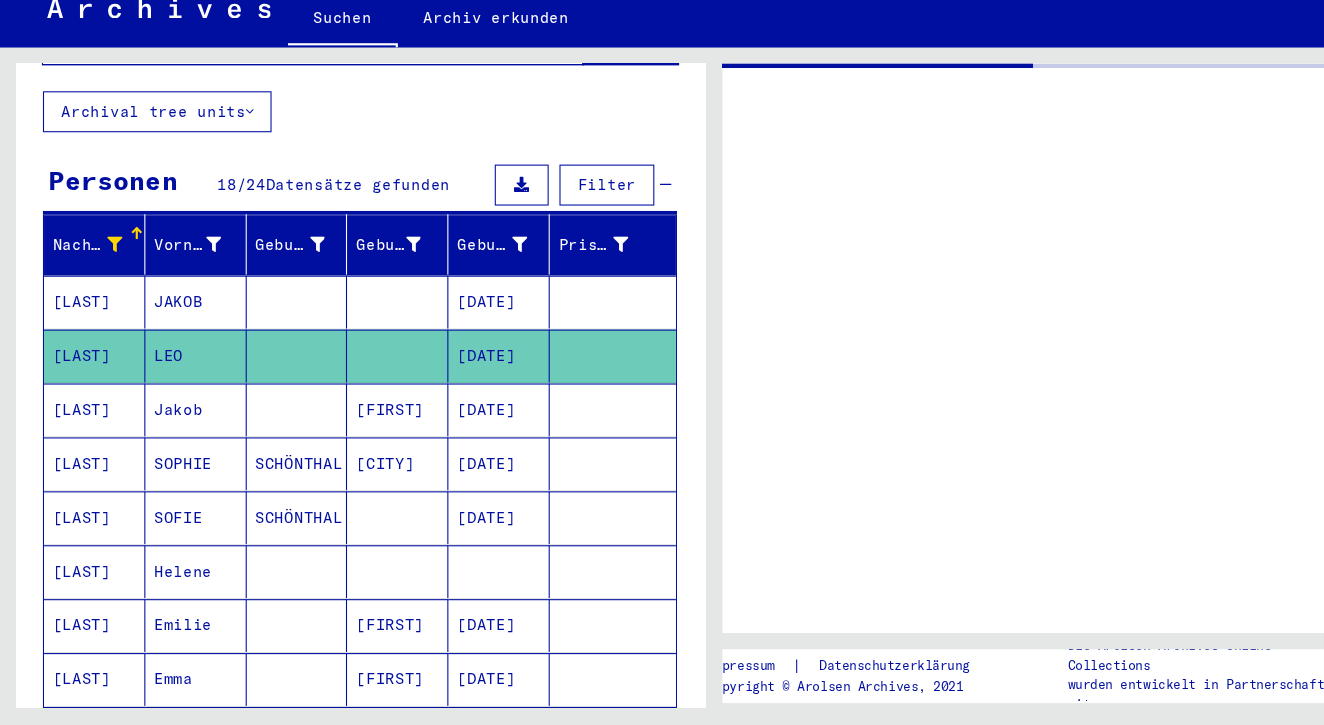 scroll, scrollTop: 0, scrollLeft: 0, axis: both 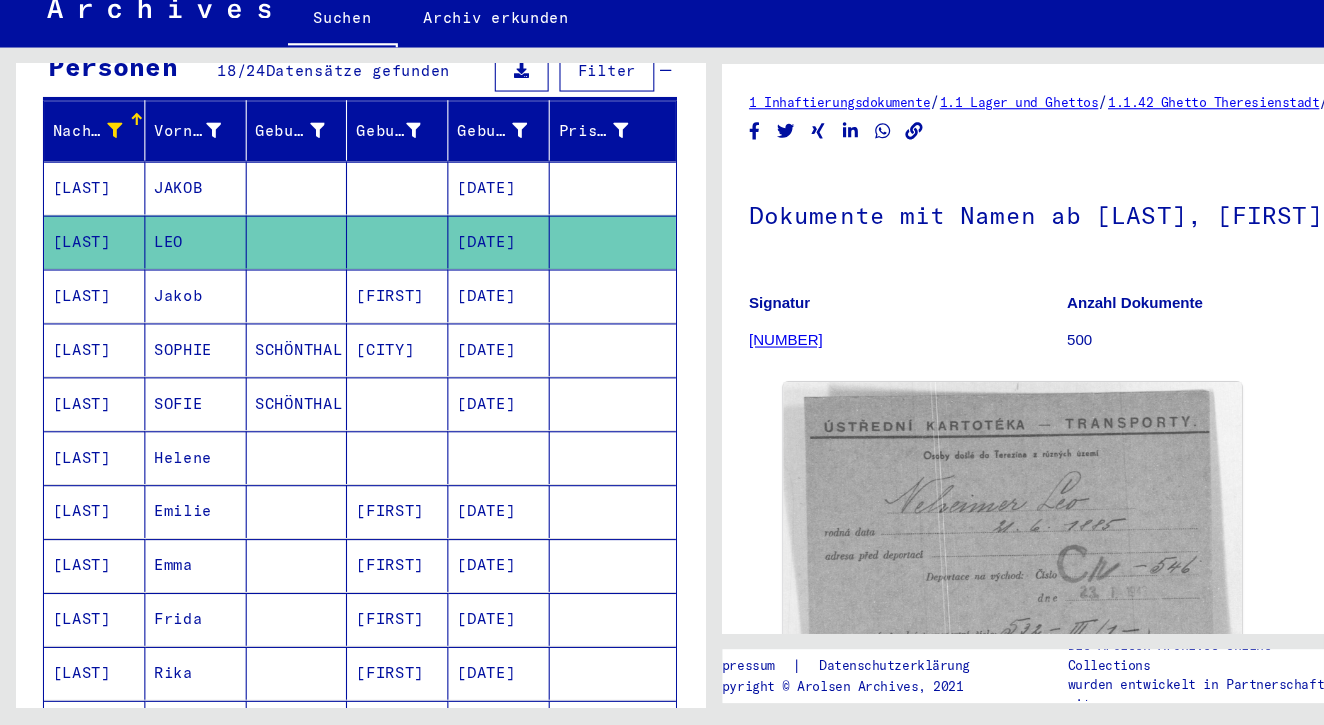 click at bounding box center [276, 626] 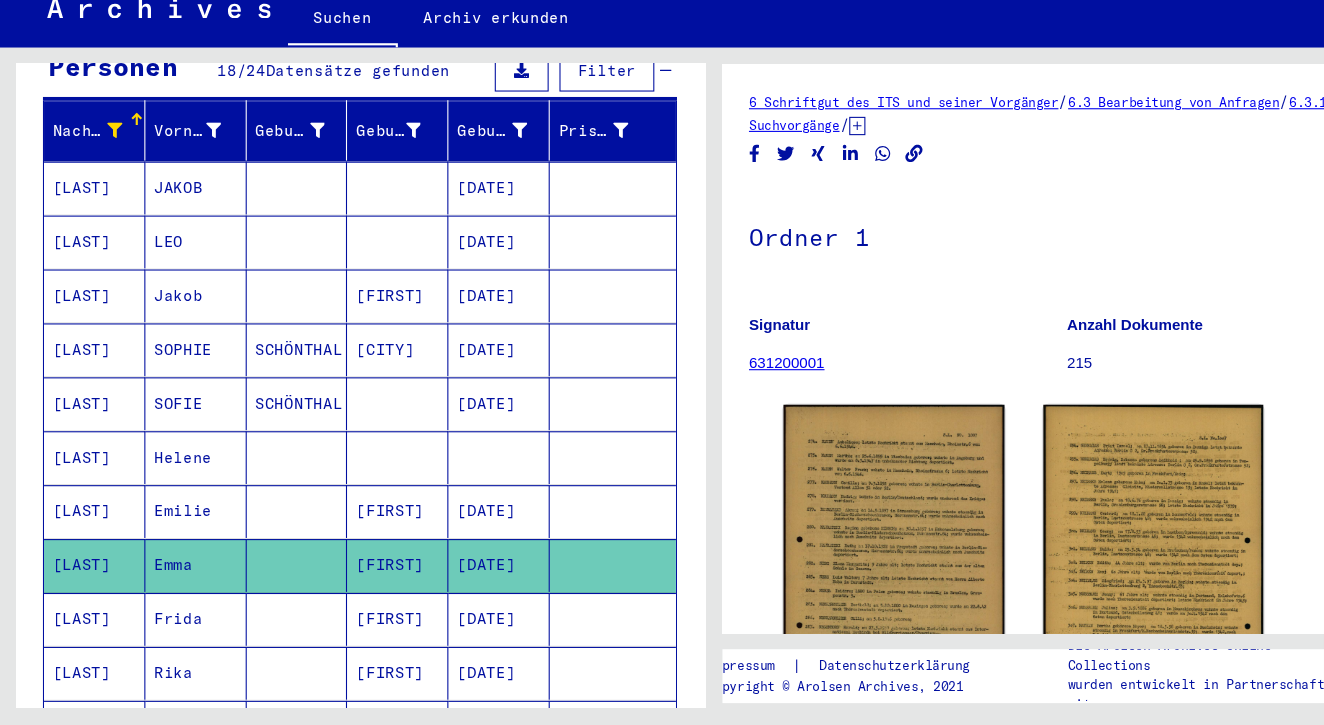 scroll, scrollTop: 185, scrollLeft: 0, axis: vertical 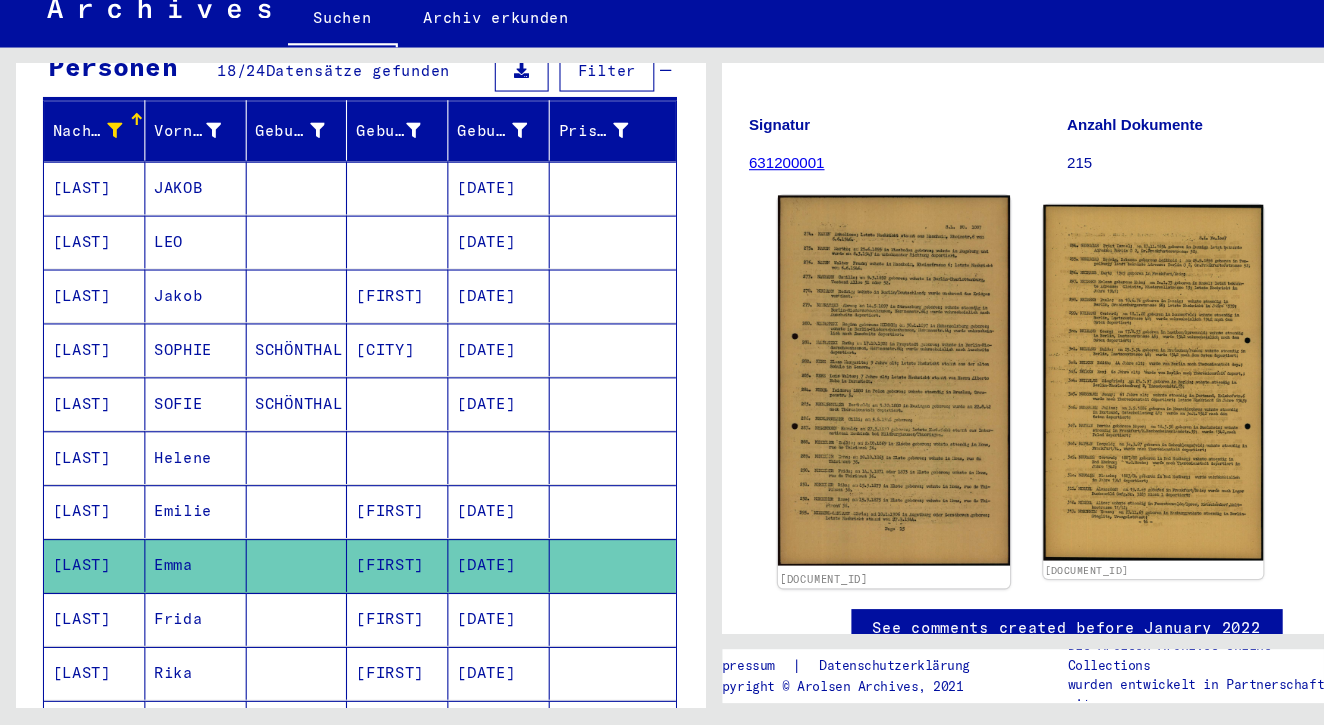 click 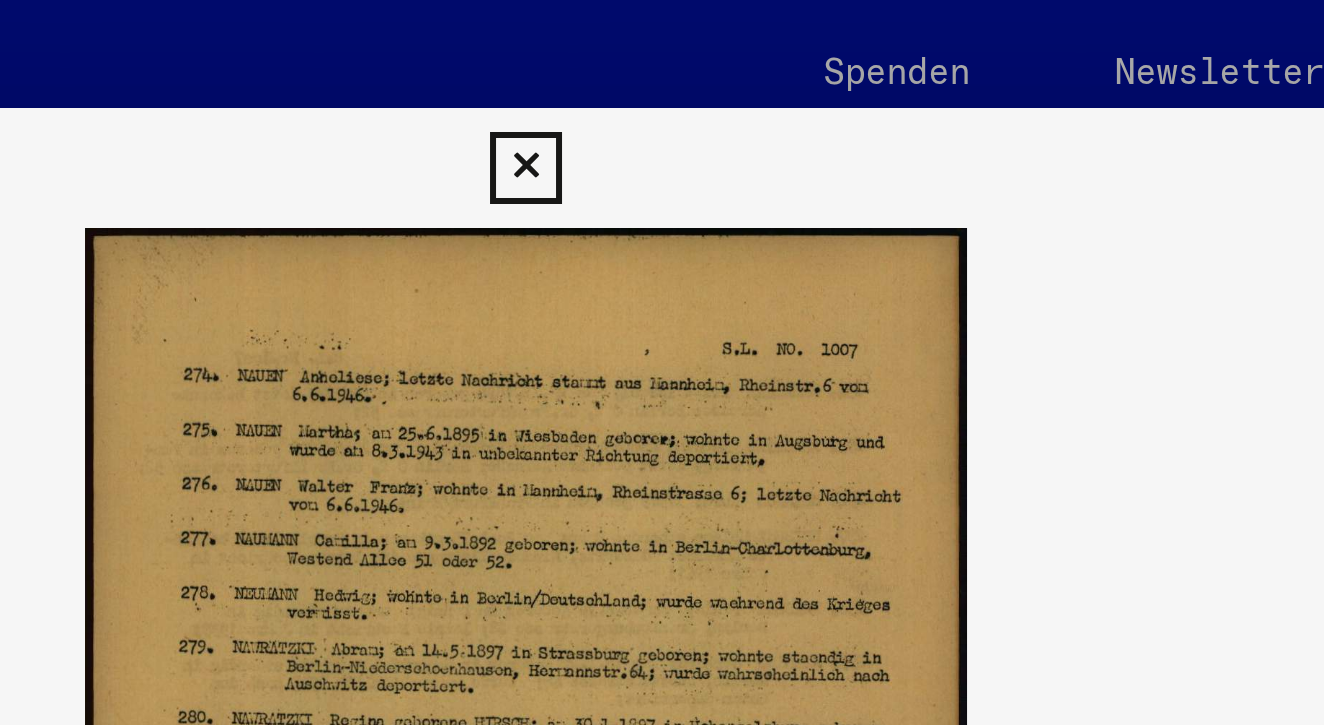 scroll, scrollTop: 0, scrollLeft: 0, axis: both 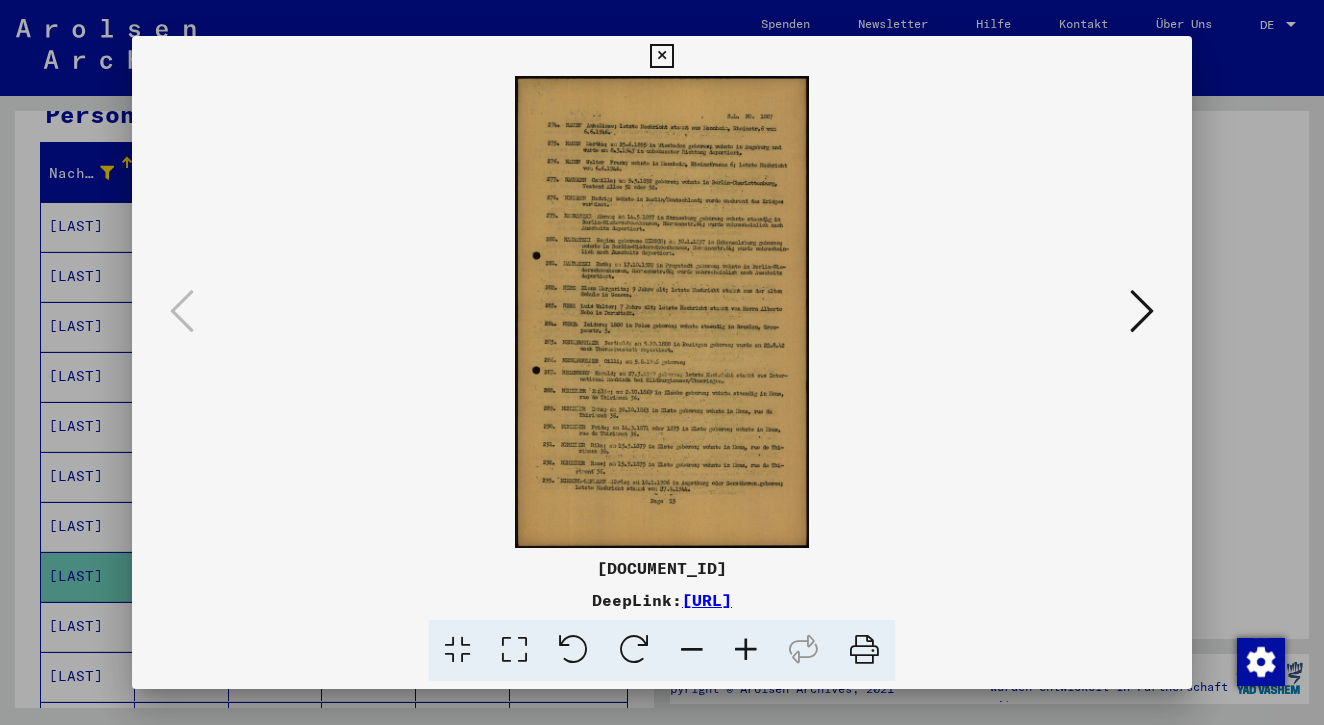 click at bounding box center [1142, 311] 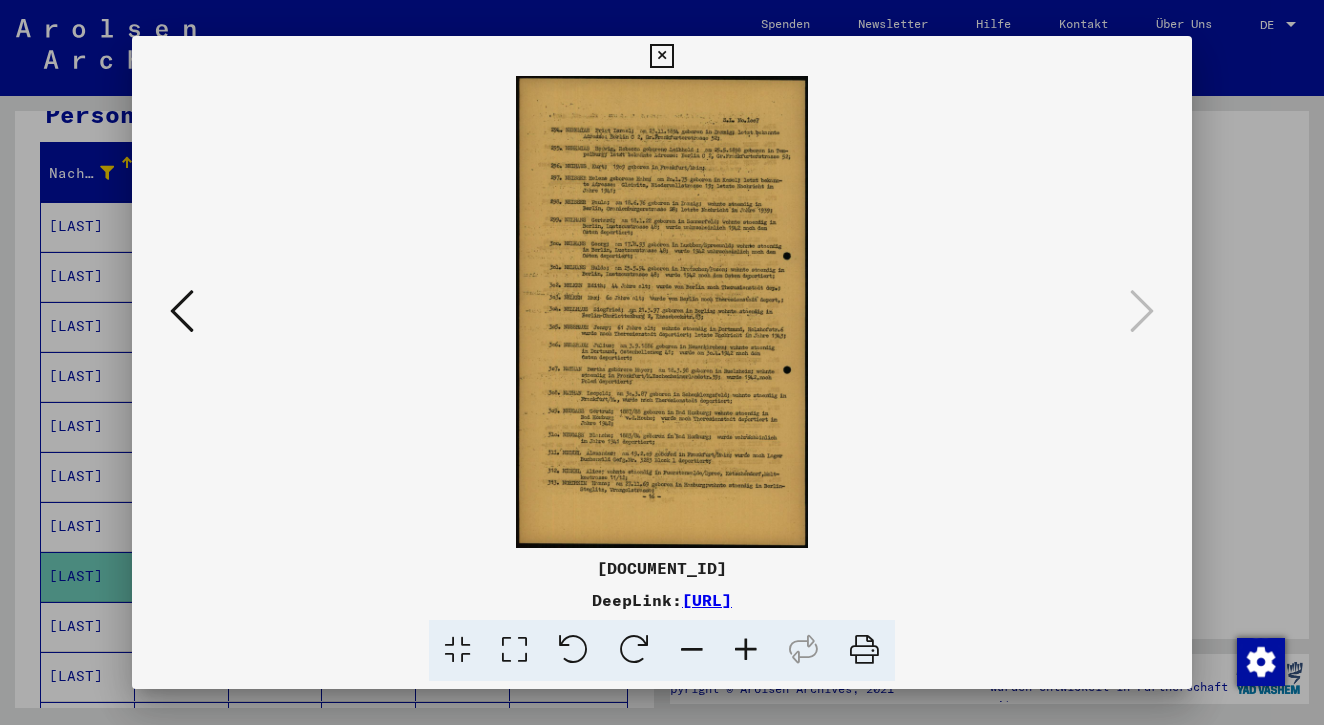 click at bounding box center [661, 56] 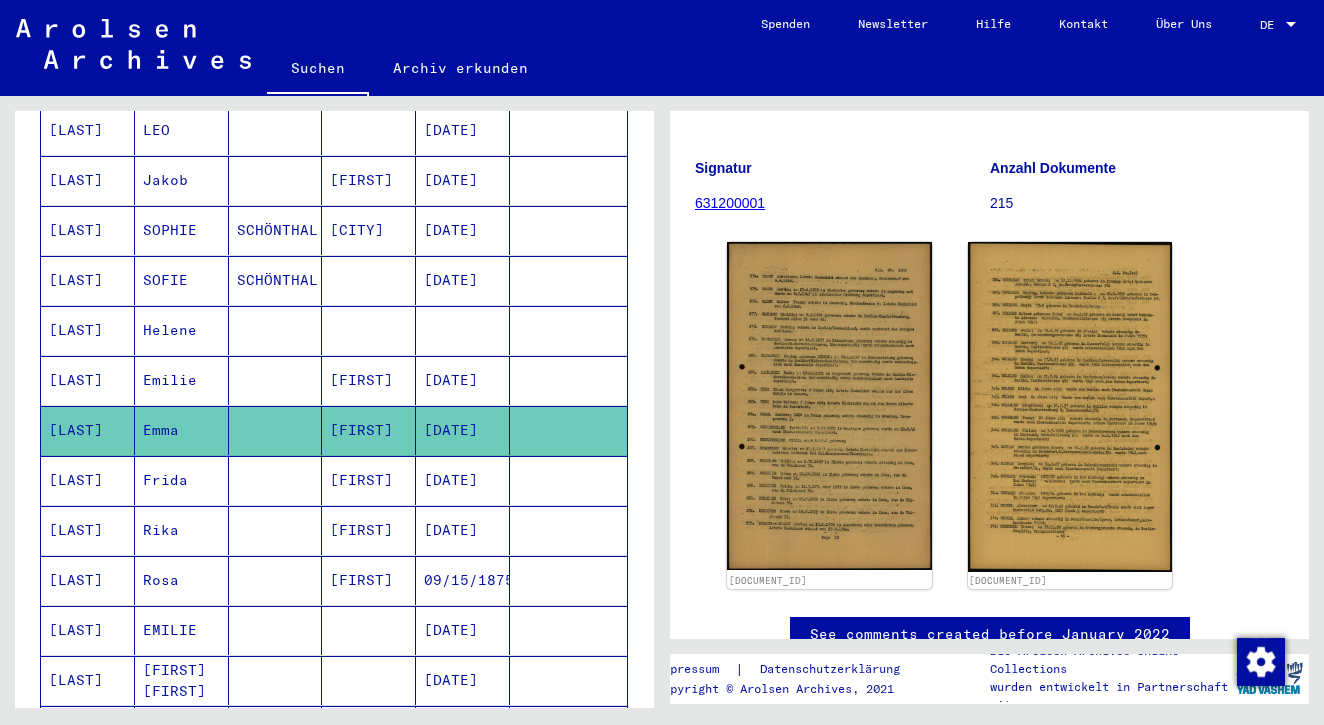 scroll, scrollTop: 372, scrollLeft: 0, axis: vertical 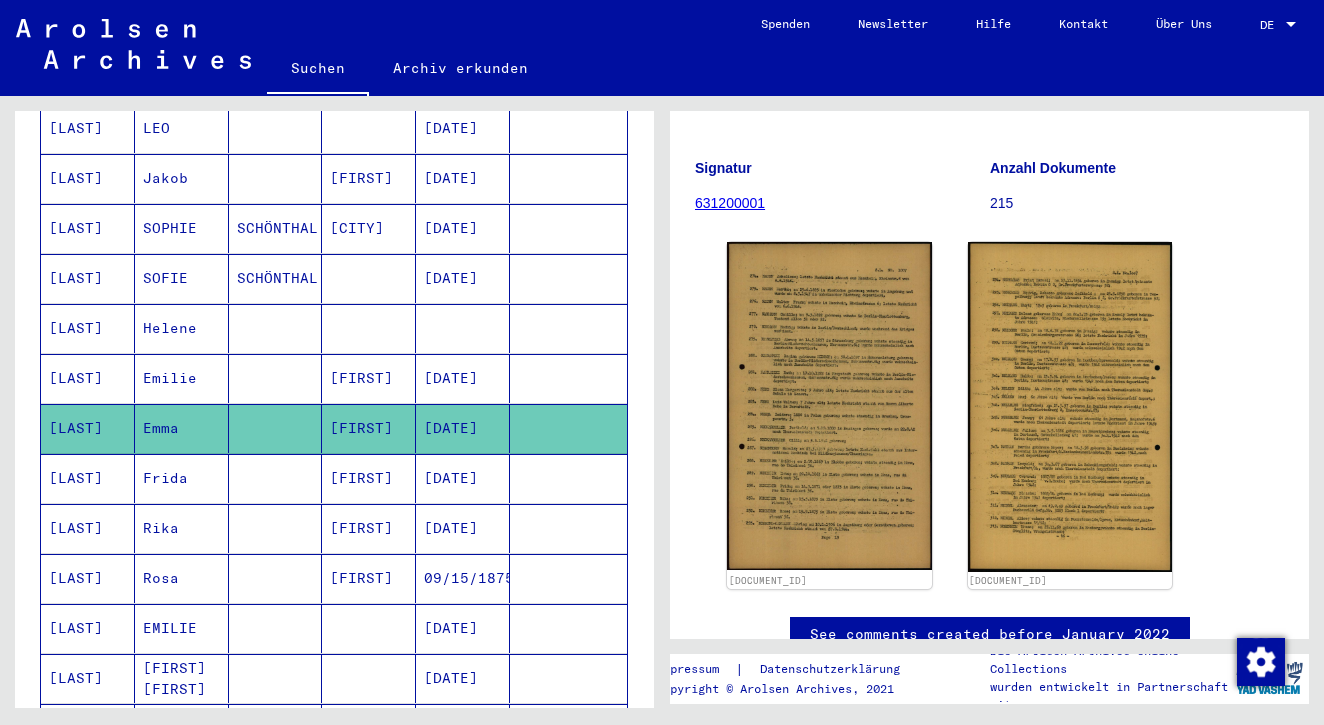 click on "[FIRST]" at bounding box center [369, 528] 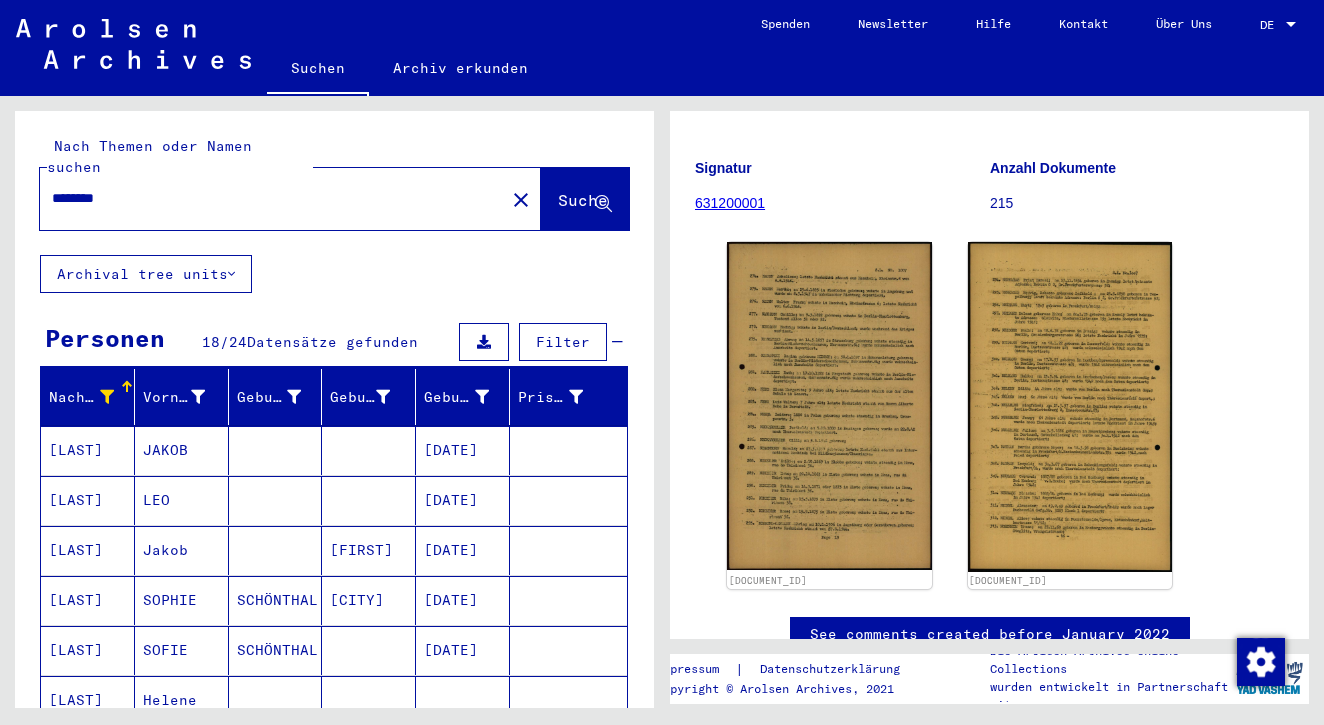 scroll, scrollTop: 0, scrollLeft: 0, axis: both 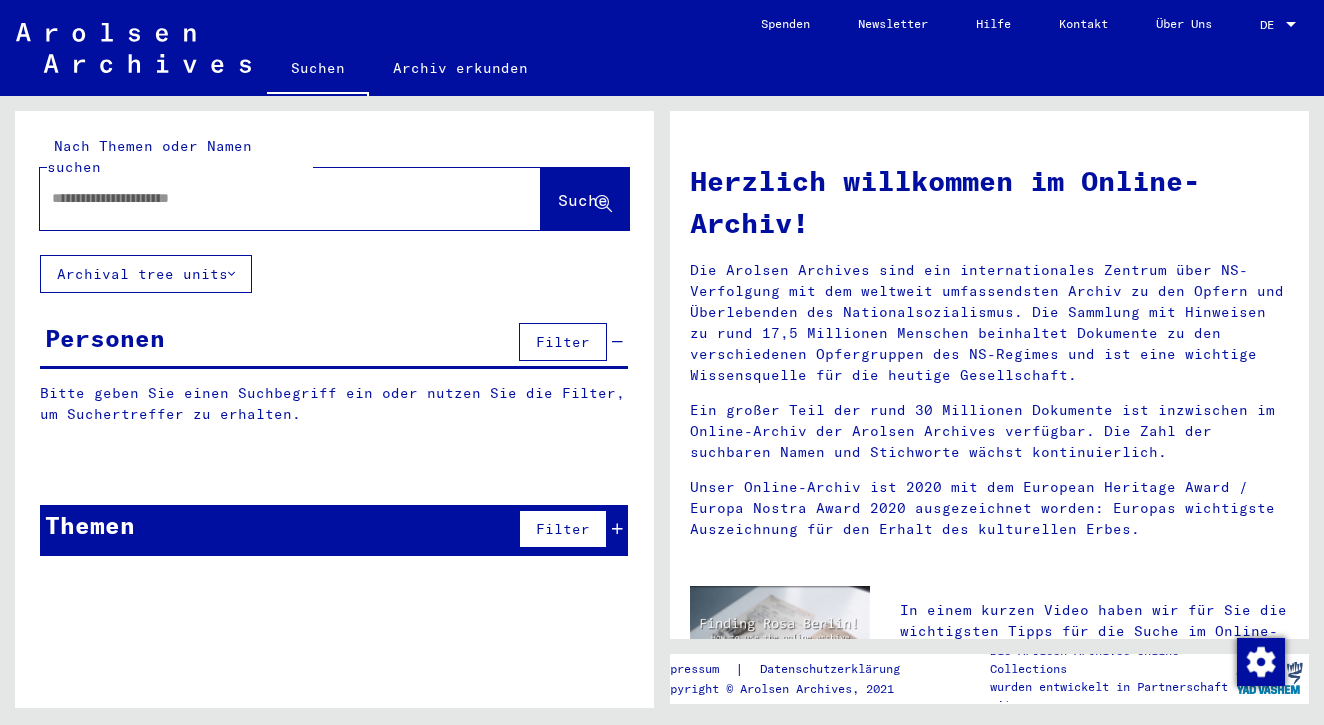 click 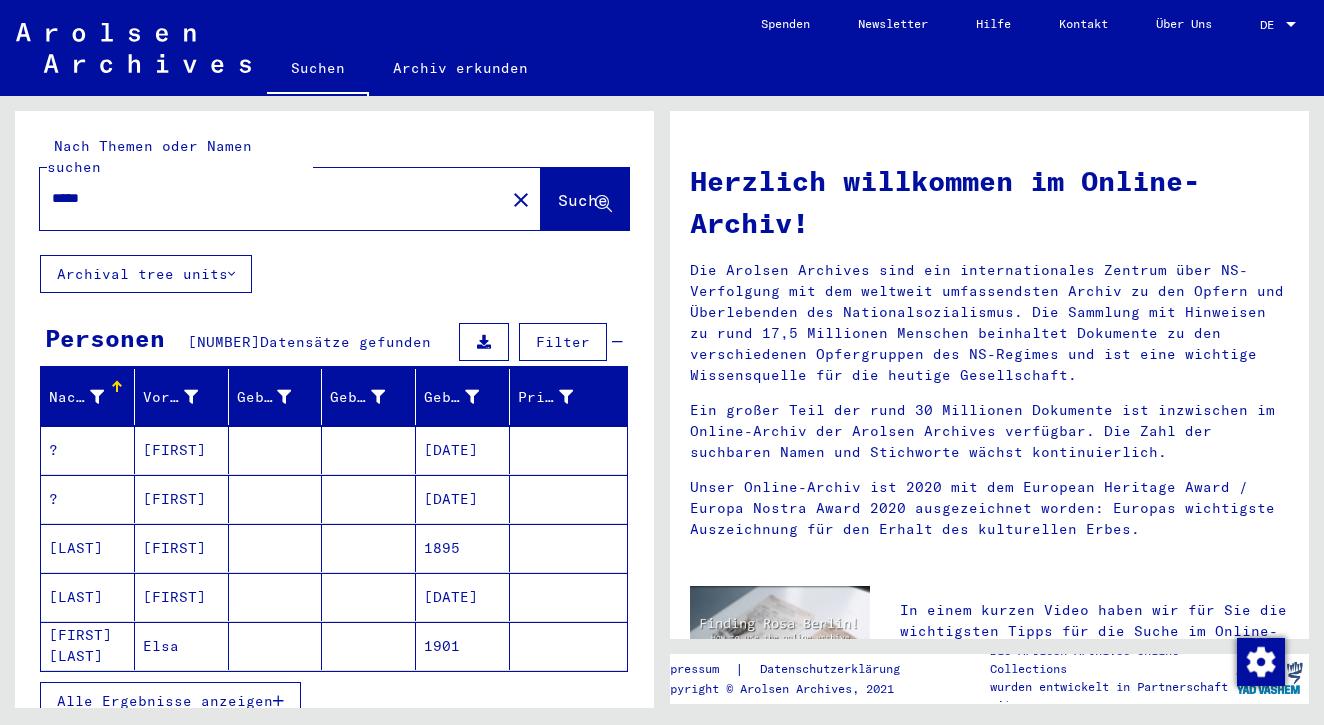 type on "*****" 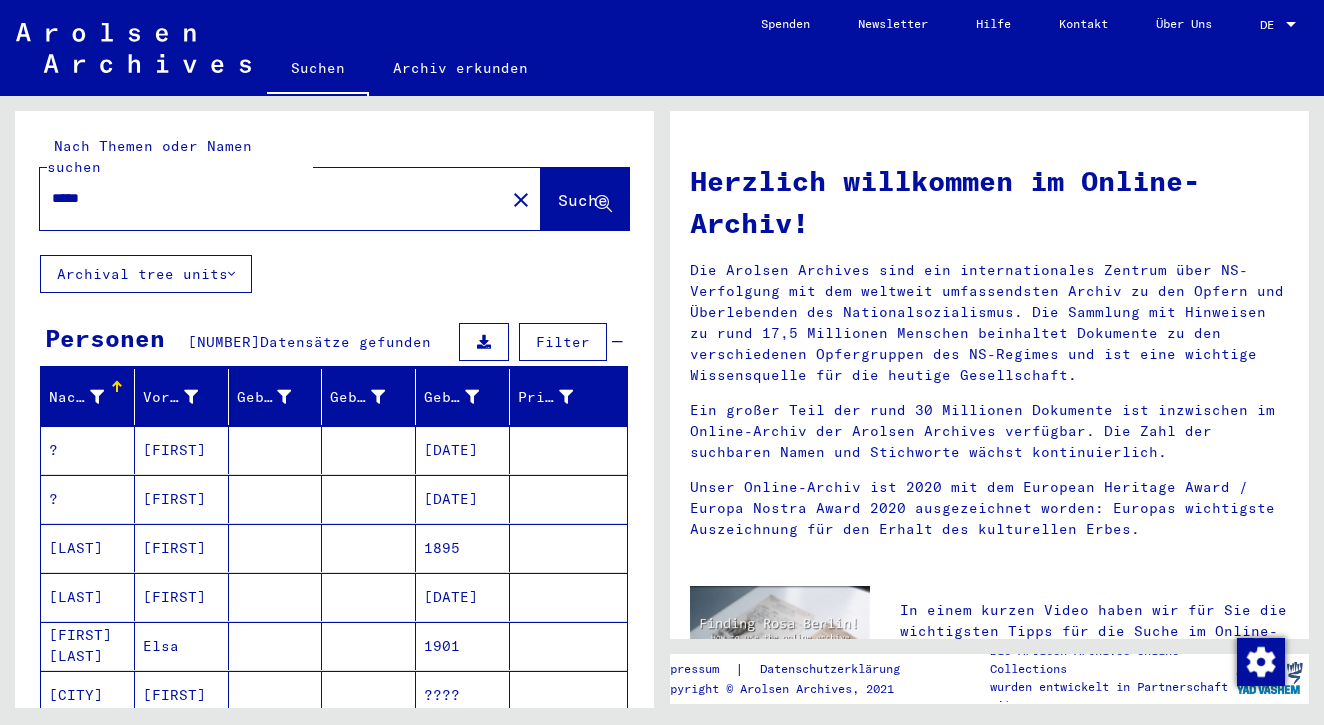 scroll, scrollTop: 0, scrollLeft: 0, axis: both 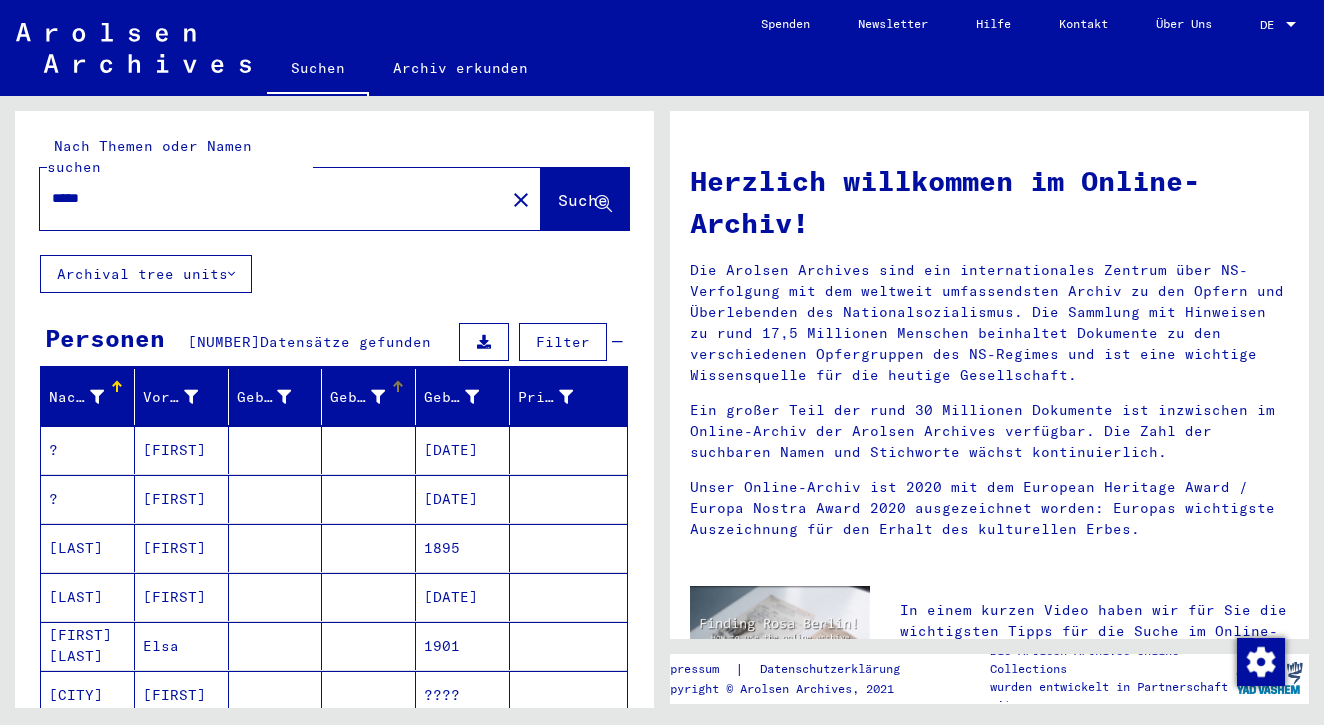 click on "Geburt‏" at bounding box center (372, 397) 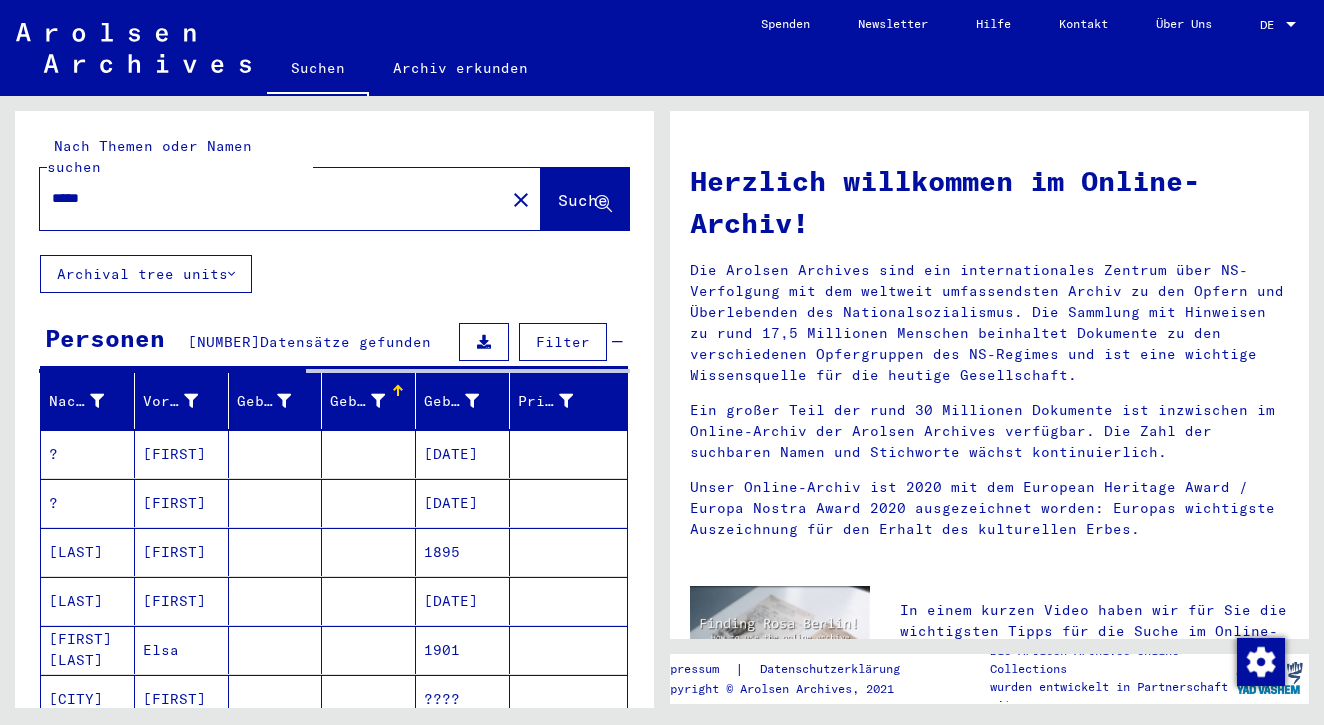 click at bounding box center [378, 401] 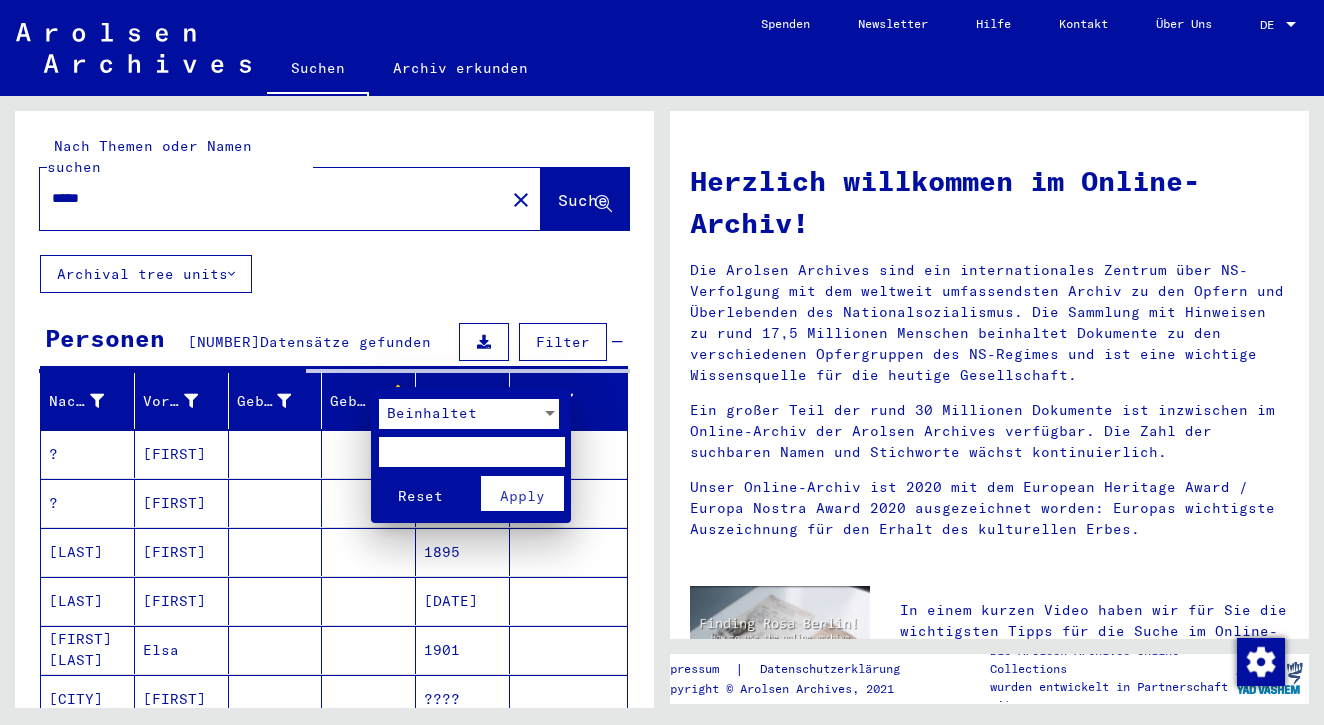 click at bounding box center (471, 452) 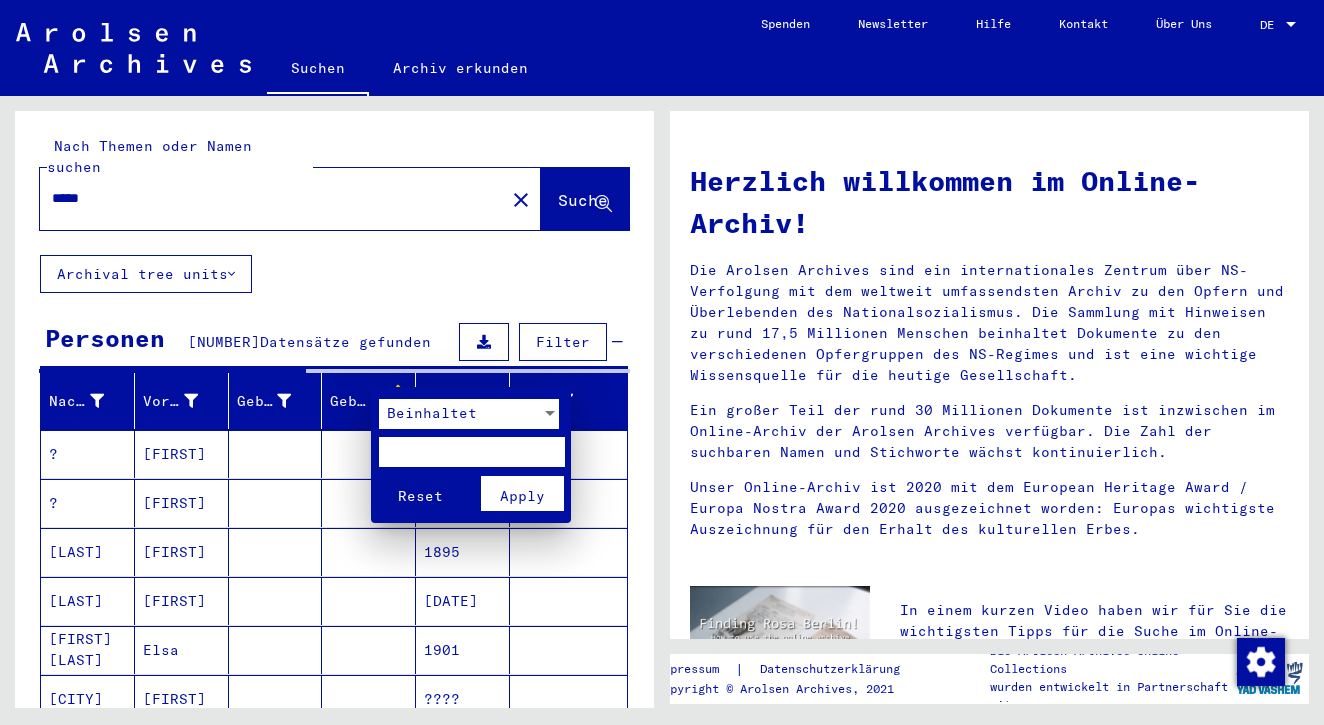 click on "Beinhaltet" at bounding box center [460, 414] 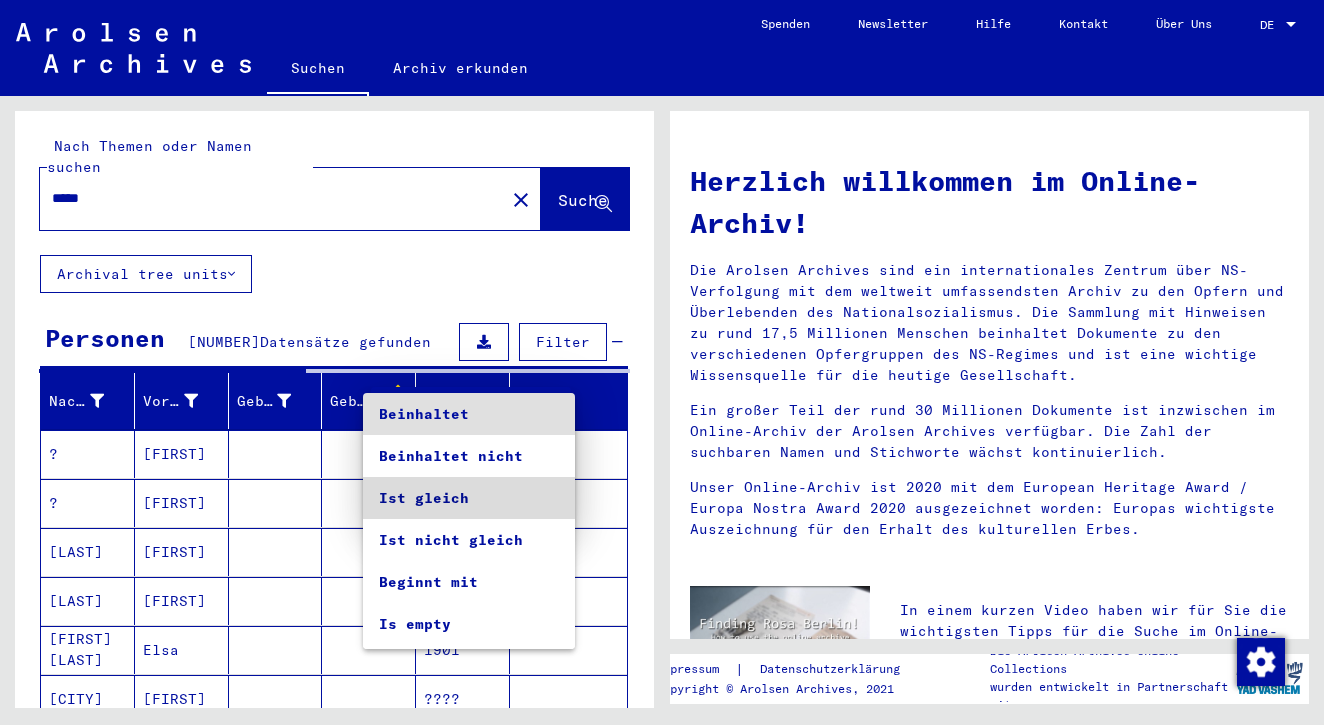 click on "Ist gleich" at bounding box center (469, 498) 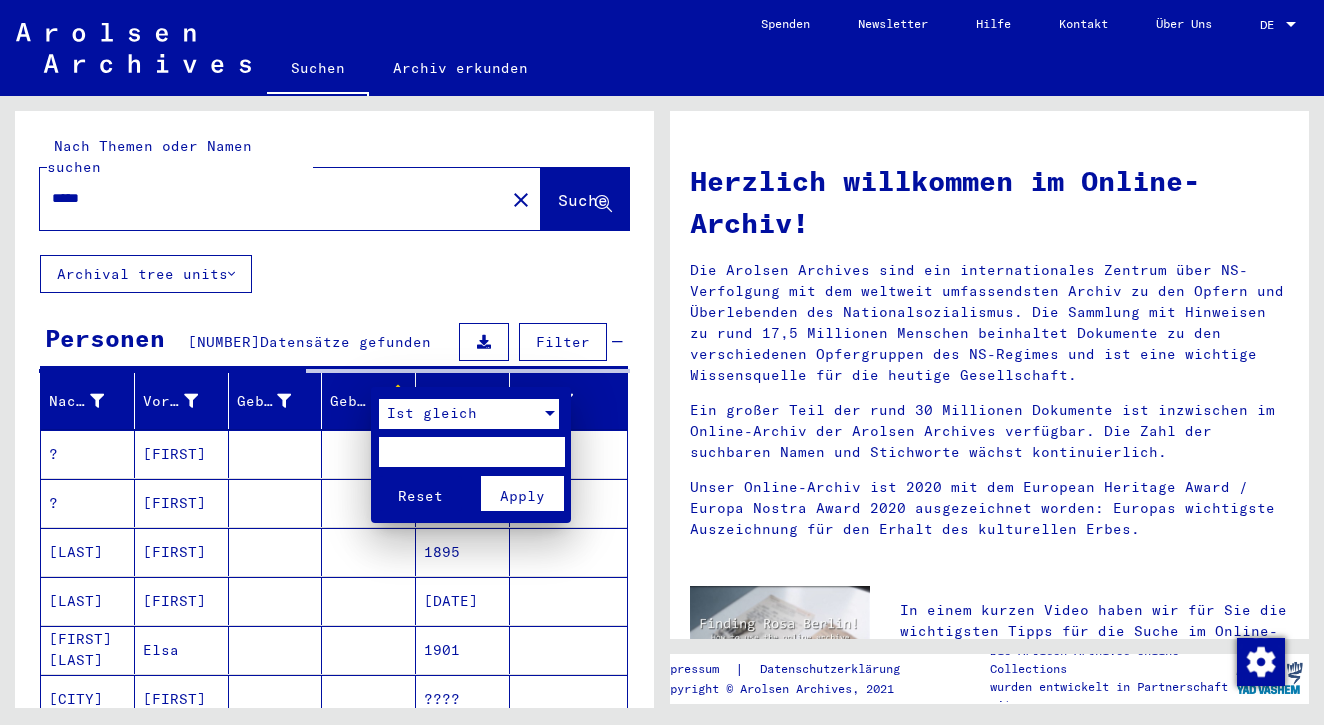 click on "Ist gleich" at bounding box center [469, 419] 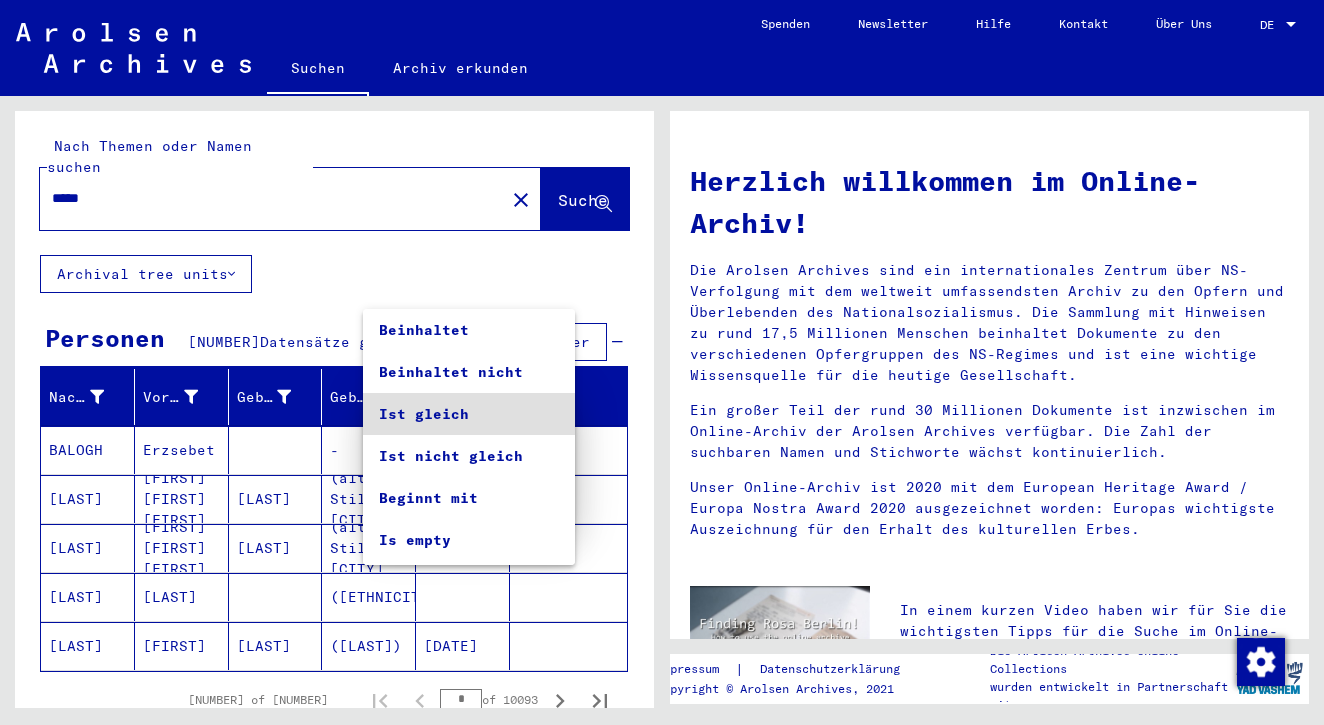 click at bounding box center [662, 362] 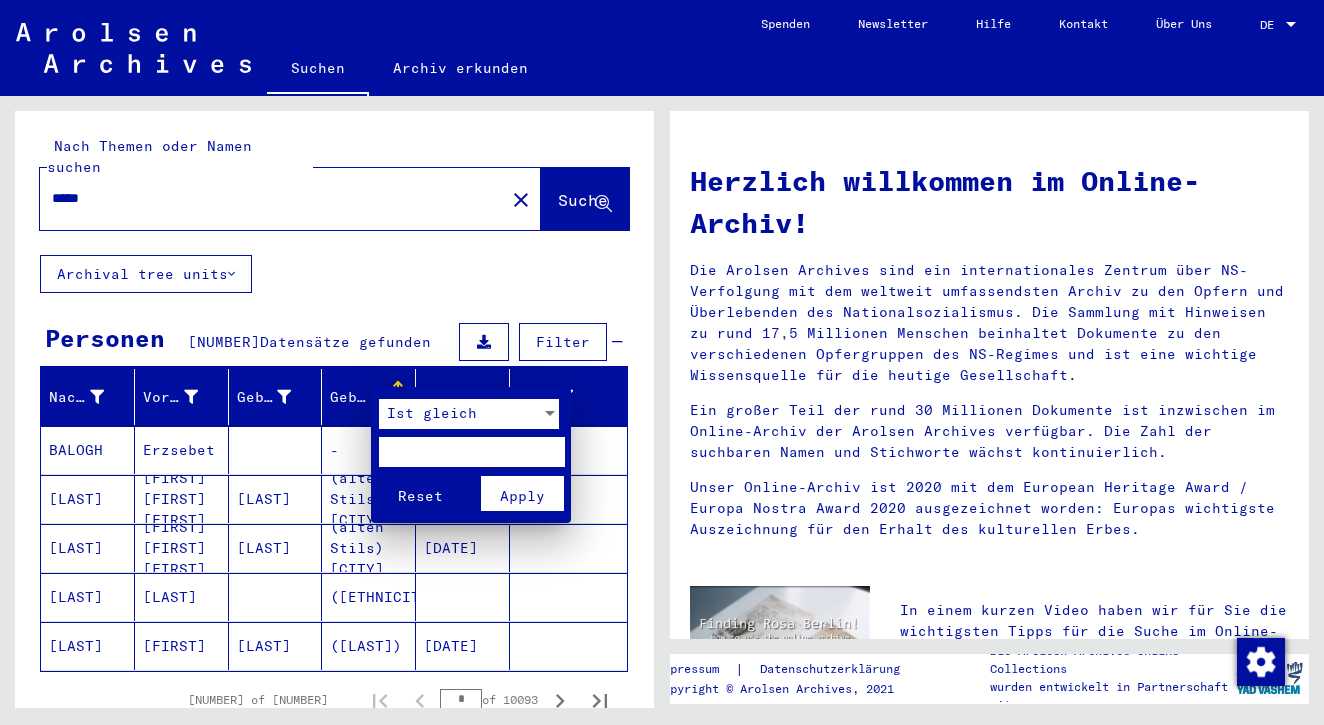 click on "Reset Apply" at bounding box center (473, 493) 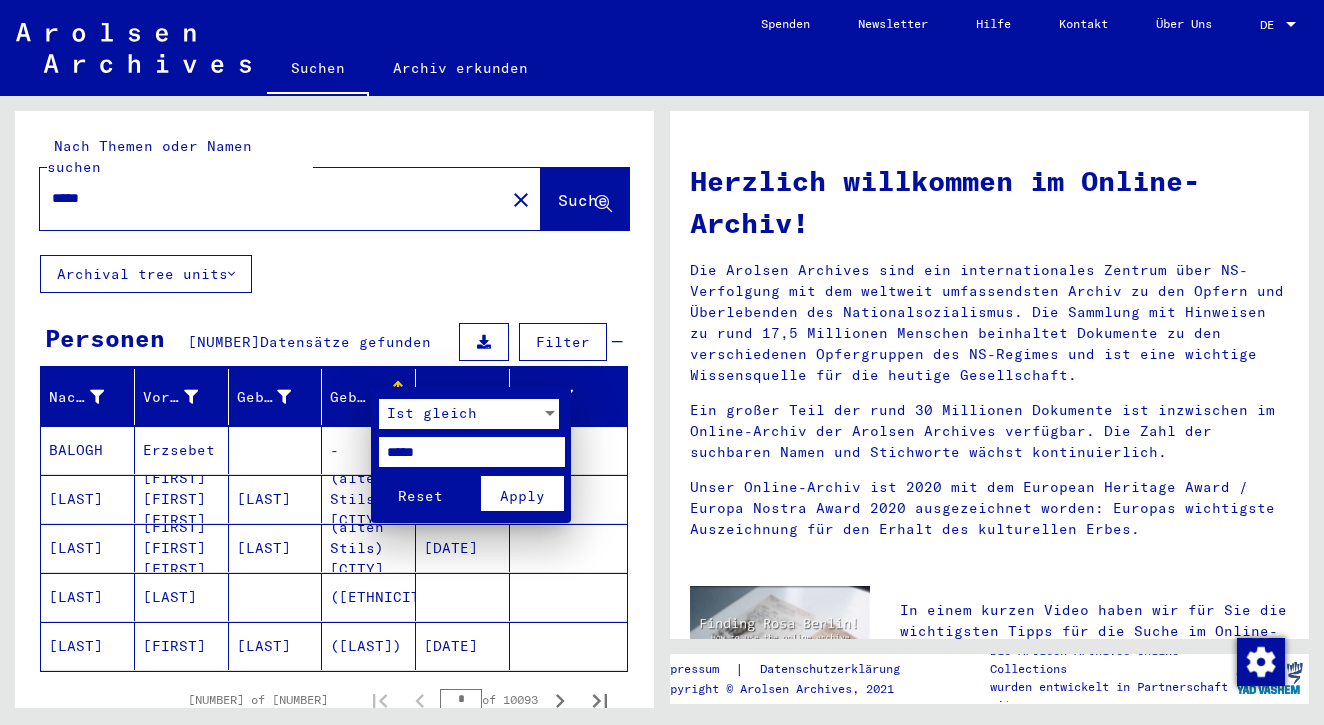 type on "*****" 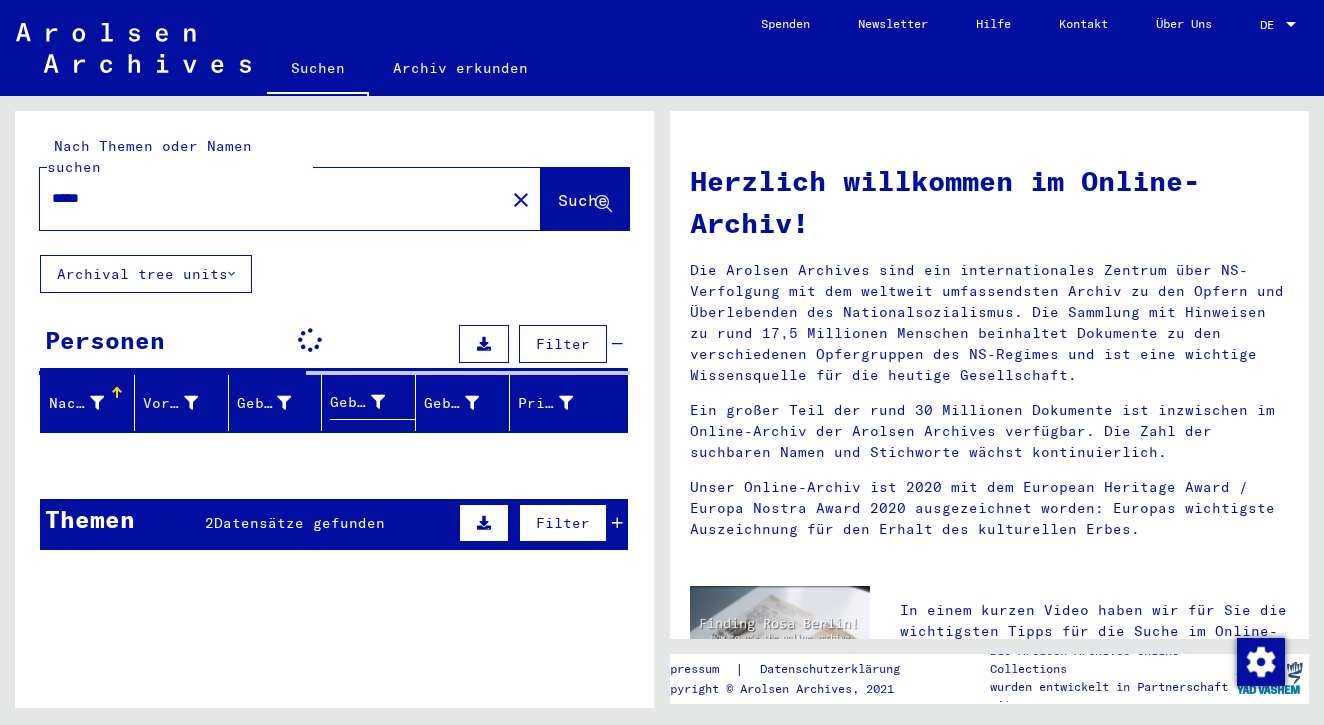 click on "*****" at bounding box center [266, 198] 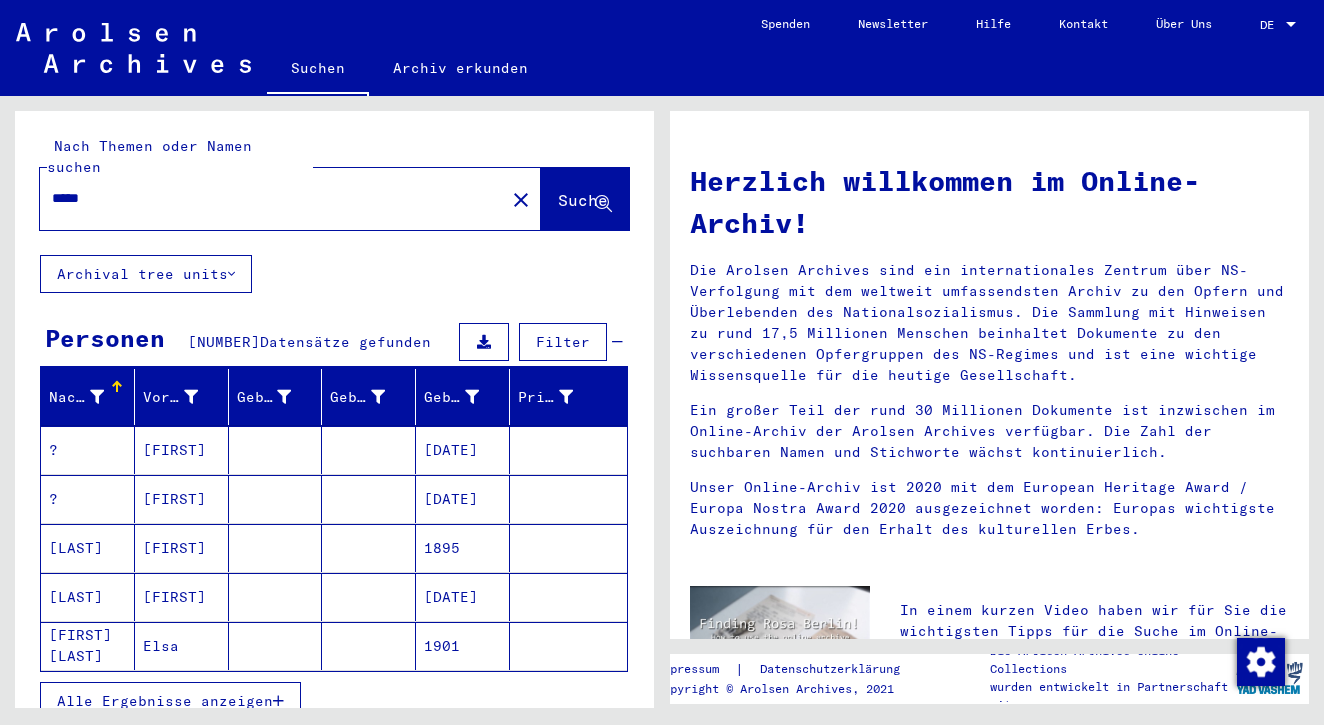 type on "*****" 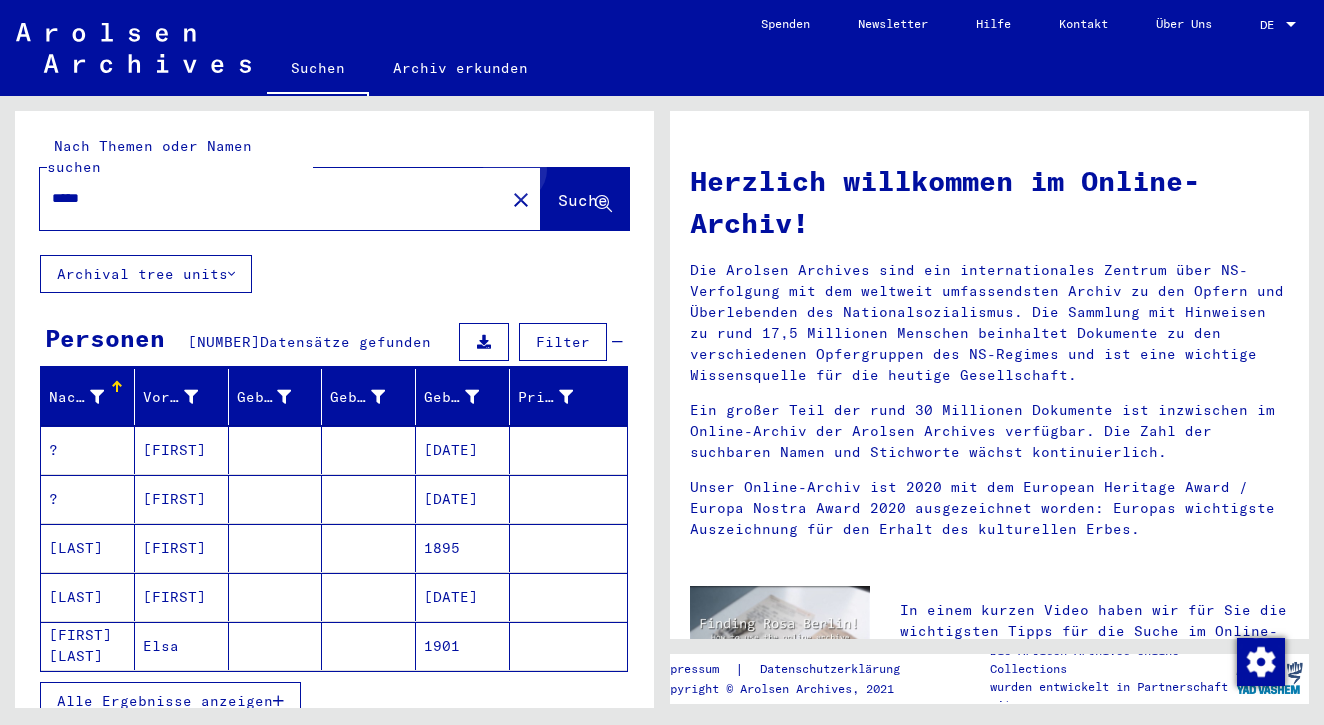 click on "Suche" 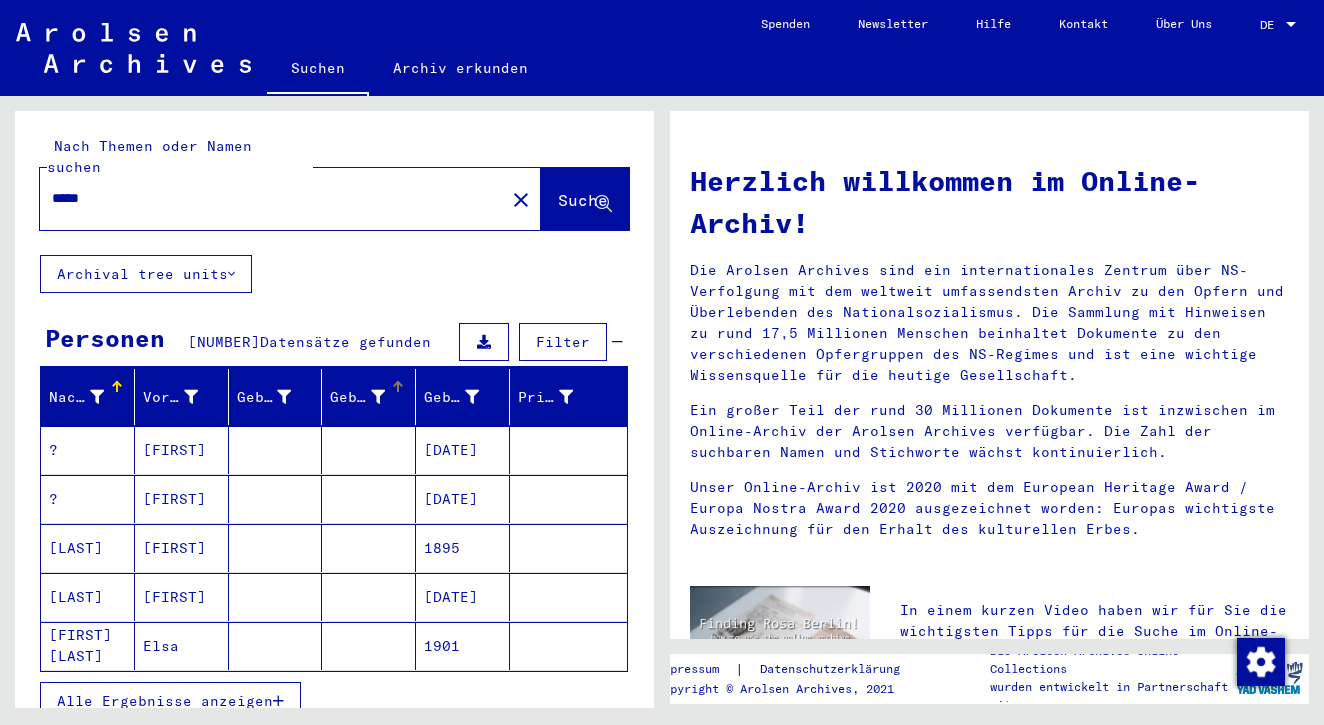 click on "Geburt‏" at bounding box center [357, 397] 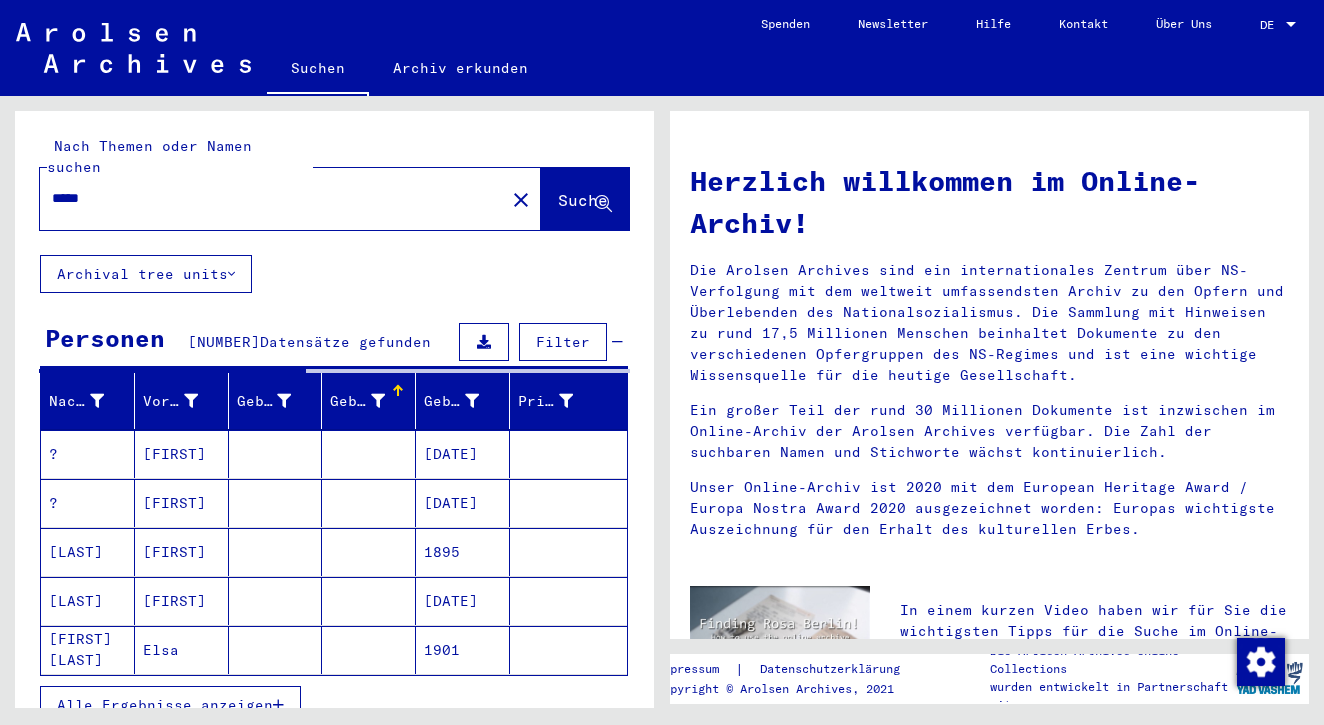 click at bounding box center (378, 401) 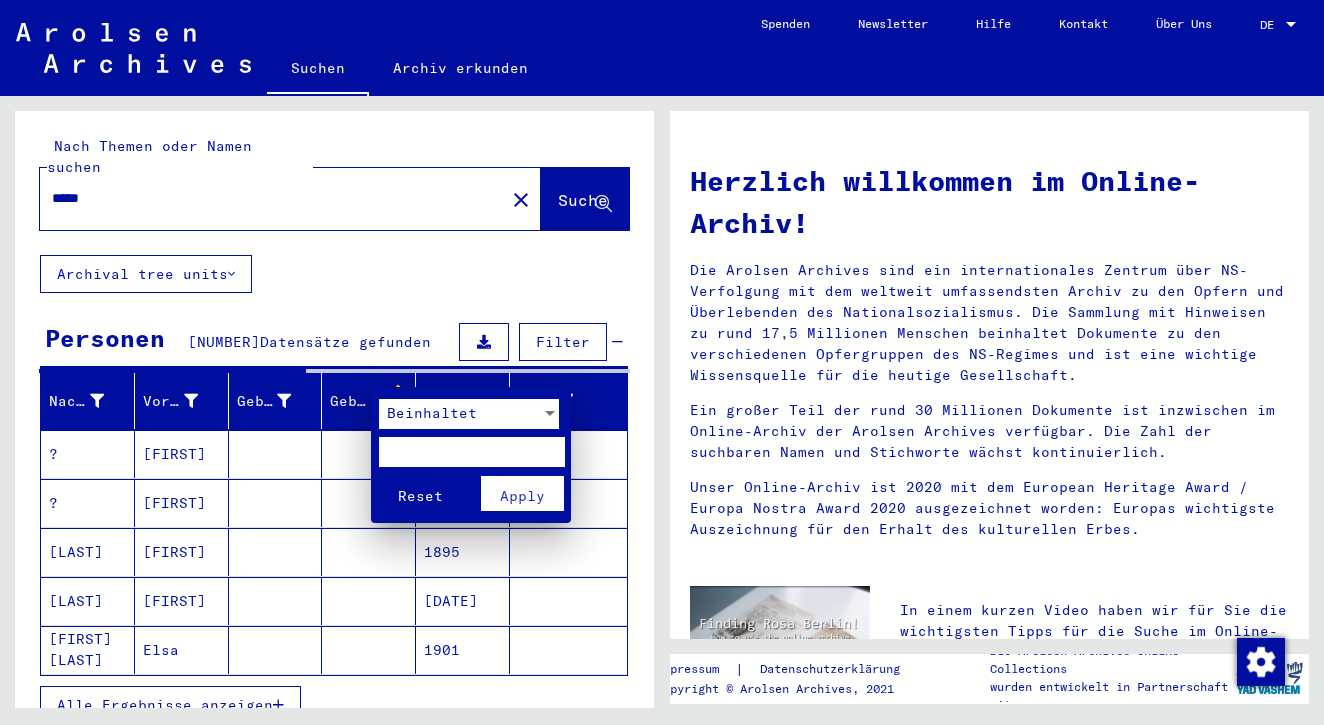 click on "Beinhaltet" at bounding box center (460, 414) 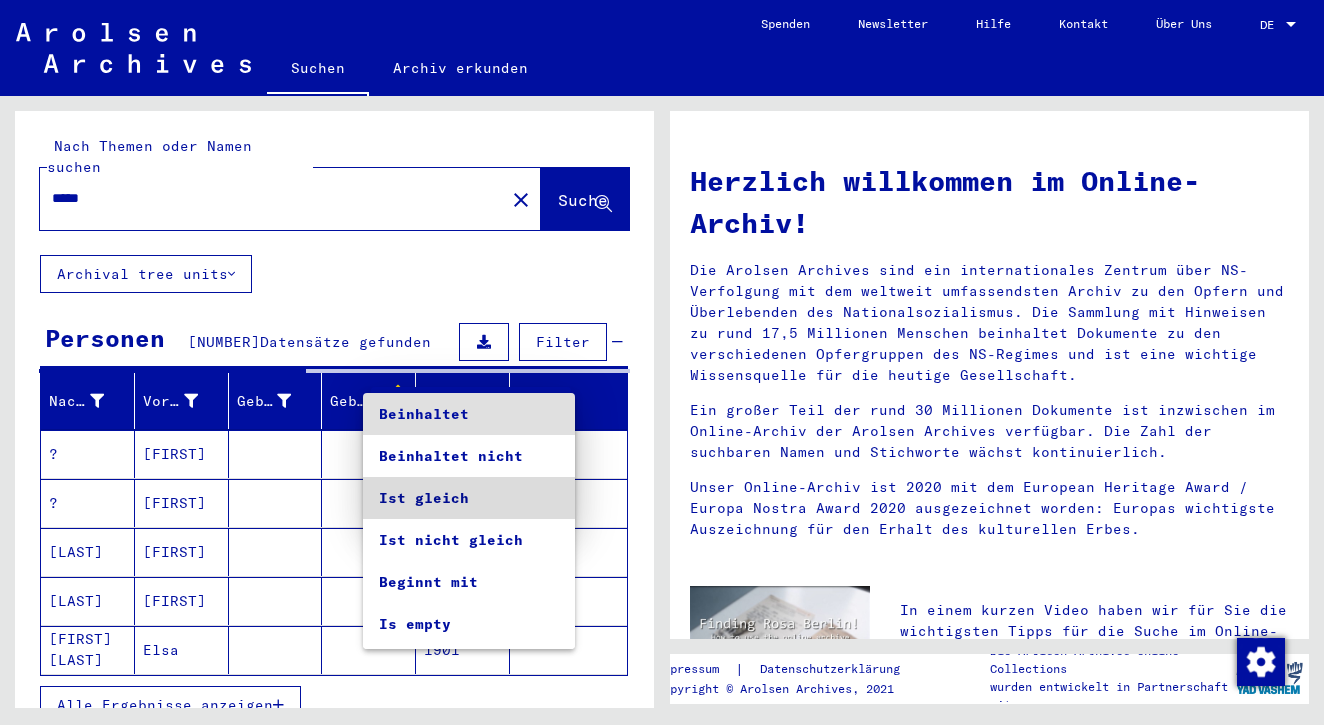 click on "Ist gleich" at bounding box center (469, 498) 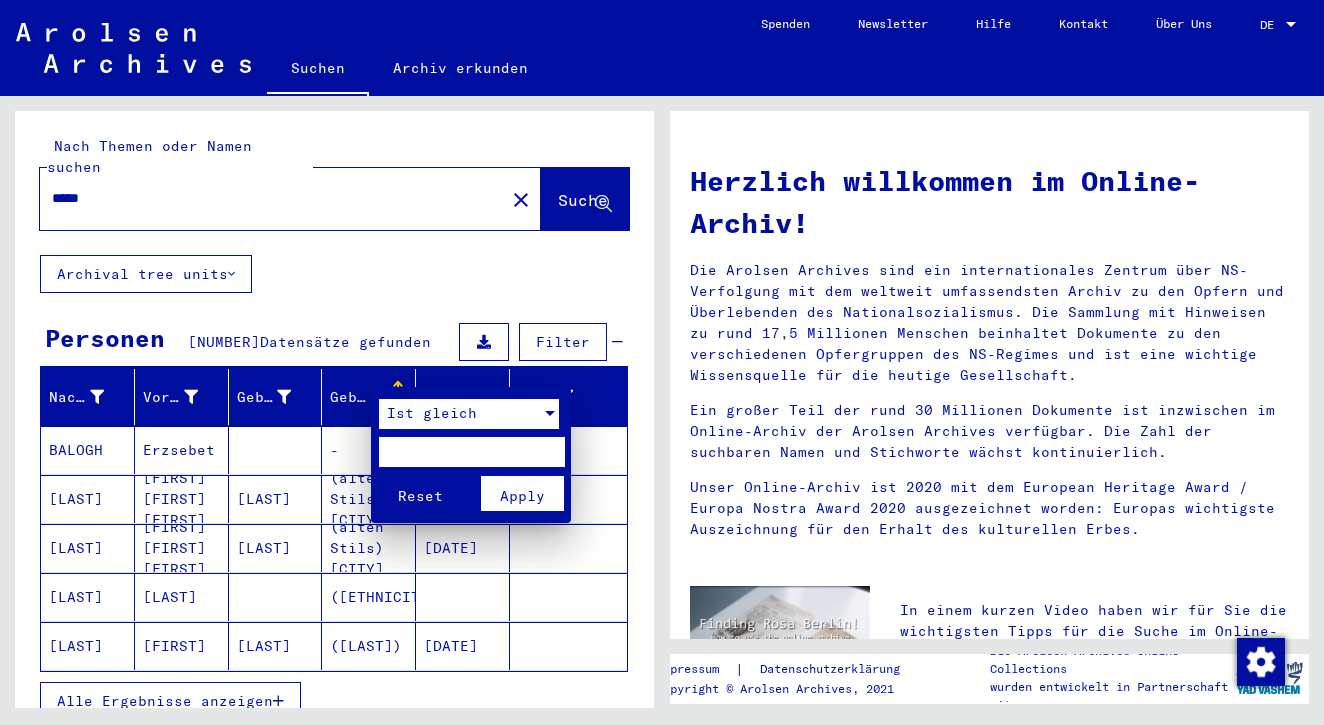 click at bounding box center [471, 452] 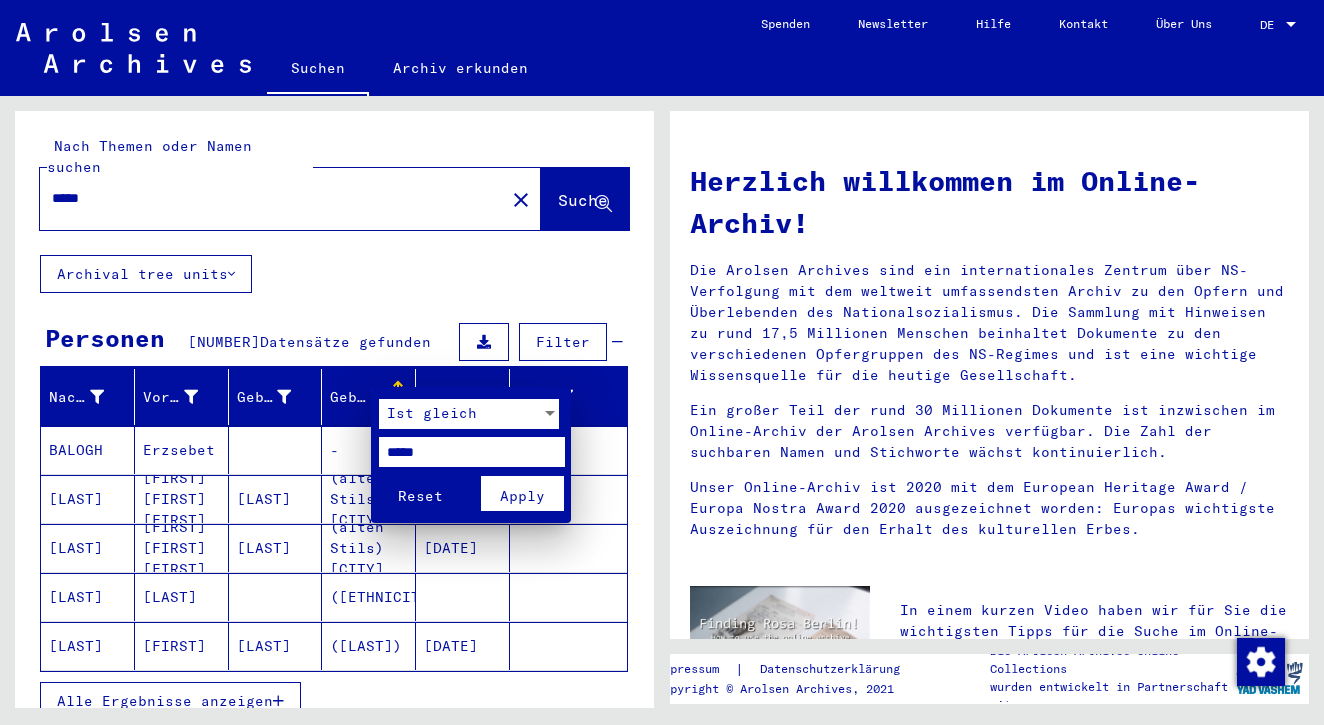 type on "*****" 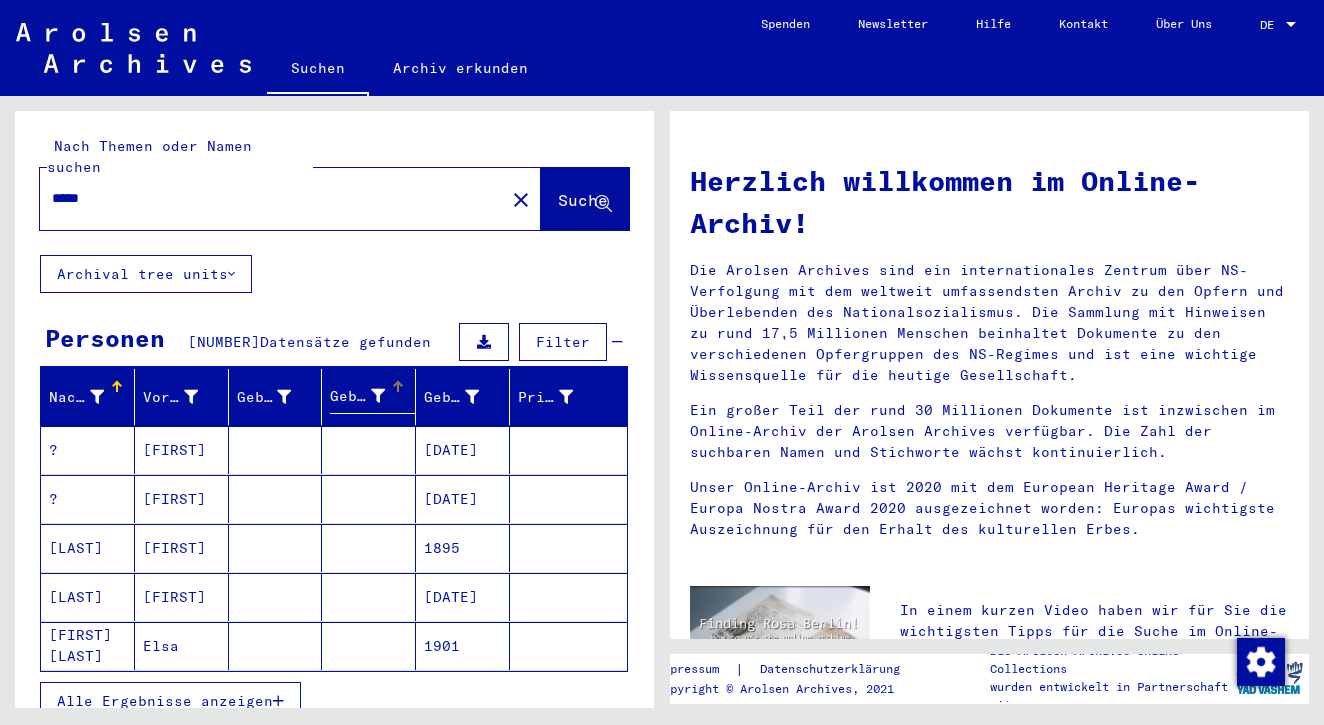 click at bounding box center (378, 396) 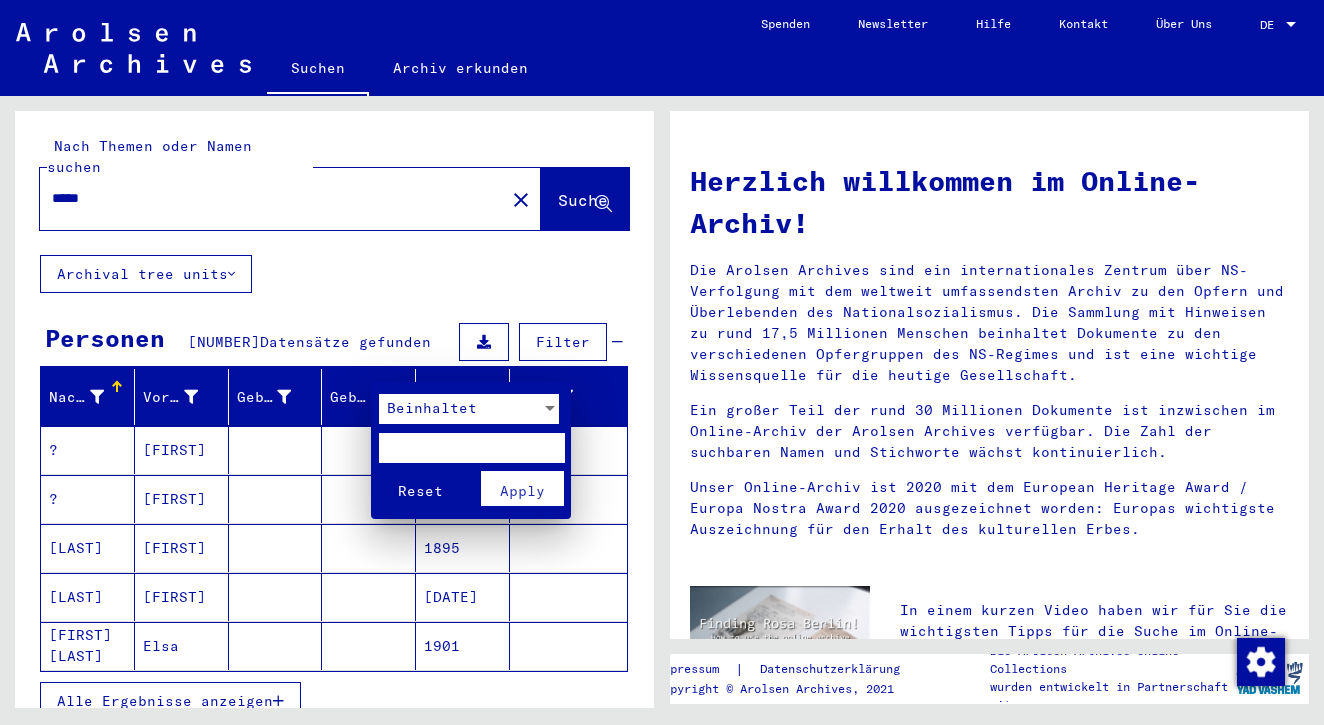 click on "Beinhaltet" at bounding box center (432, 408) 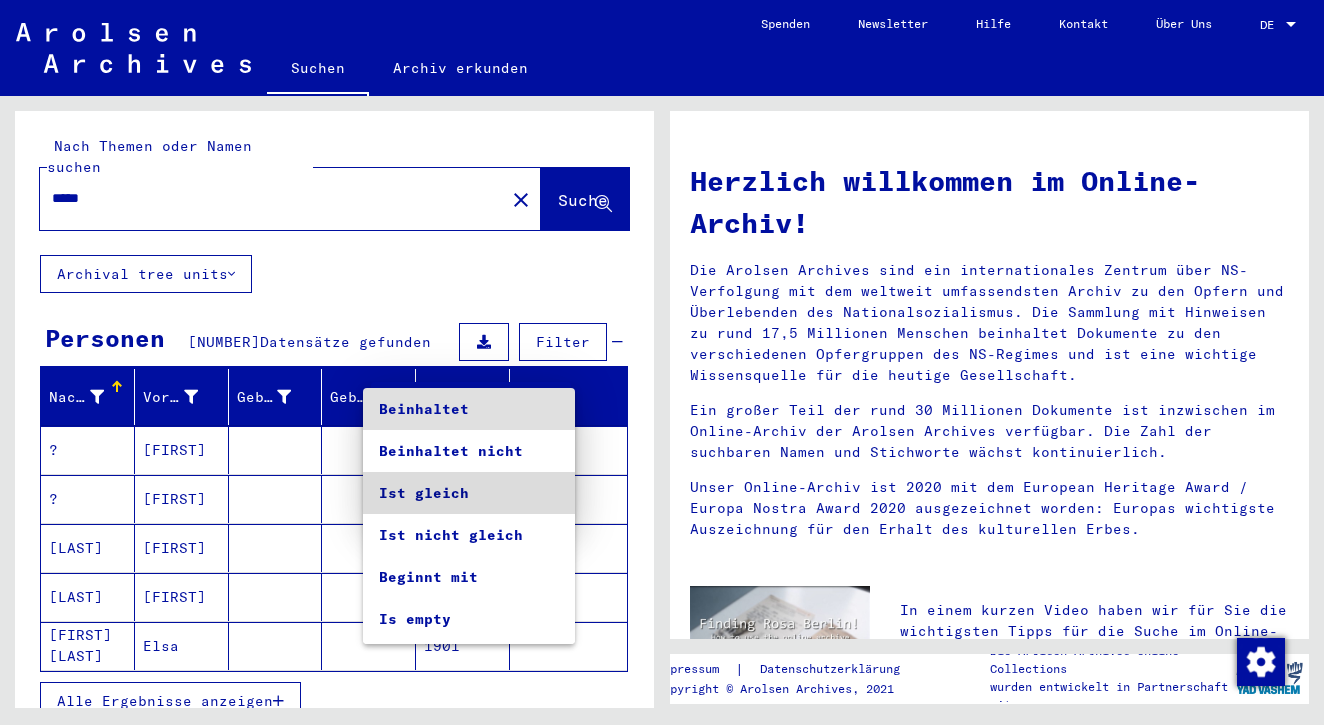 click on "Ist gleich" at bounding box center (469, 493) 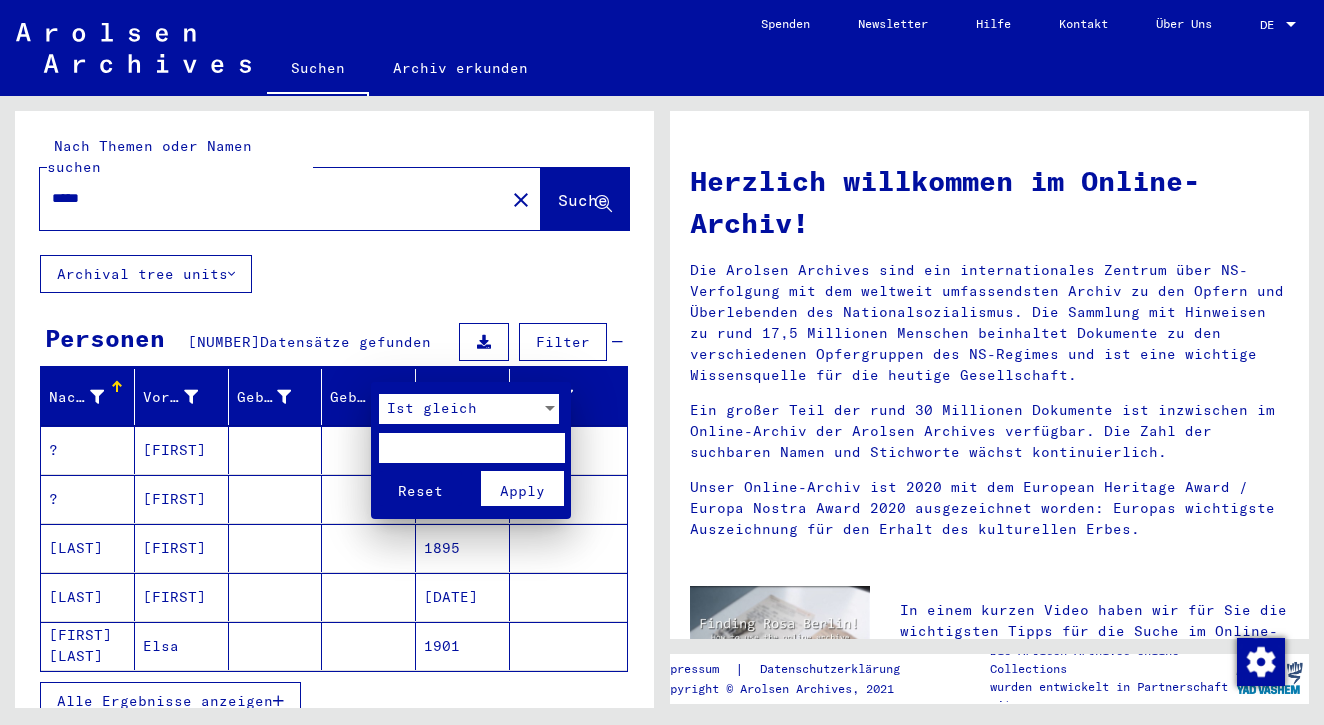 click at bounding box center (471, 448) 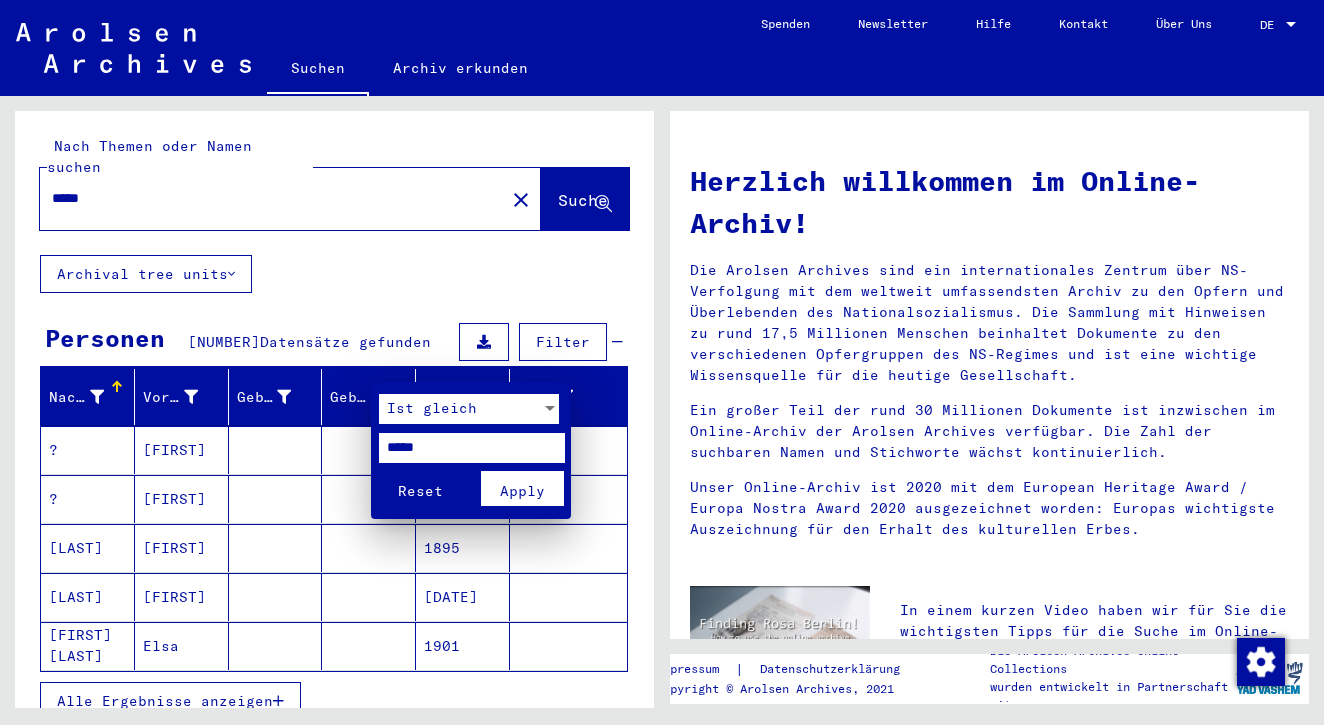 type on "*****" 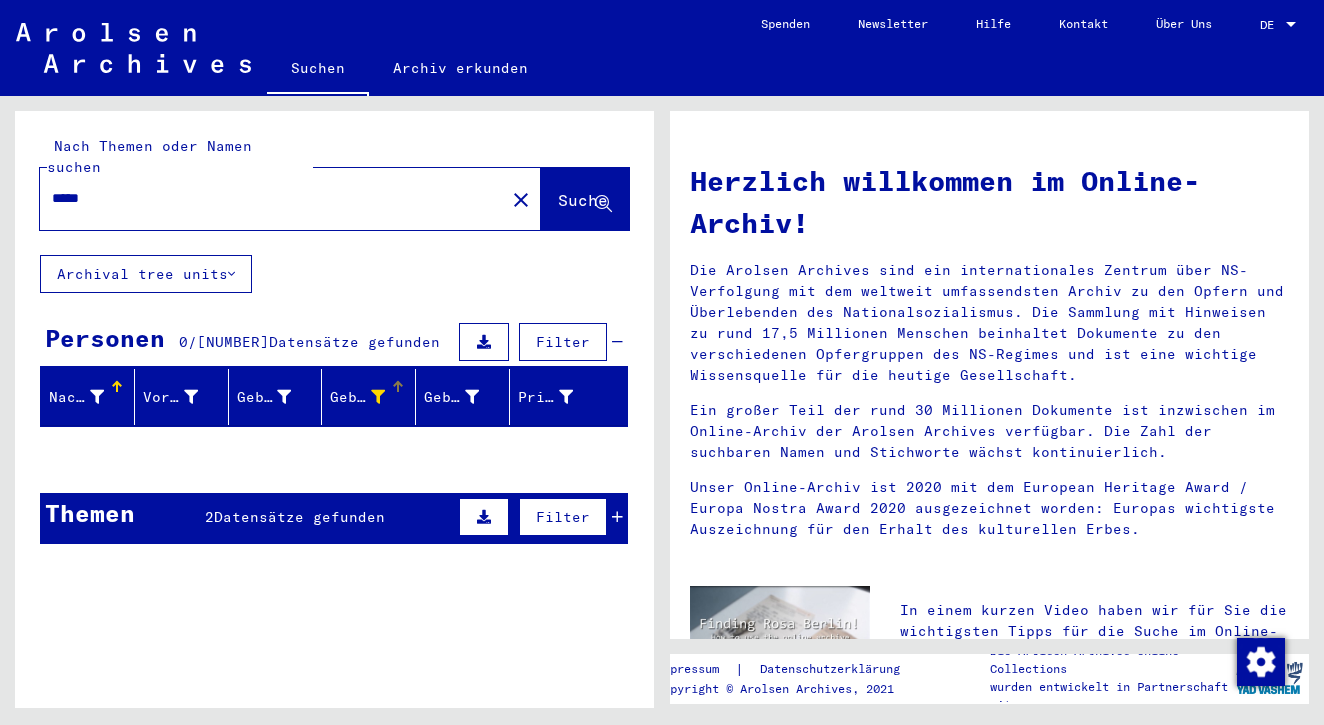 click at bounding box center [378, 397] 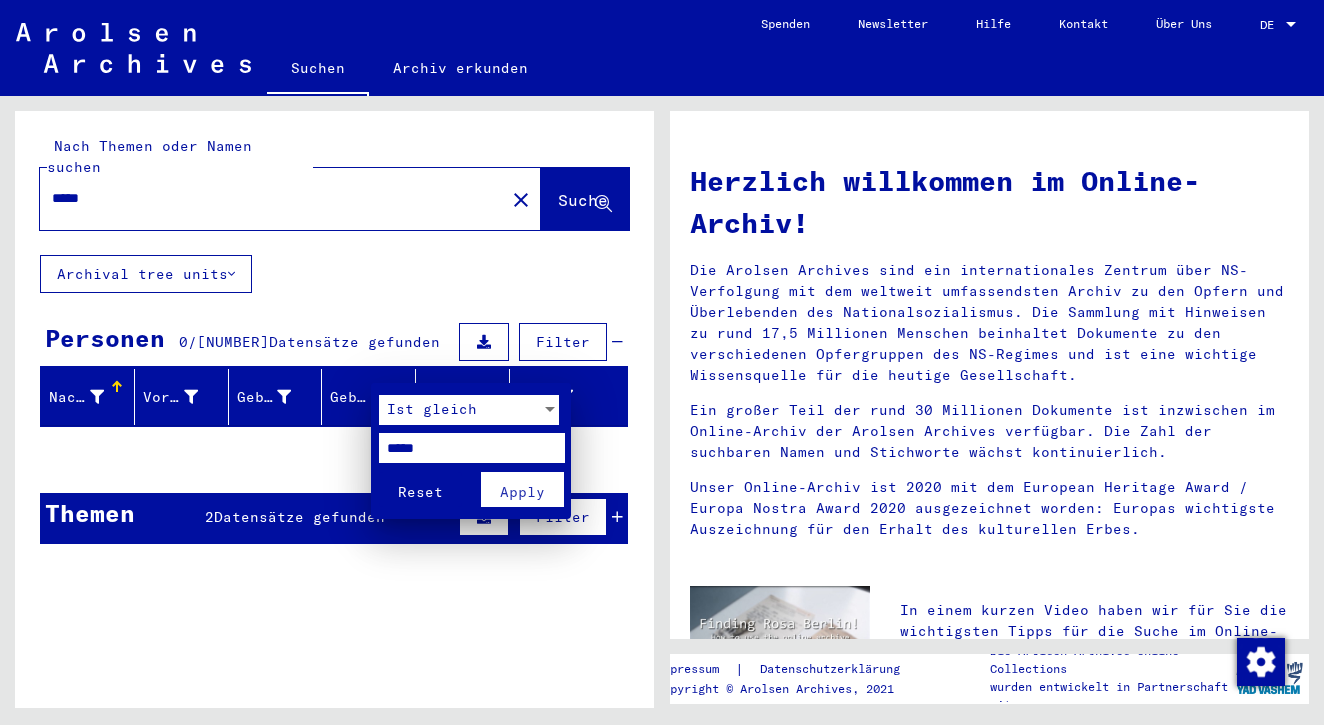 click on "*****" at bounding box center [471, 448] 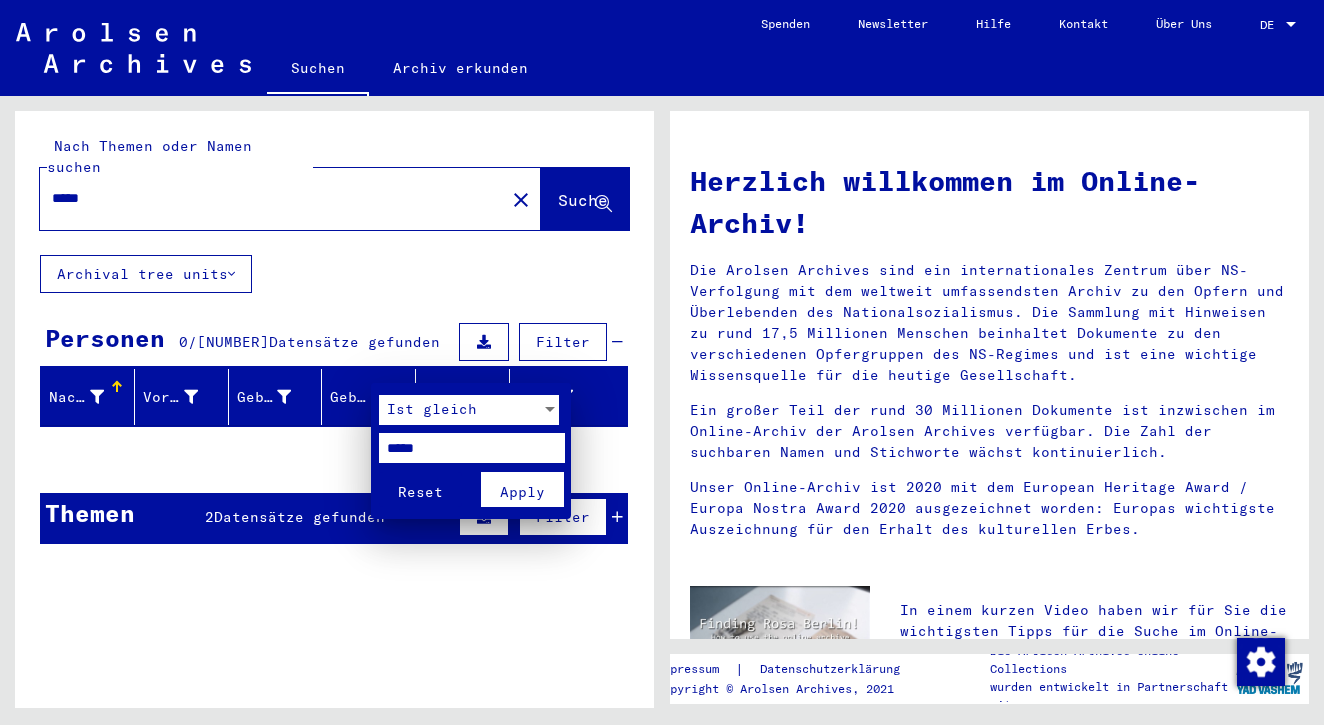 type on "*****" 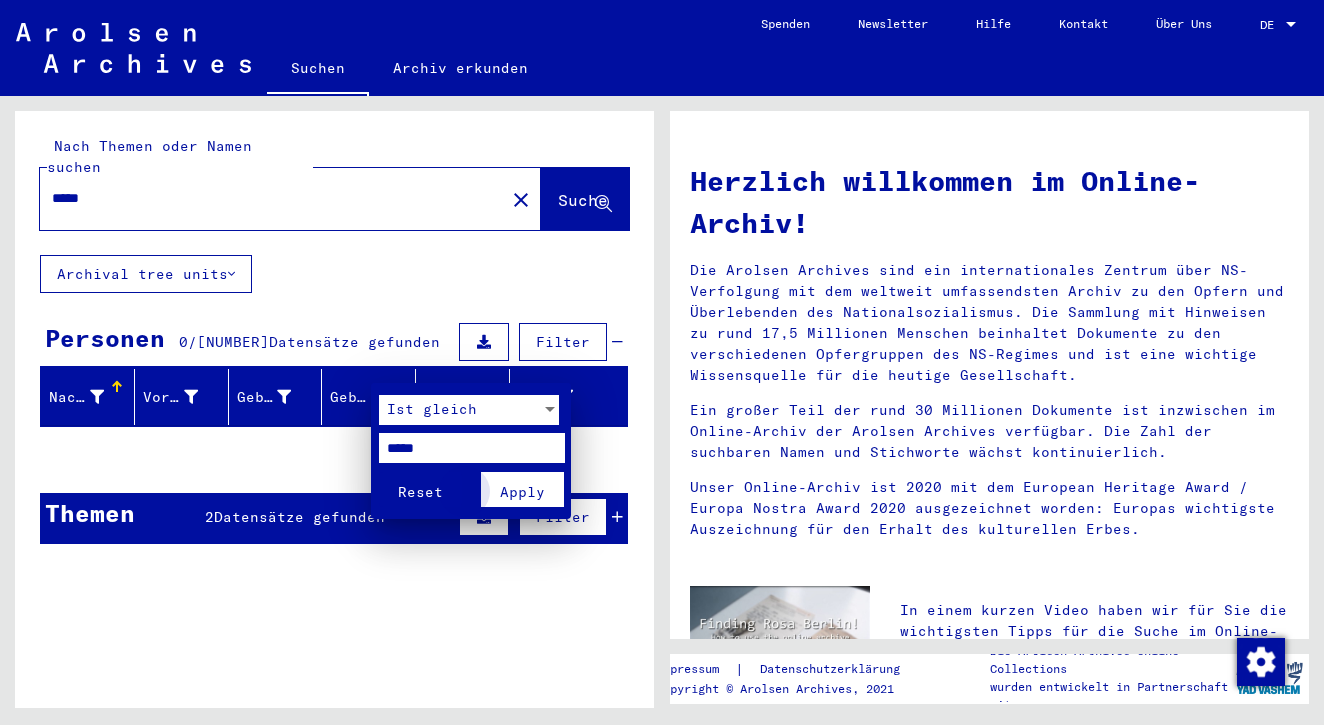 click on "Apply" at bounding box center [522, 489] 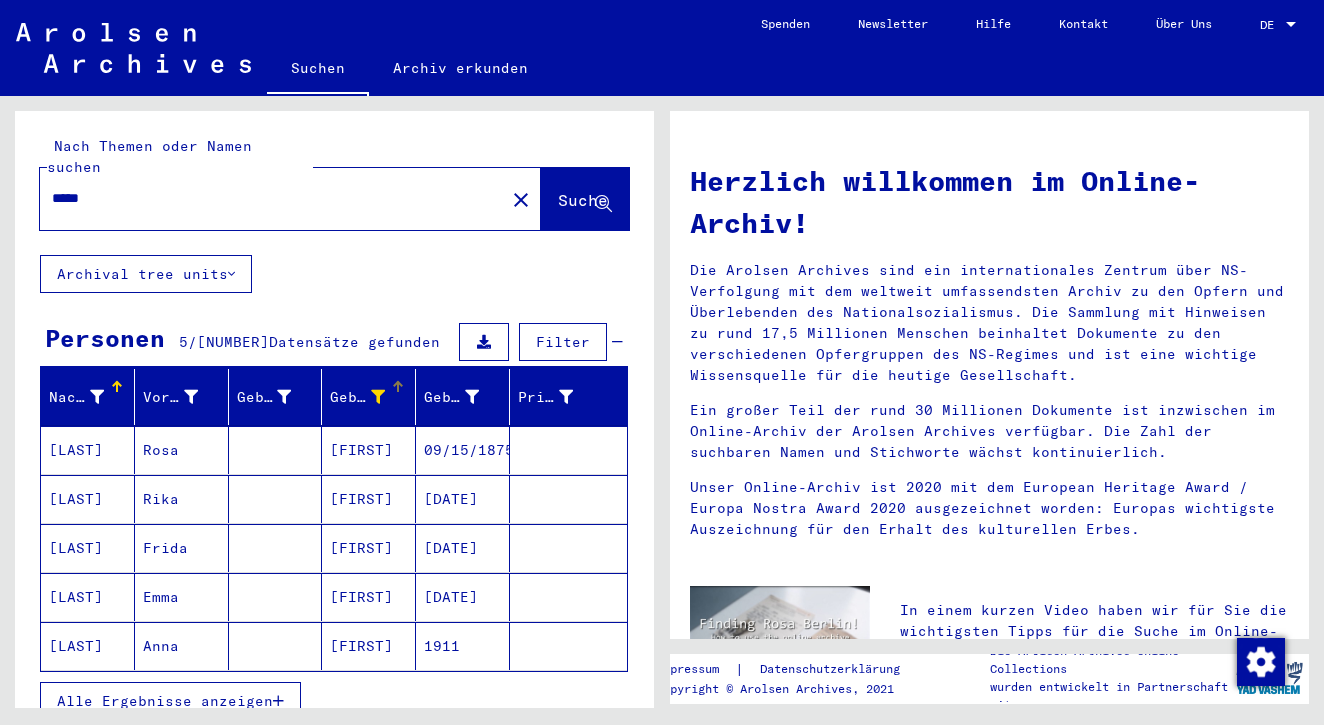 click 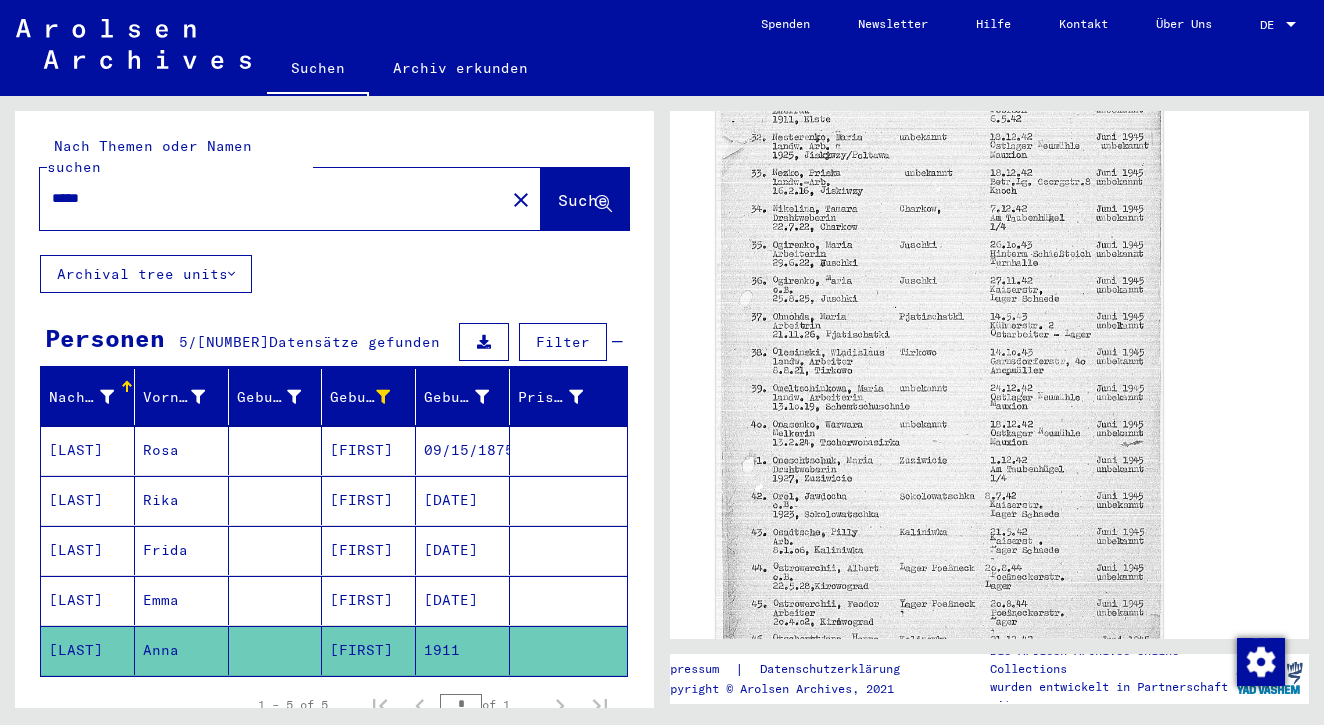 scroll, scrollTop: 627, scrollLeft: 0, axis: vertical 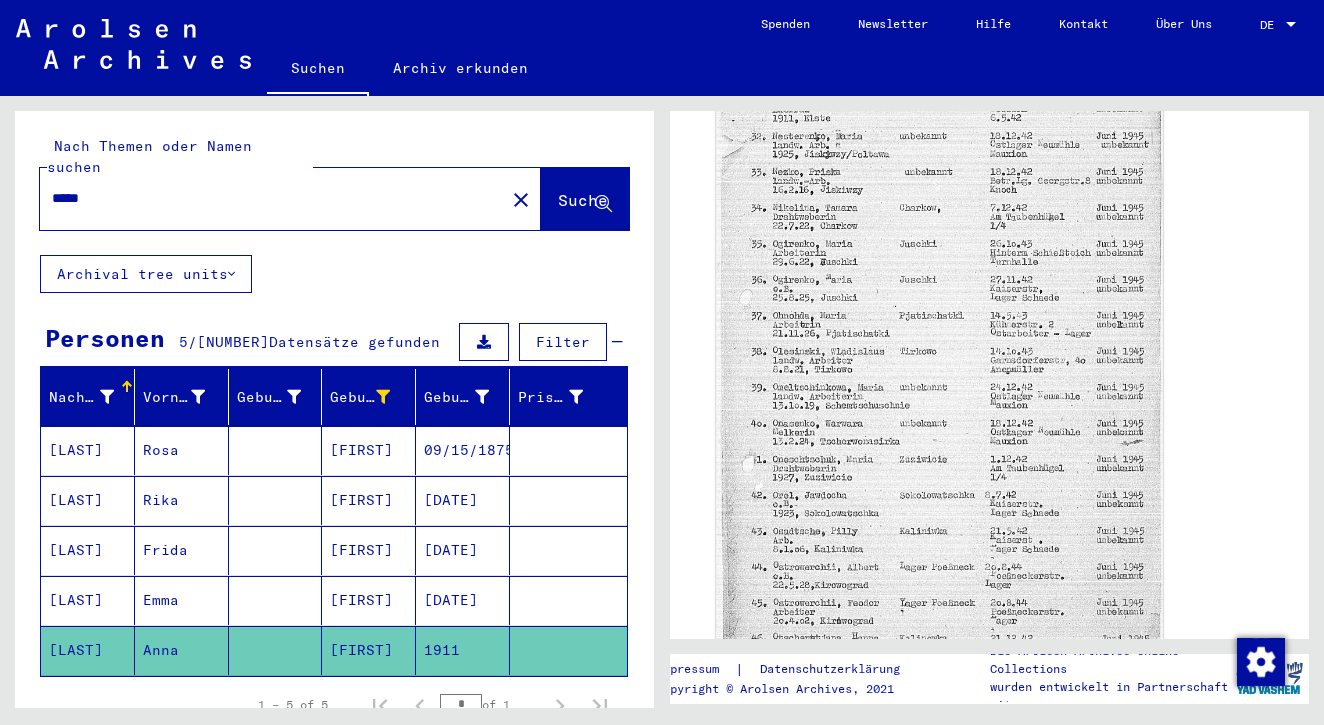 click 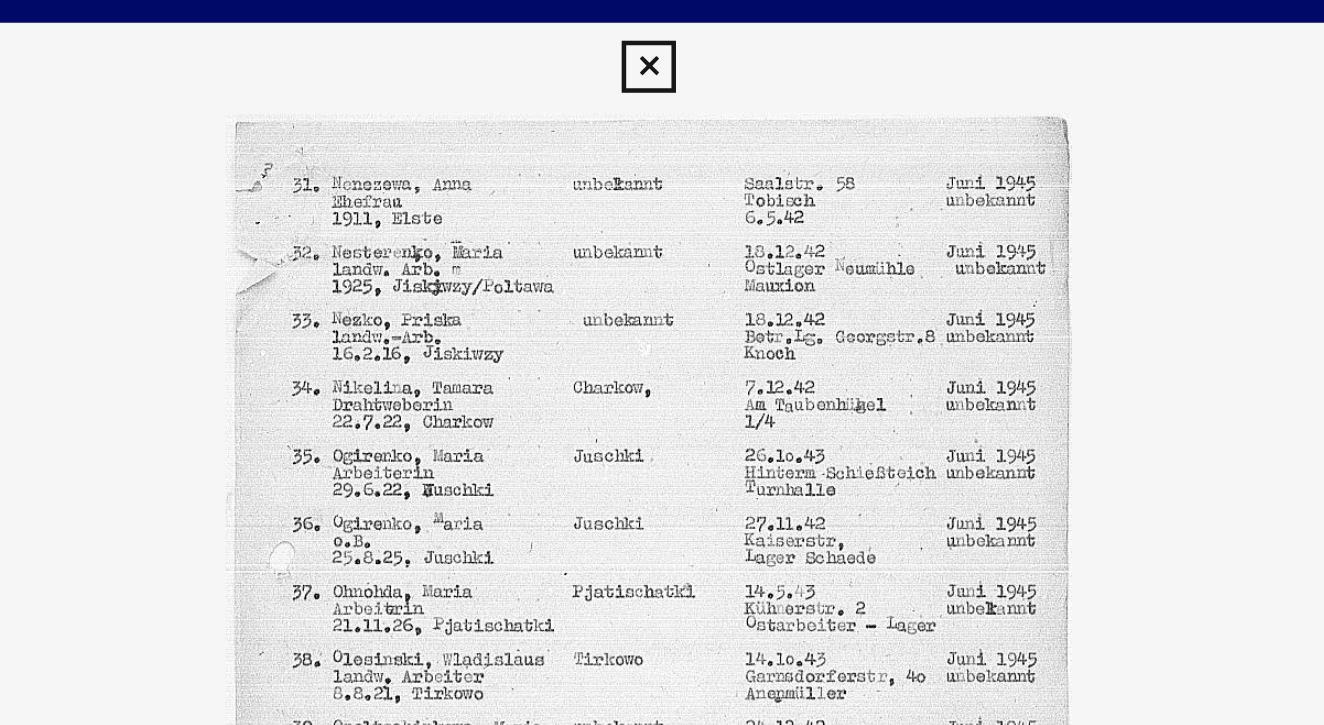 scroll, scrollTop: 0, scrollLeft: 0, axis: both 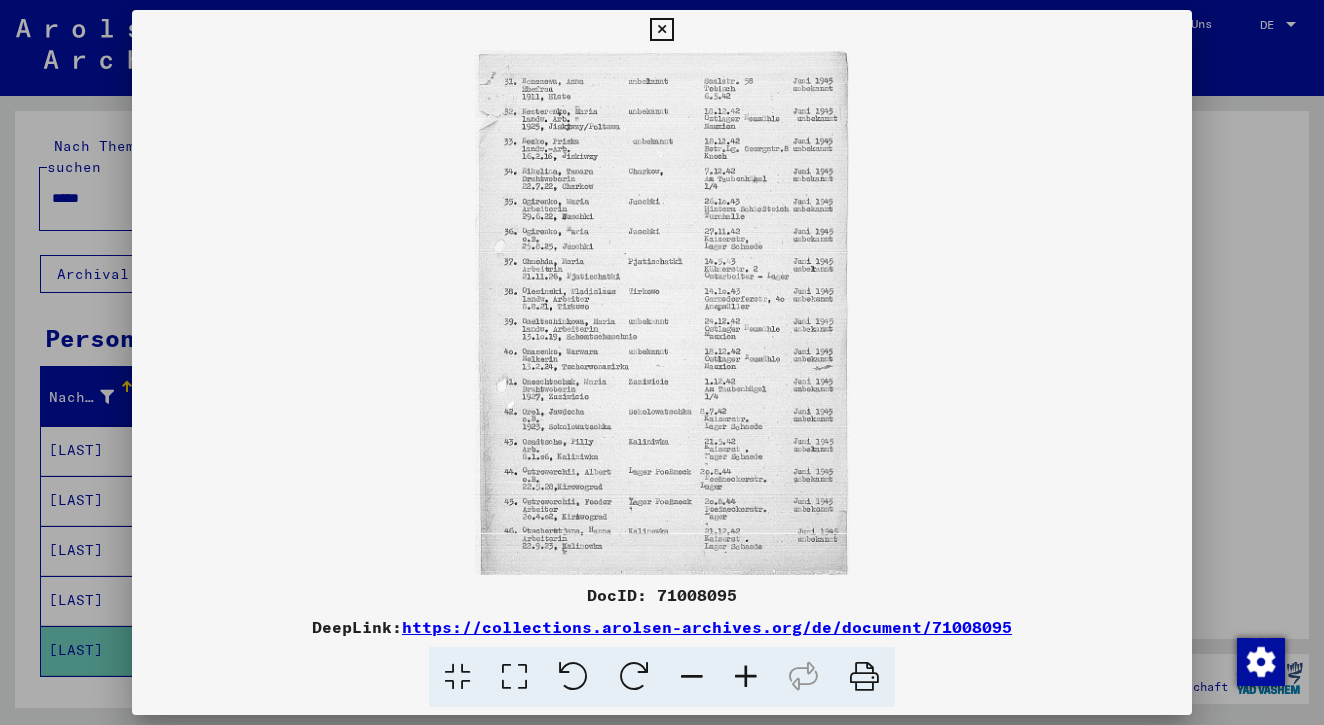 click at bounding box center (661, 30) 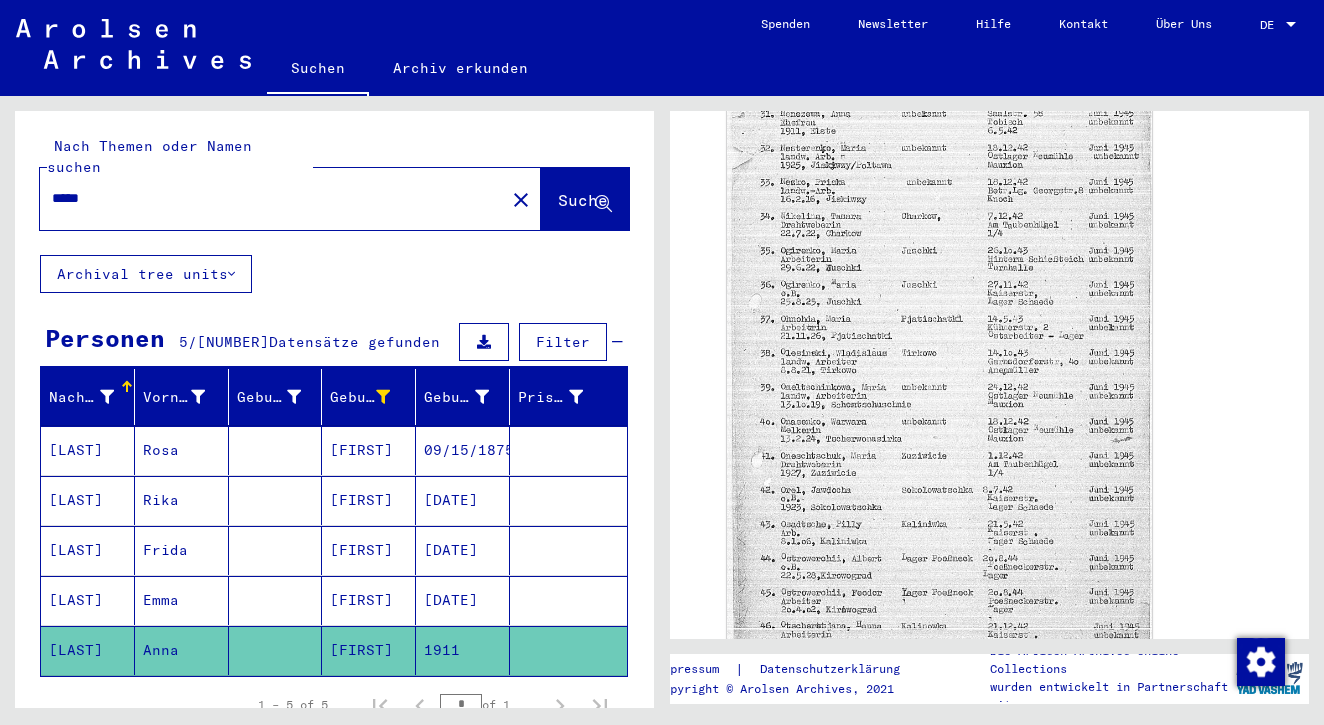 click on "Emma" at bounding box center (182, 650) 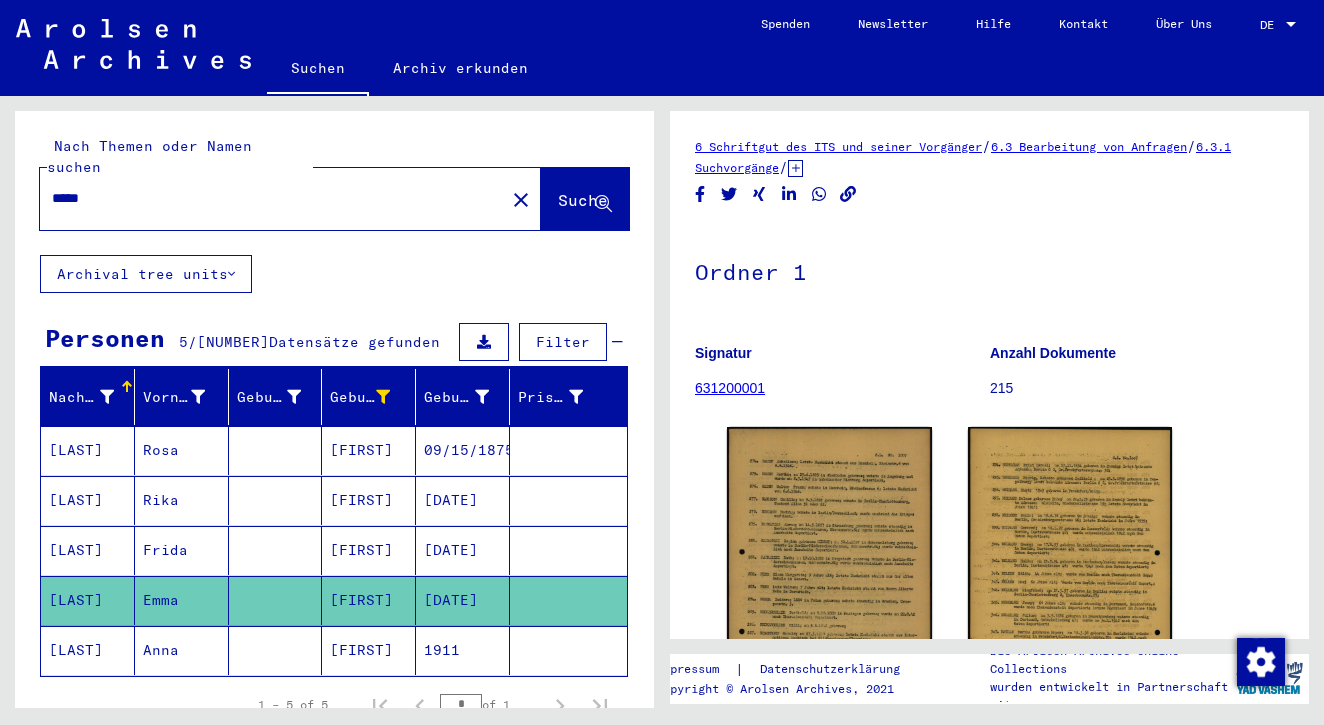click on "[FIRST]" 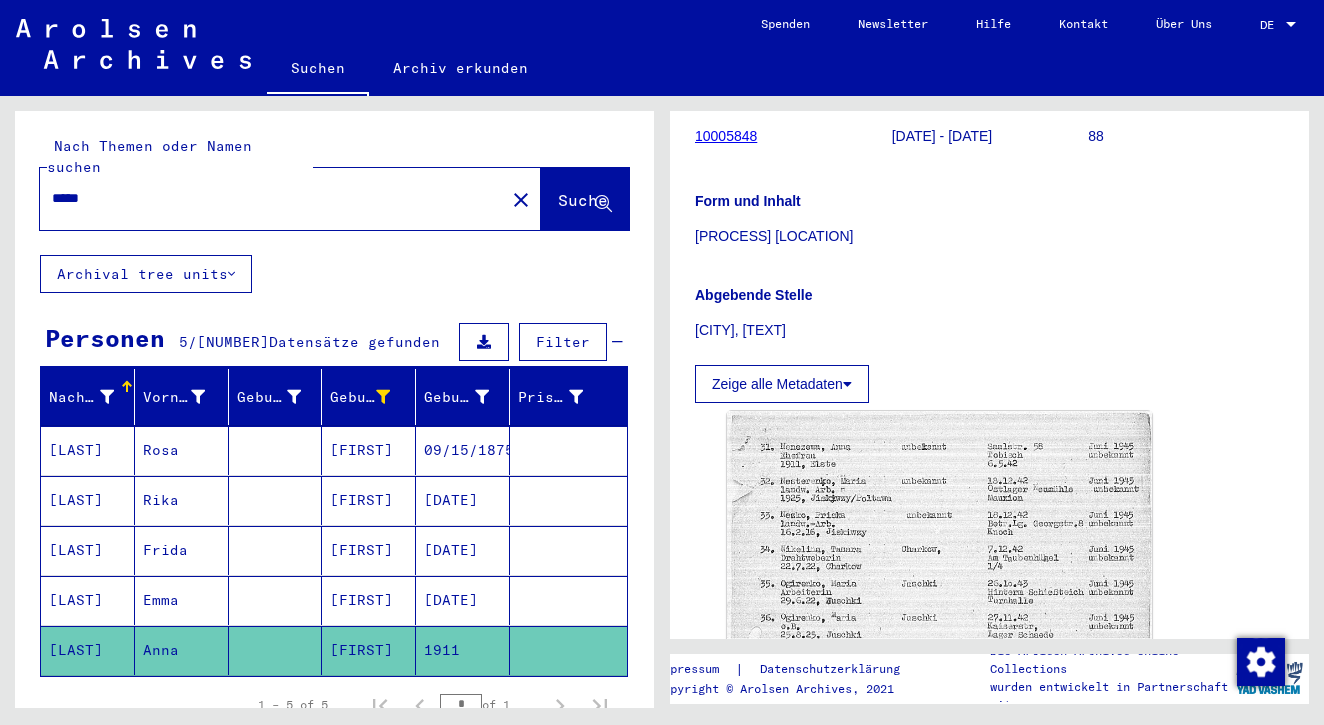 scroll, scrollTop: 300, scrollLeft: 0, axis: vertical 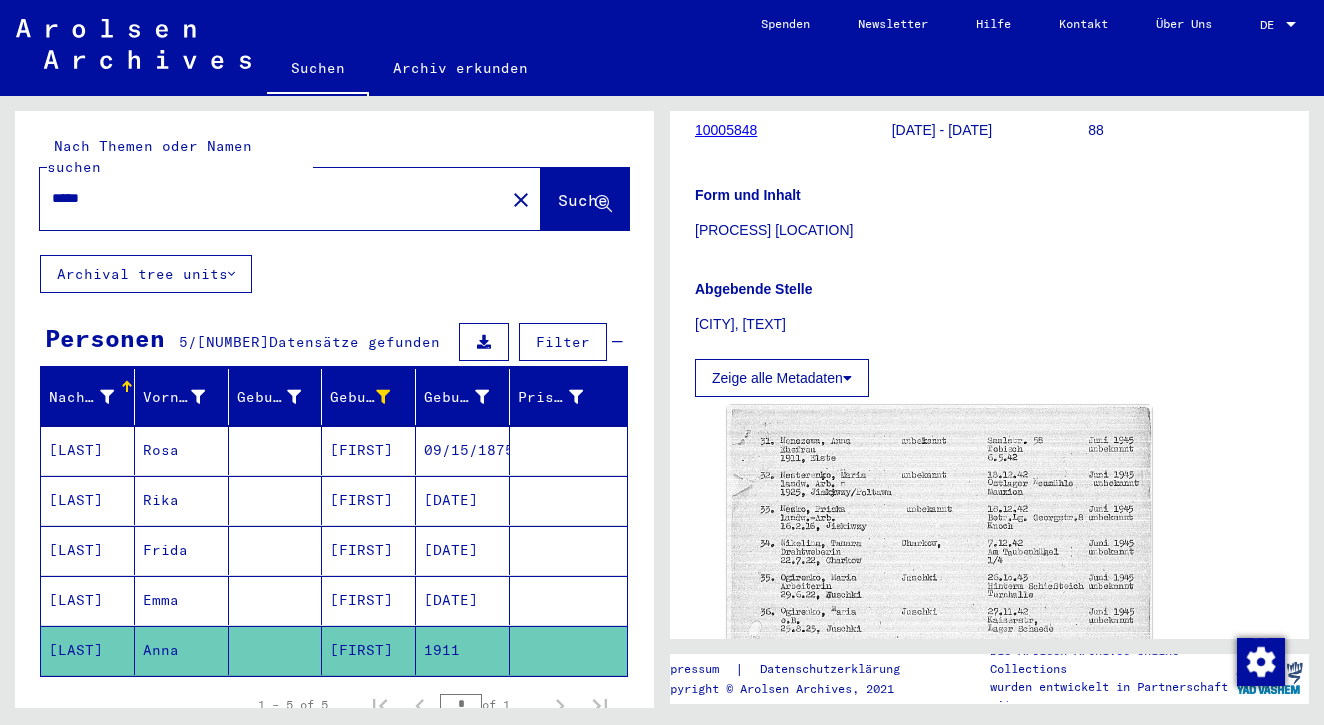 click on "09/15/1875" at bounding box center (463, 500) 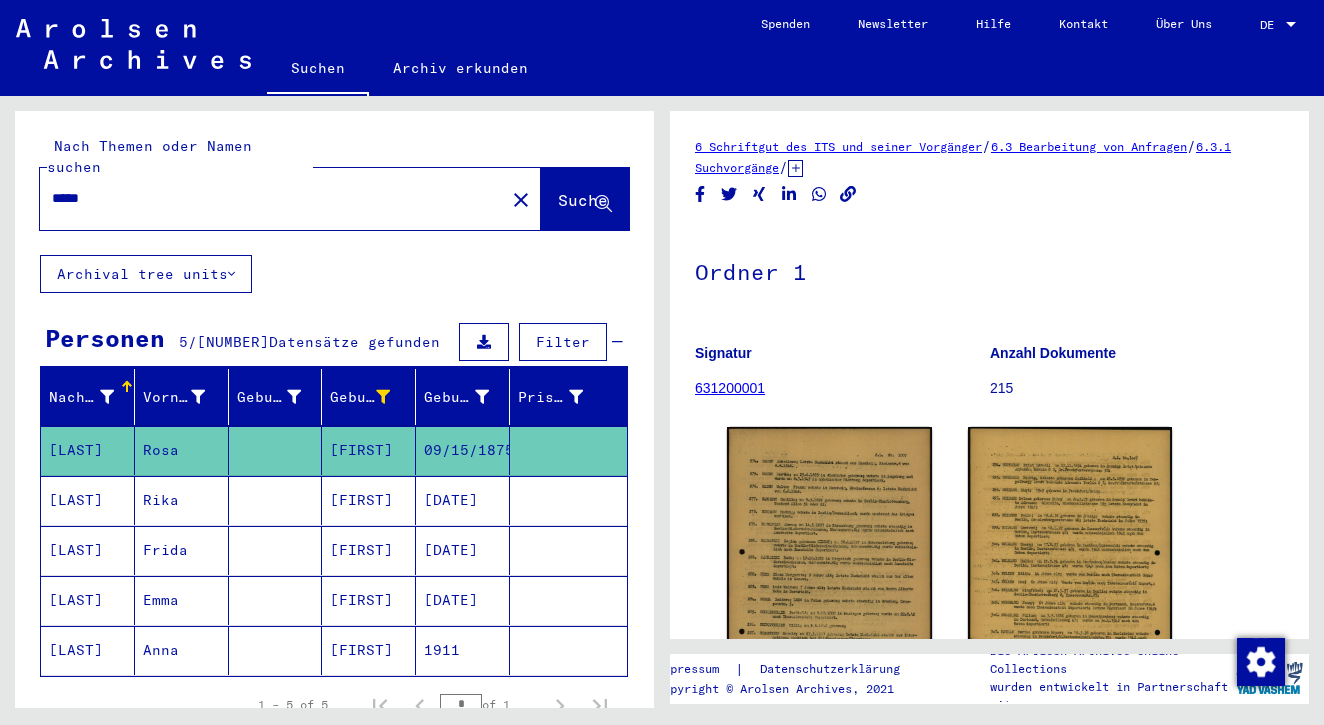 click on "[DATE]" at bounding box center (463, 550) 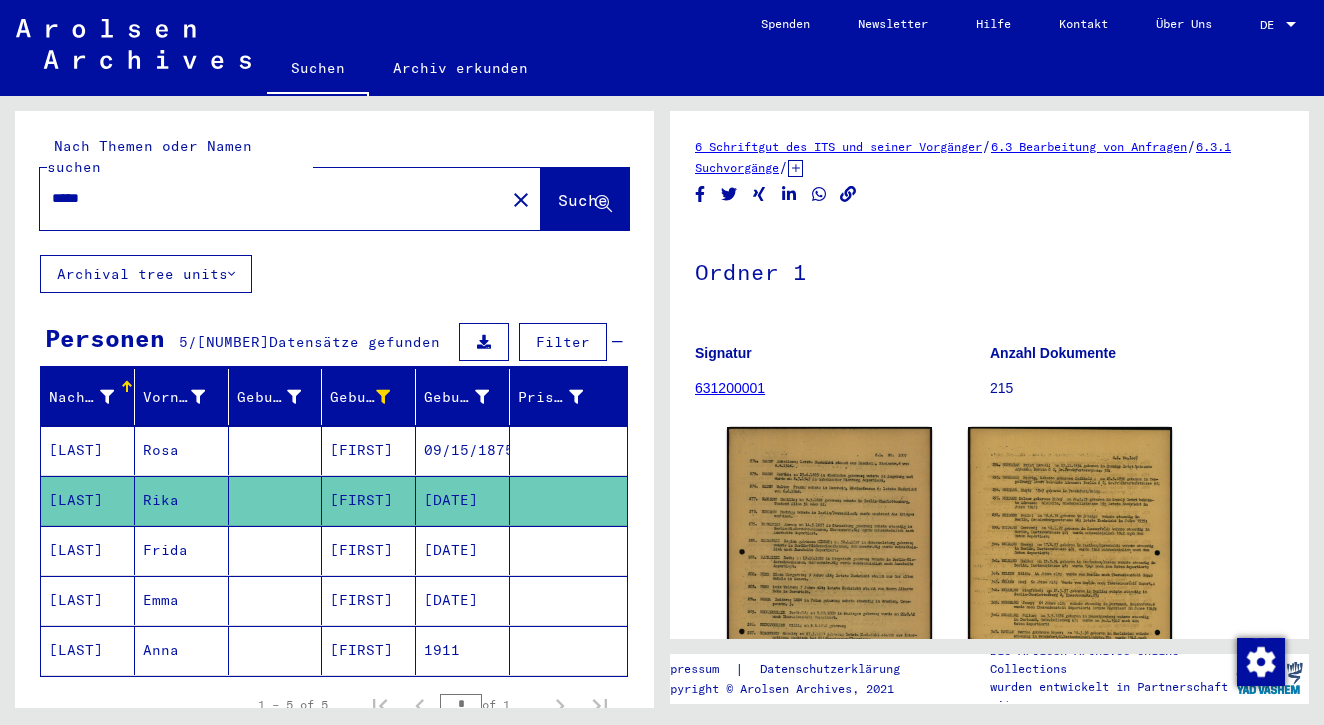 click on "[DATE]" at bounding box center (463, 600) 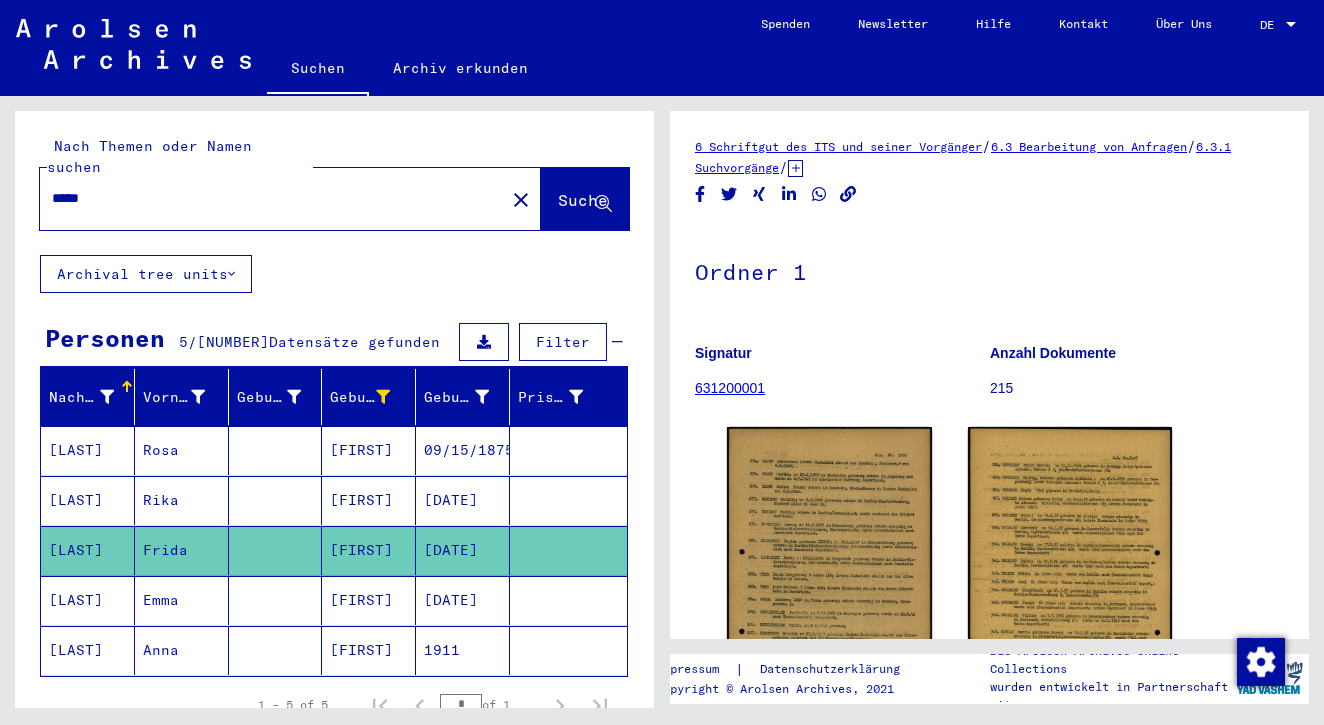 click on "[DATE]" at bounding box center (463, 650) 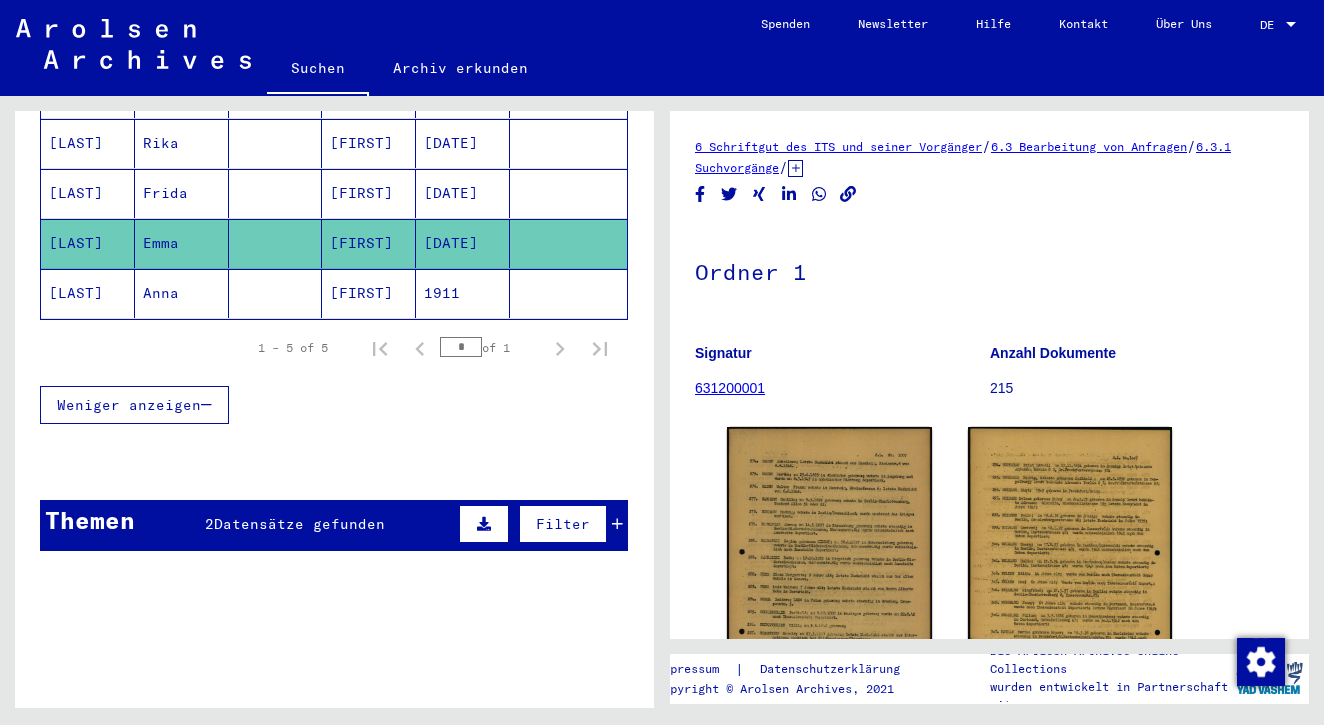 scroll, scrollTop: 377, scrollLeft: 0, axis: vertical 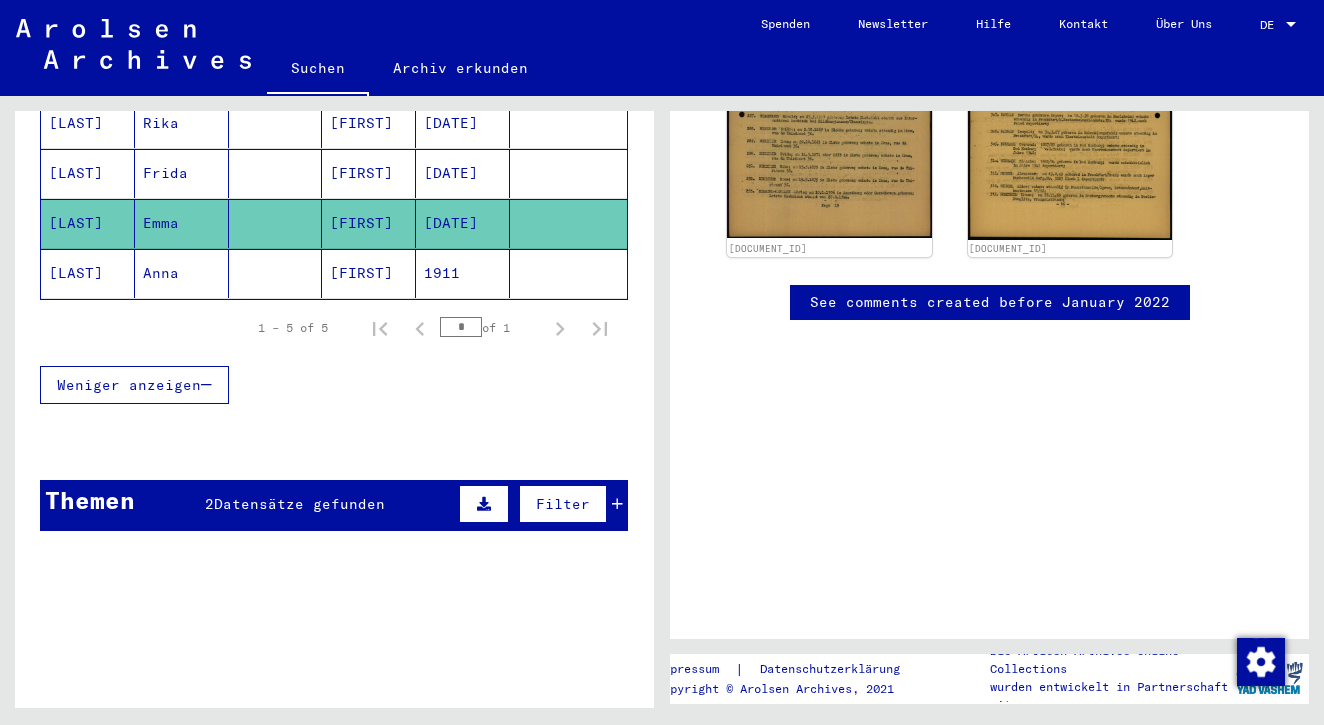 click on "Themen 2  Datensätze gefunden  Filter" at bounding box center [334, 505] 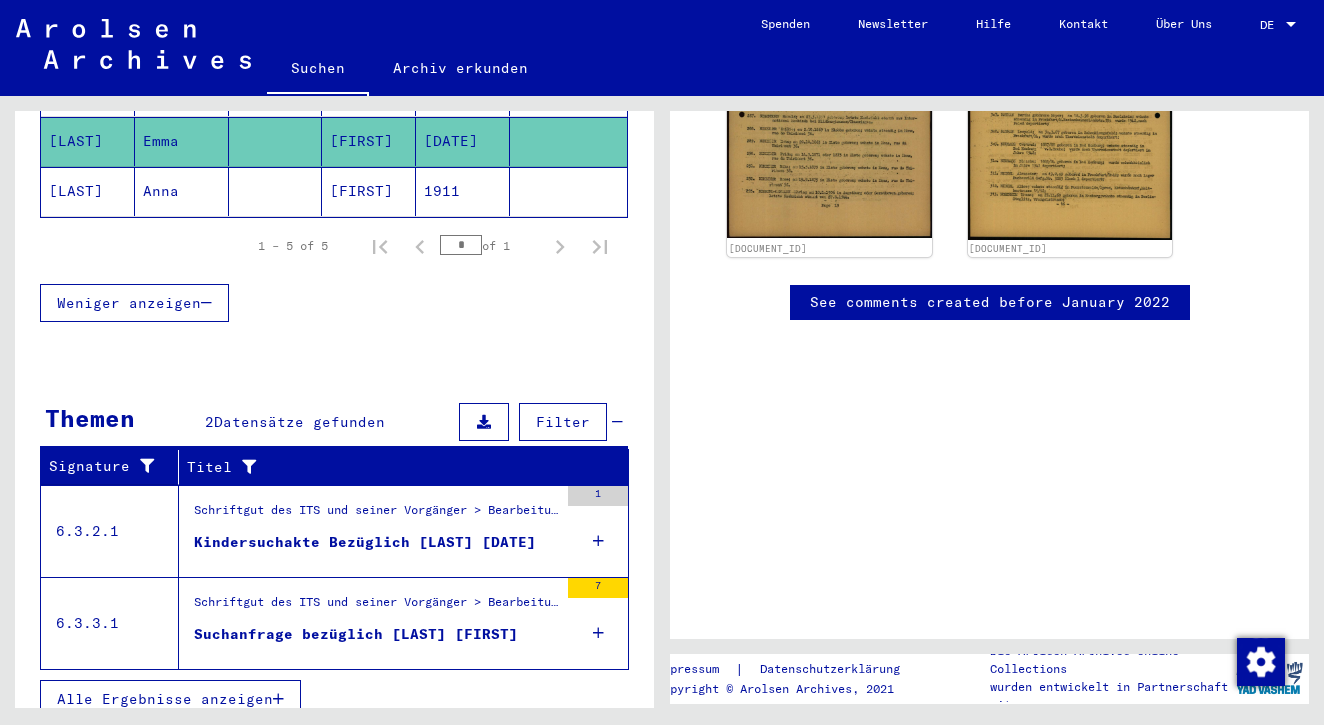 scroll, scrollTop: 453, scrollLeft: 0, axis: vertical 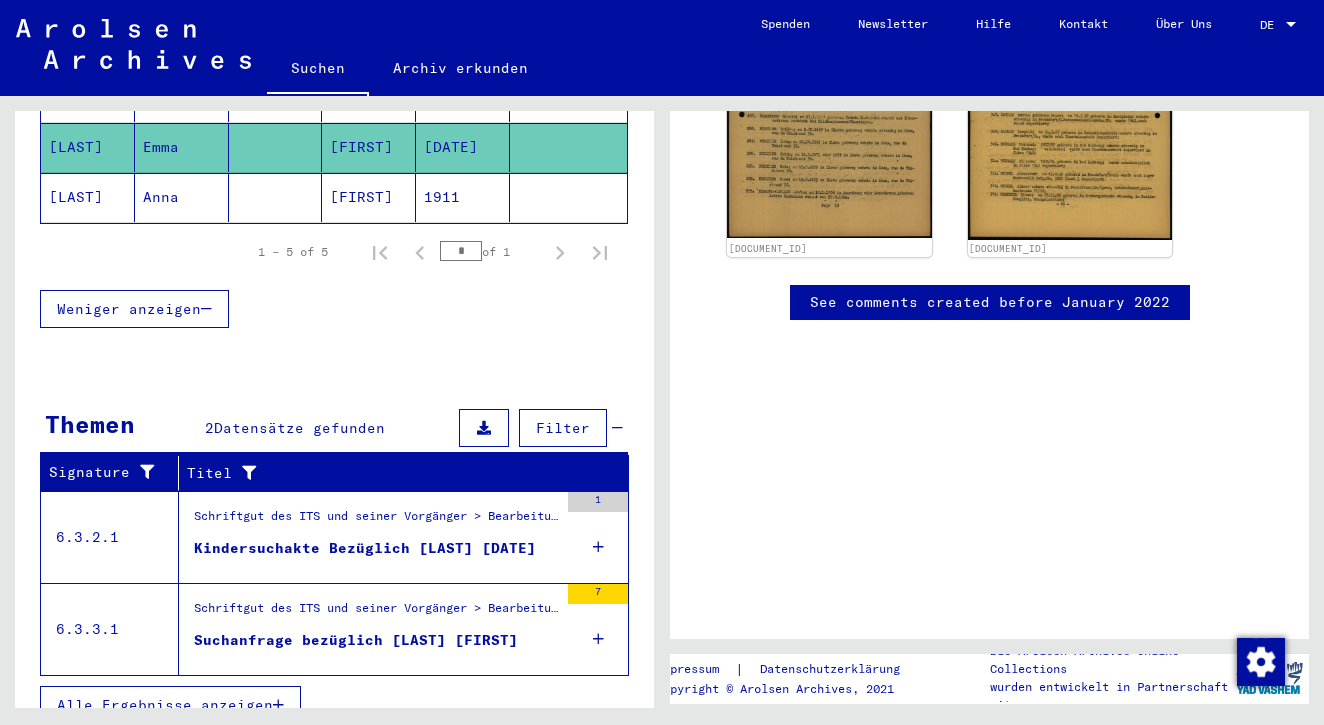 click on "Suchanfrage bezüglich [LAST] [FIRST]" at bounding box center [376, 645] 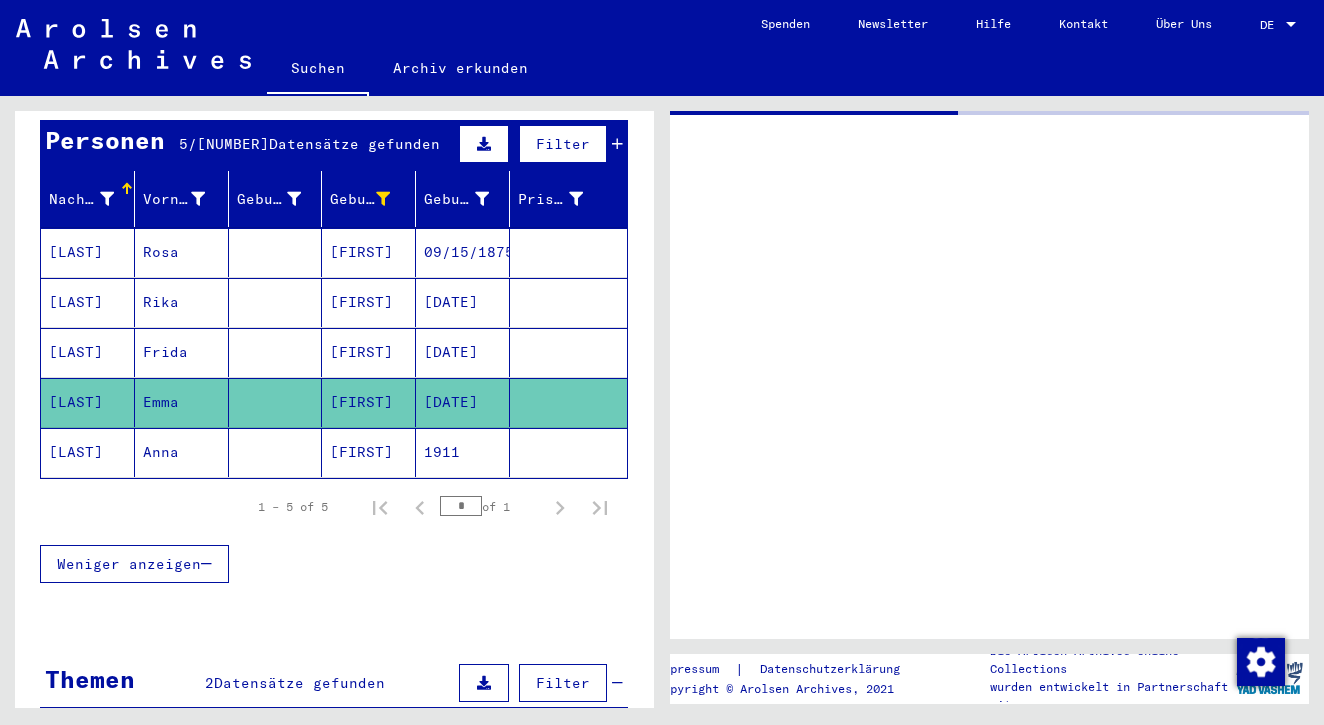 scroll, scrollTop: 93, scrollLeft: 0, axis: vertical 